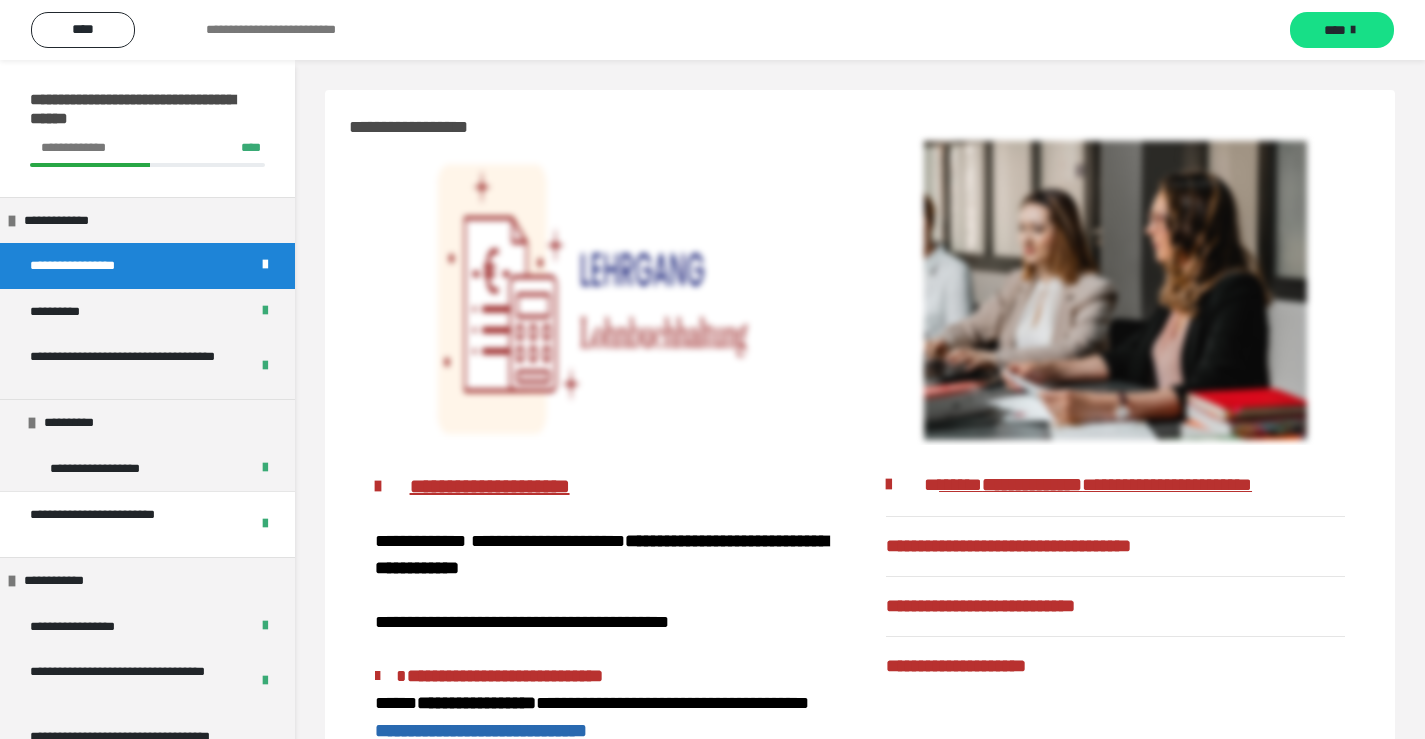 scroll, scrollTop: 0, scrollLeft: 0, axis: both 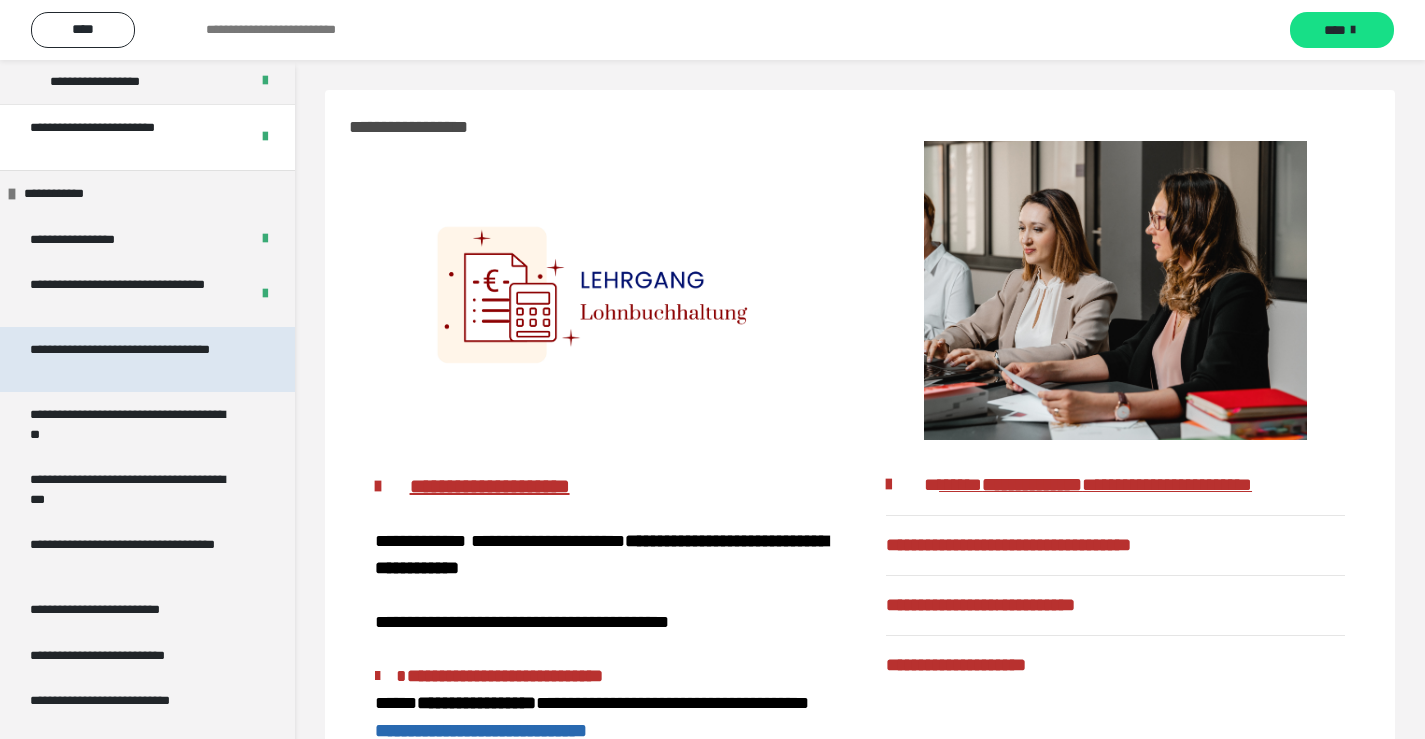 click on "**********" at bounding box center (132, 359) 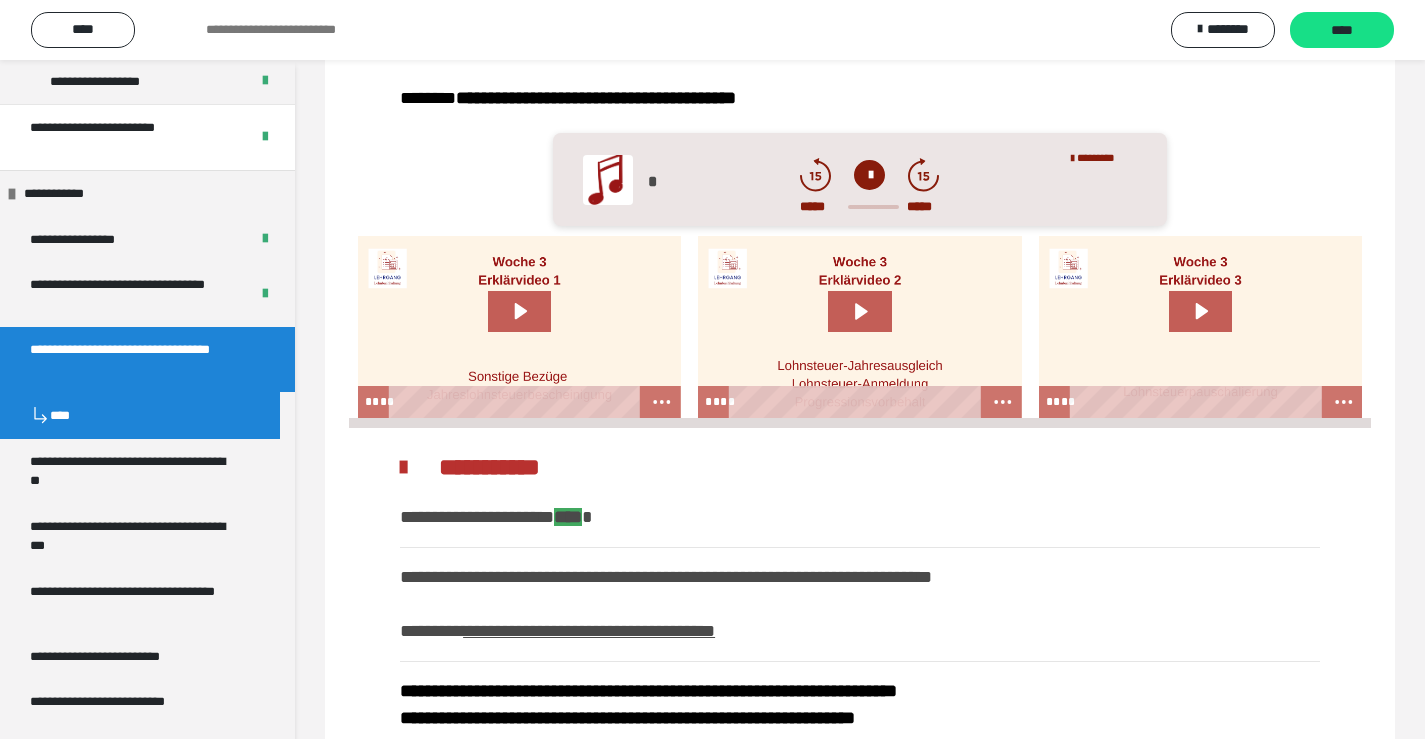scroll, scrollTop: 620, scrollLeft: 0, axis: vertical 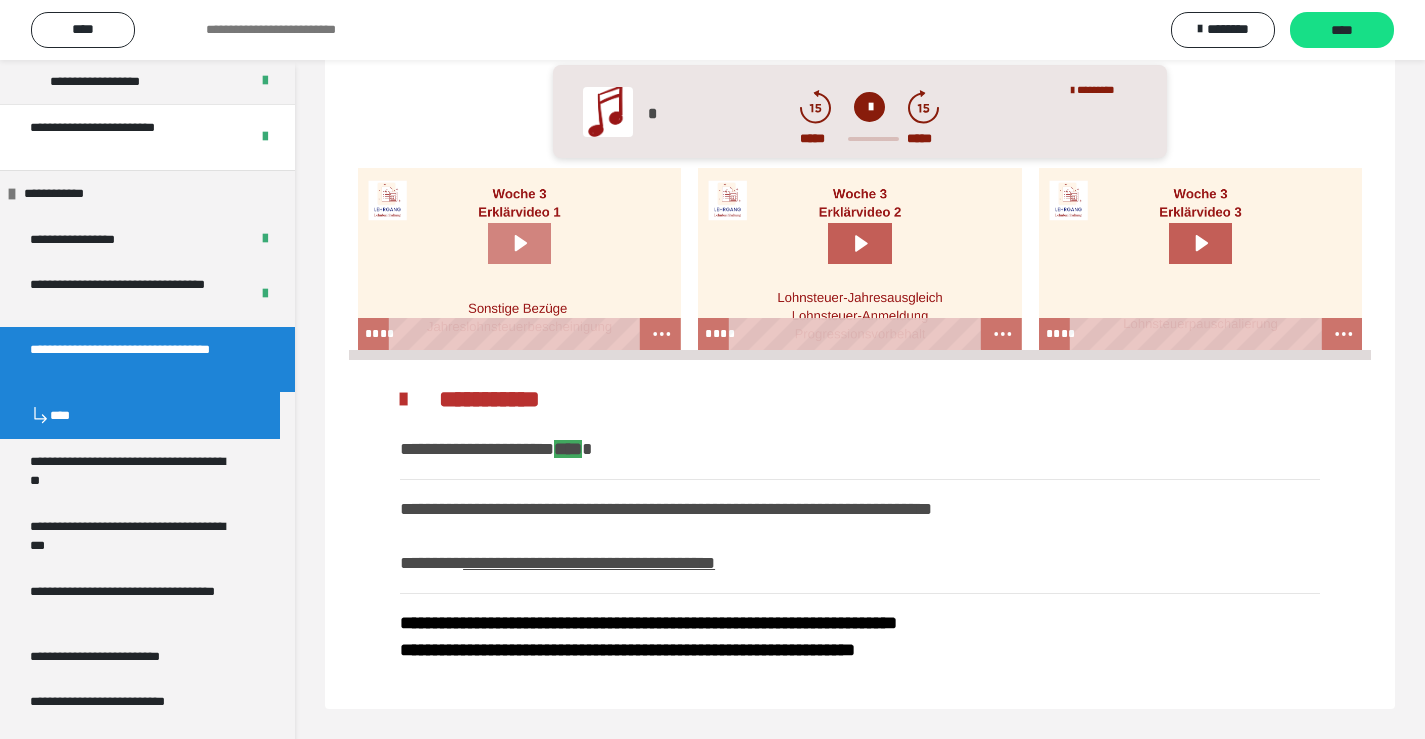 click 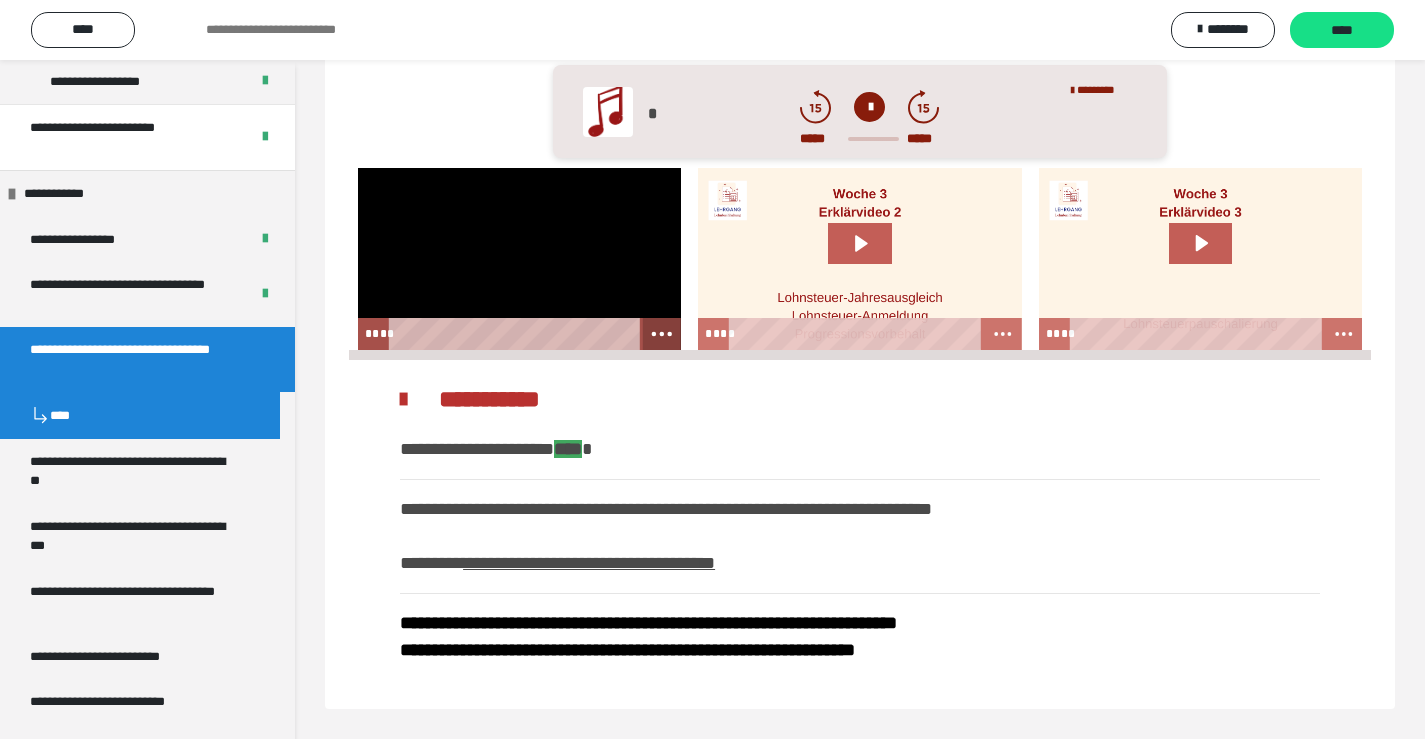 click 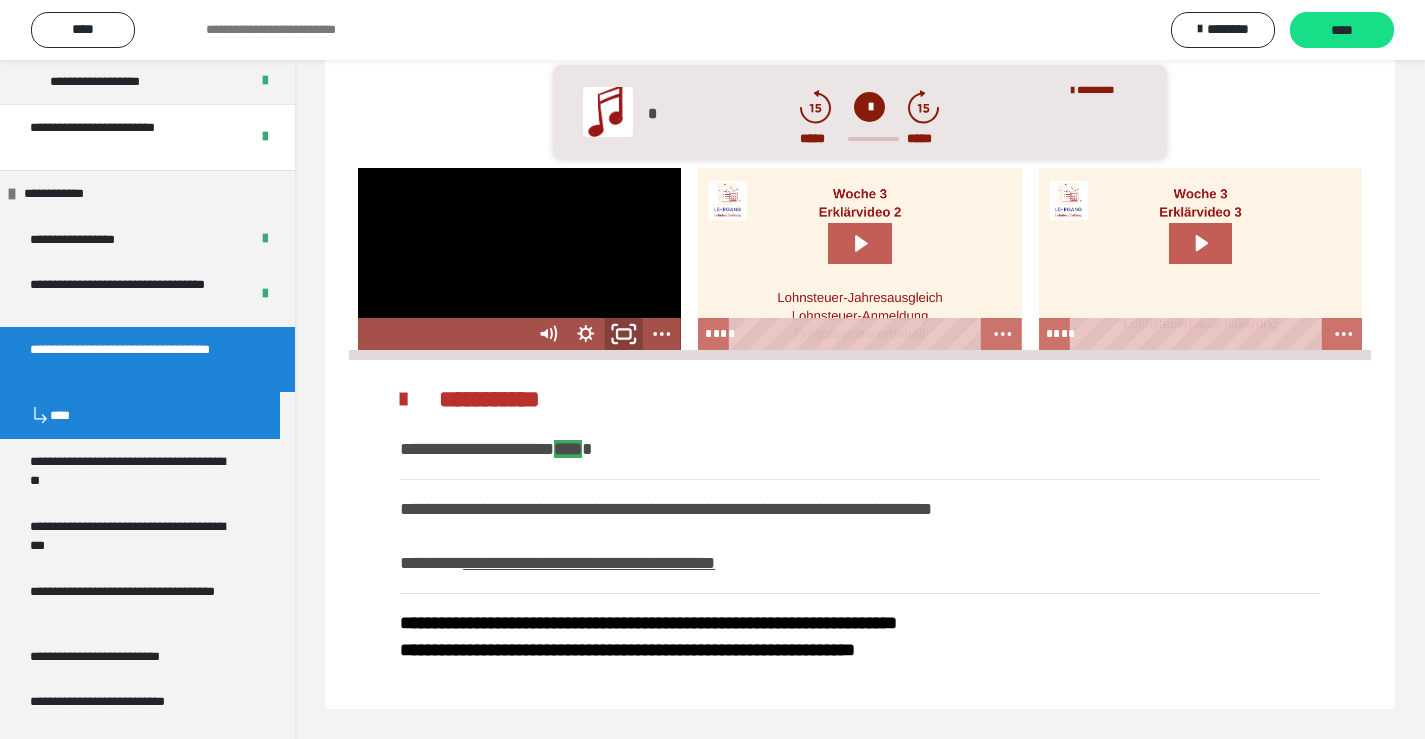 click 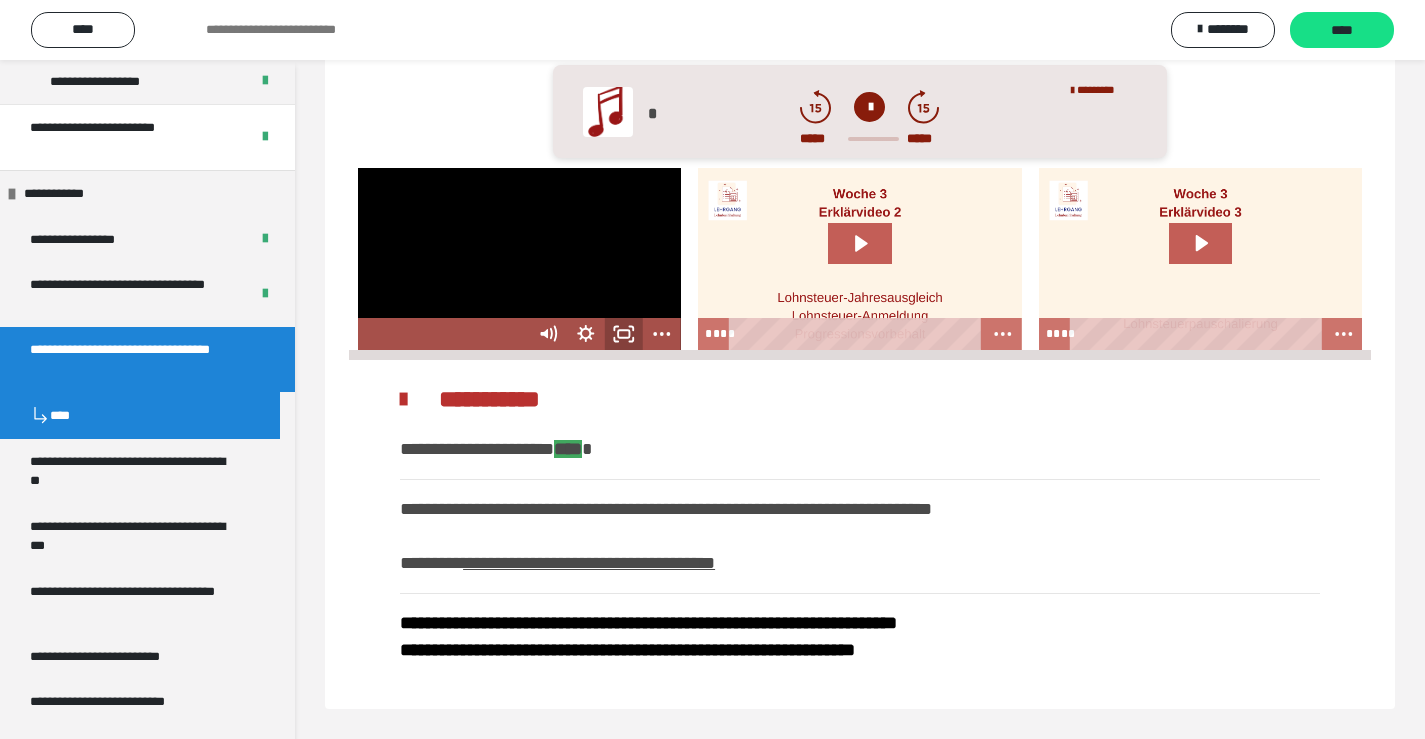 scroll, scrollTop: 463, scrollLeft: 0, axis: vertical 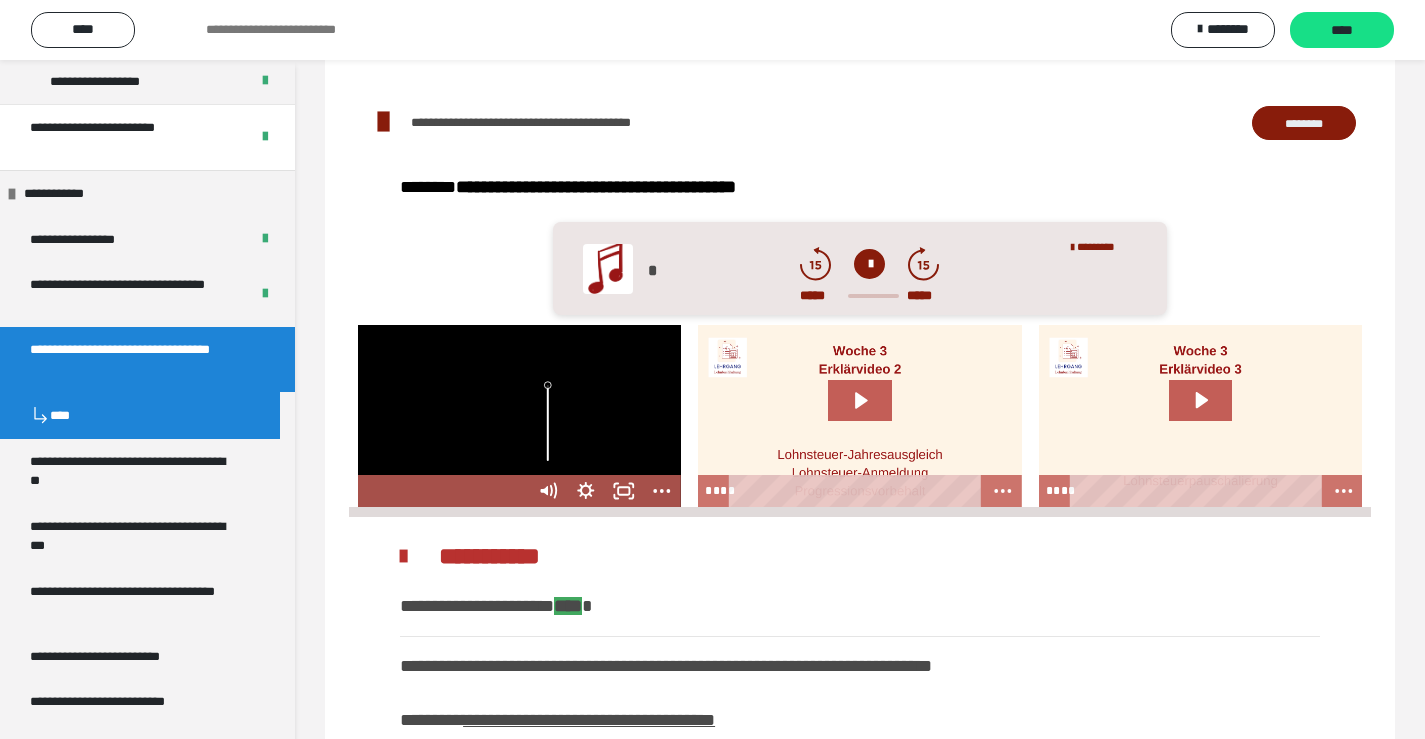 click at bounding box center [548, 423] 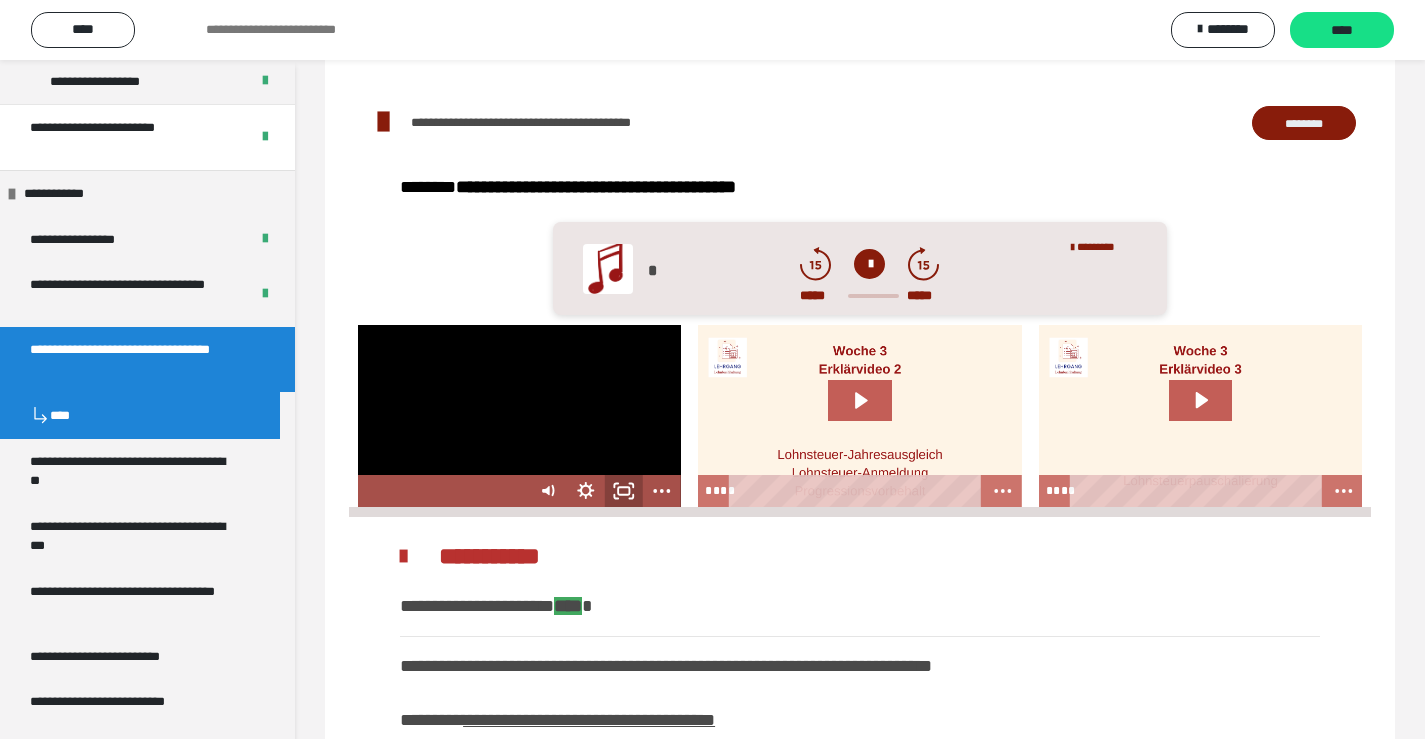 click 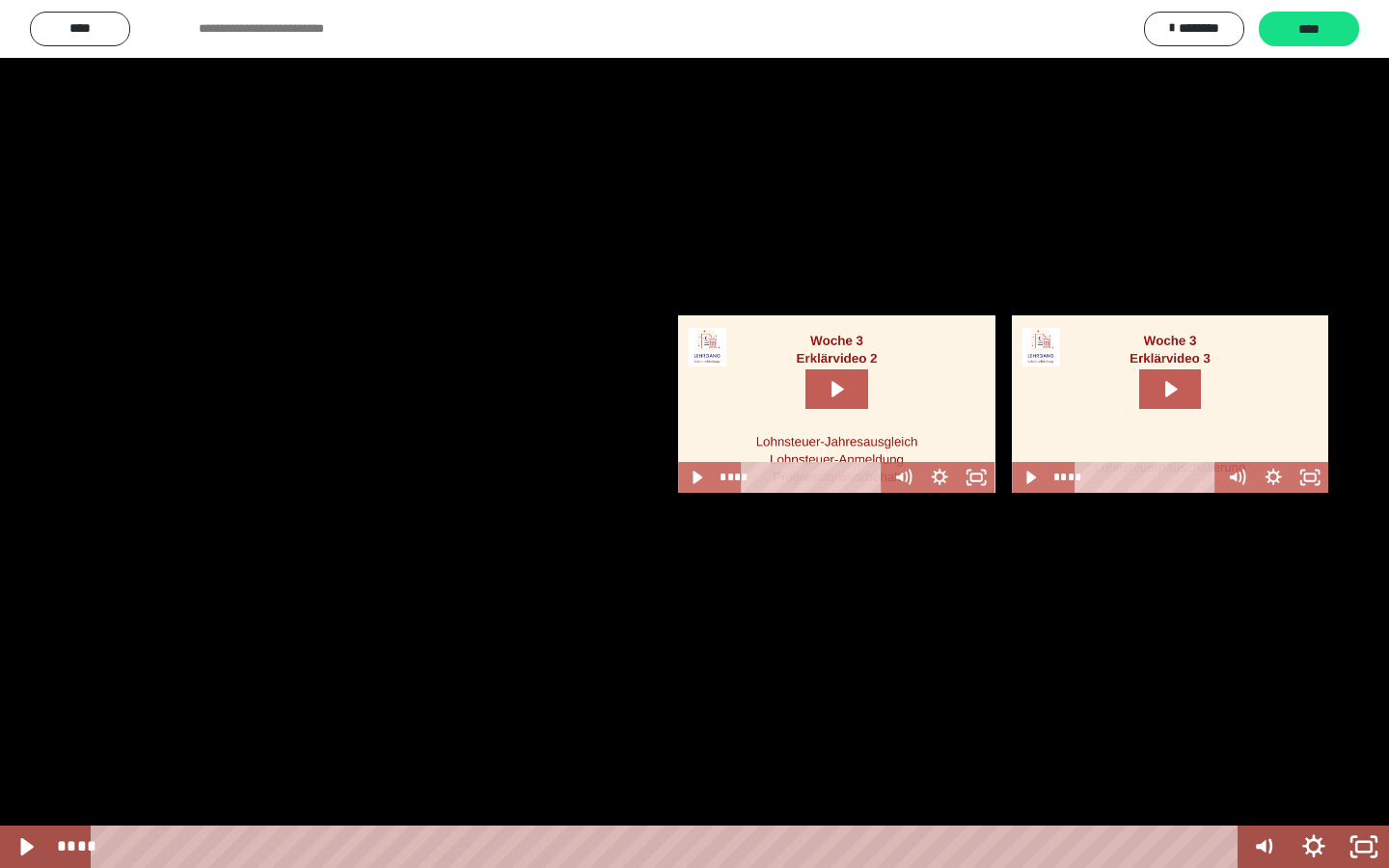 click at bounding box center (694, 434) 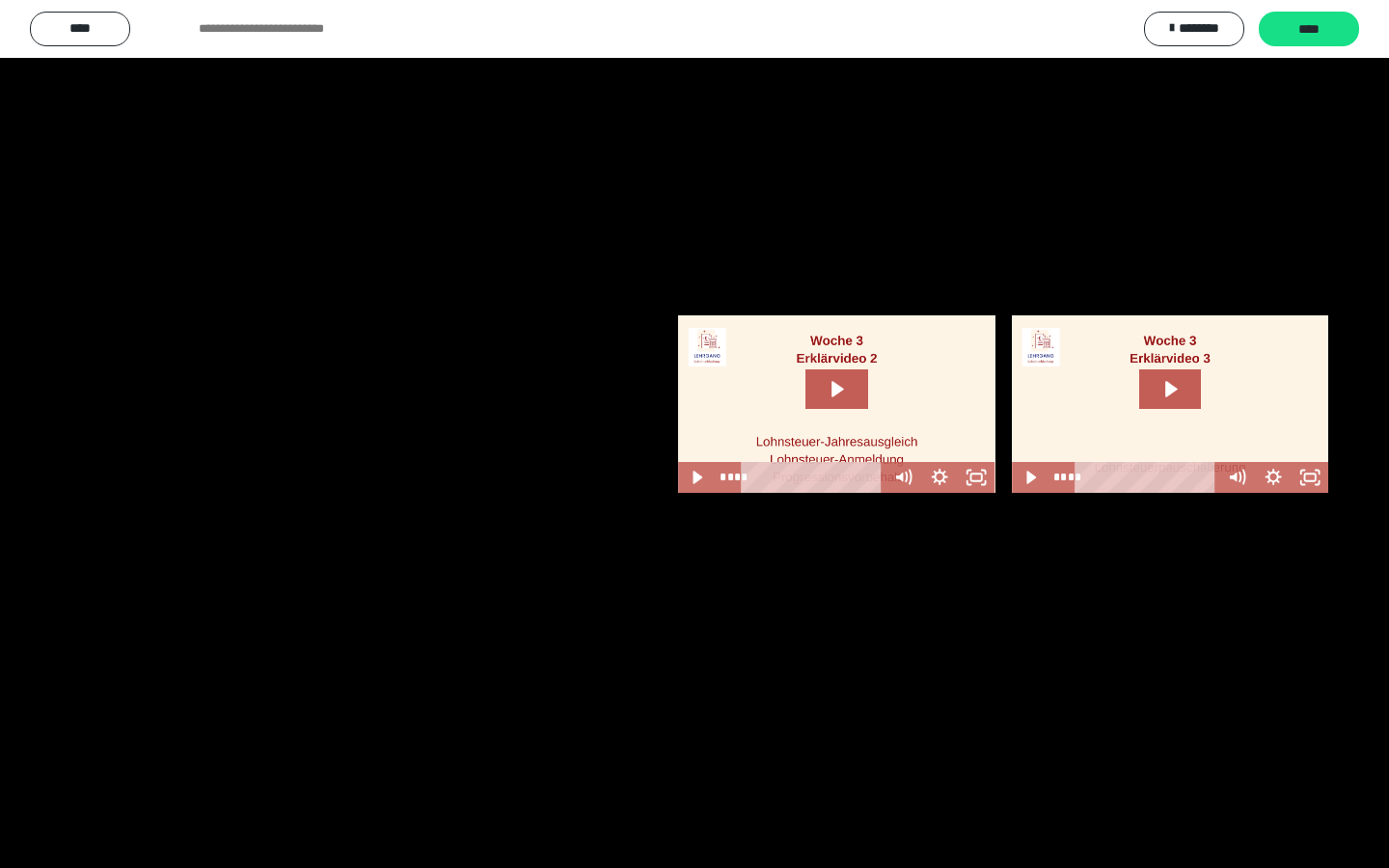 type 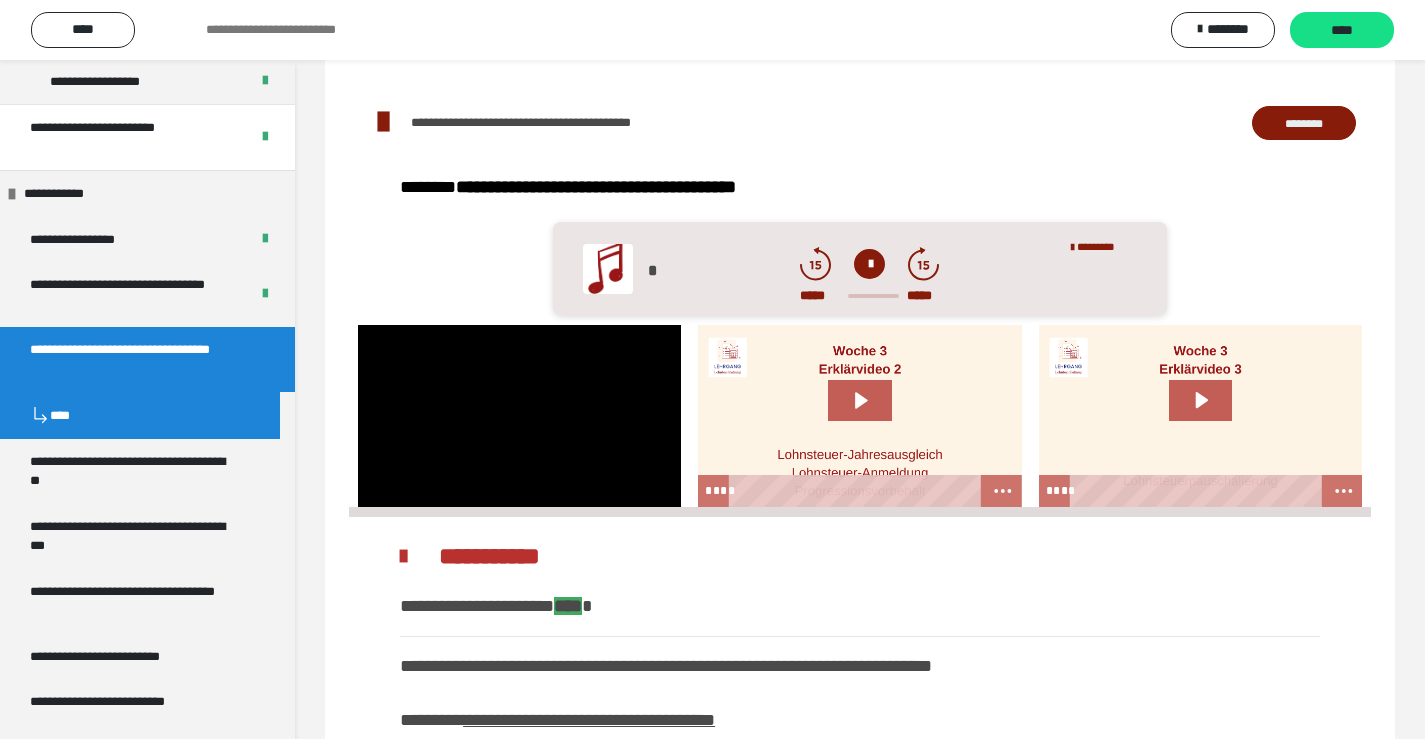click 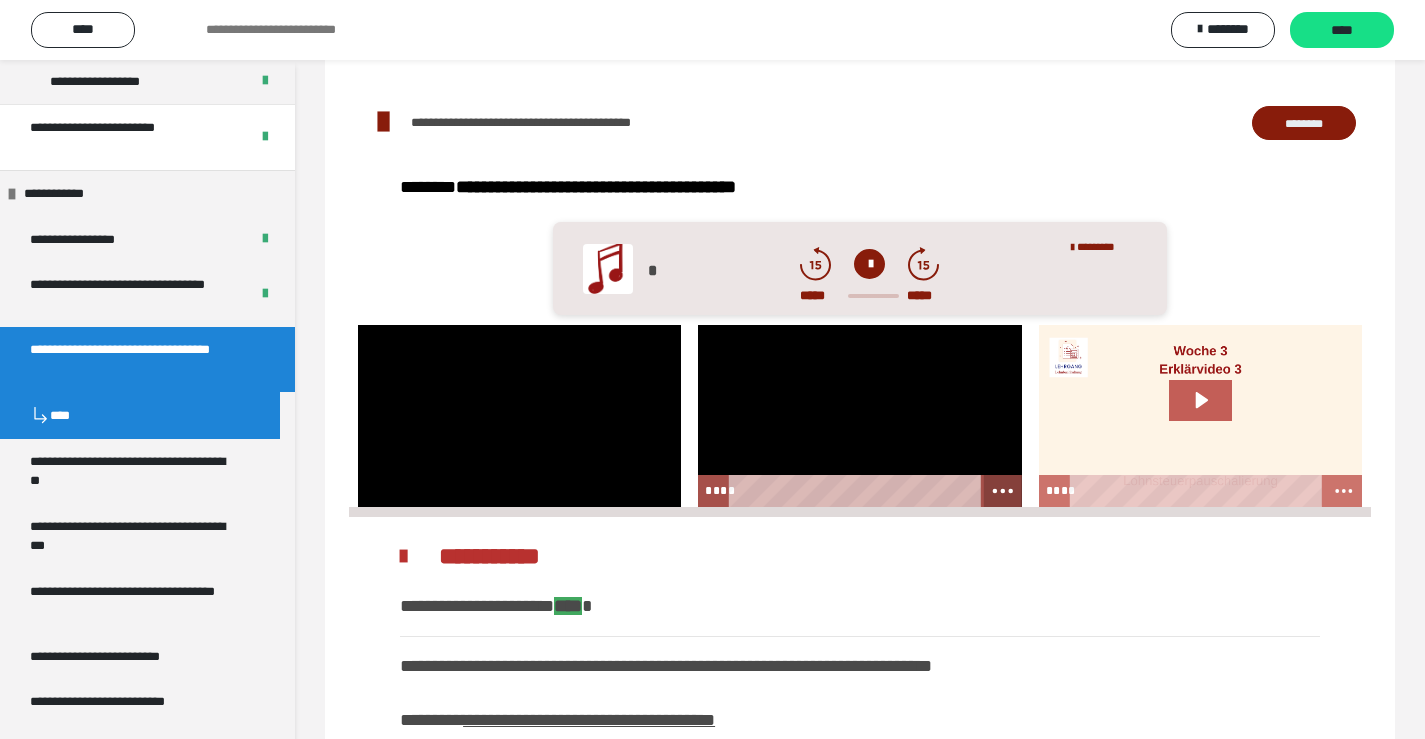 click 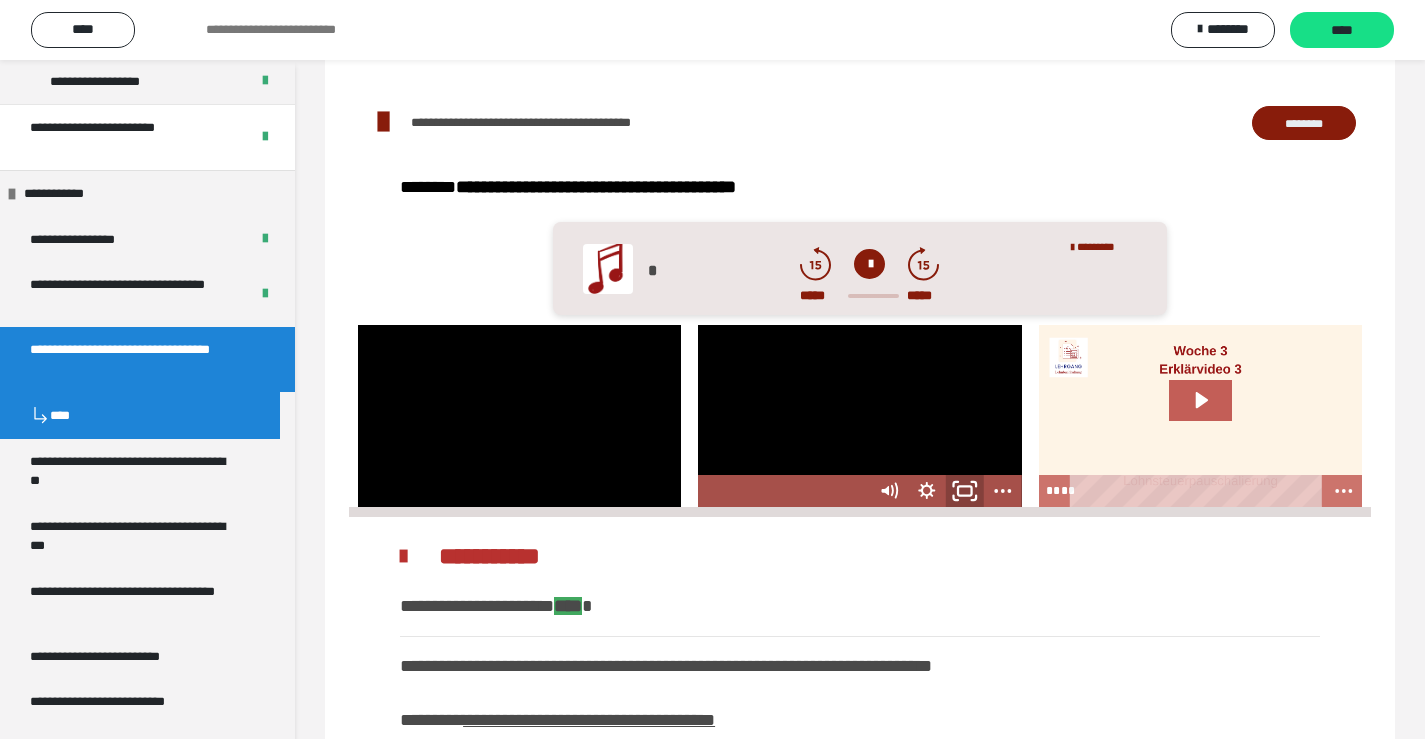 click 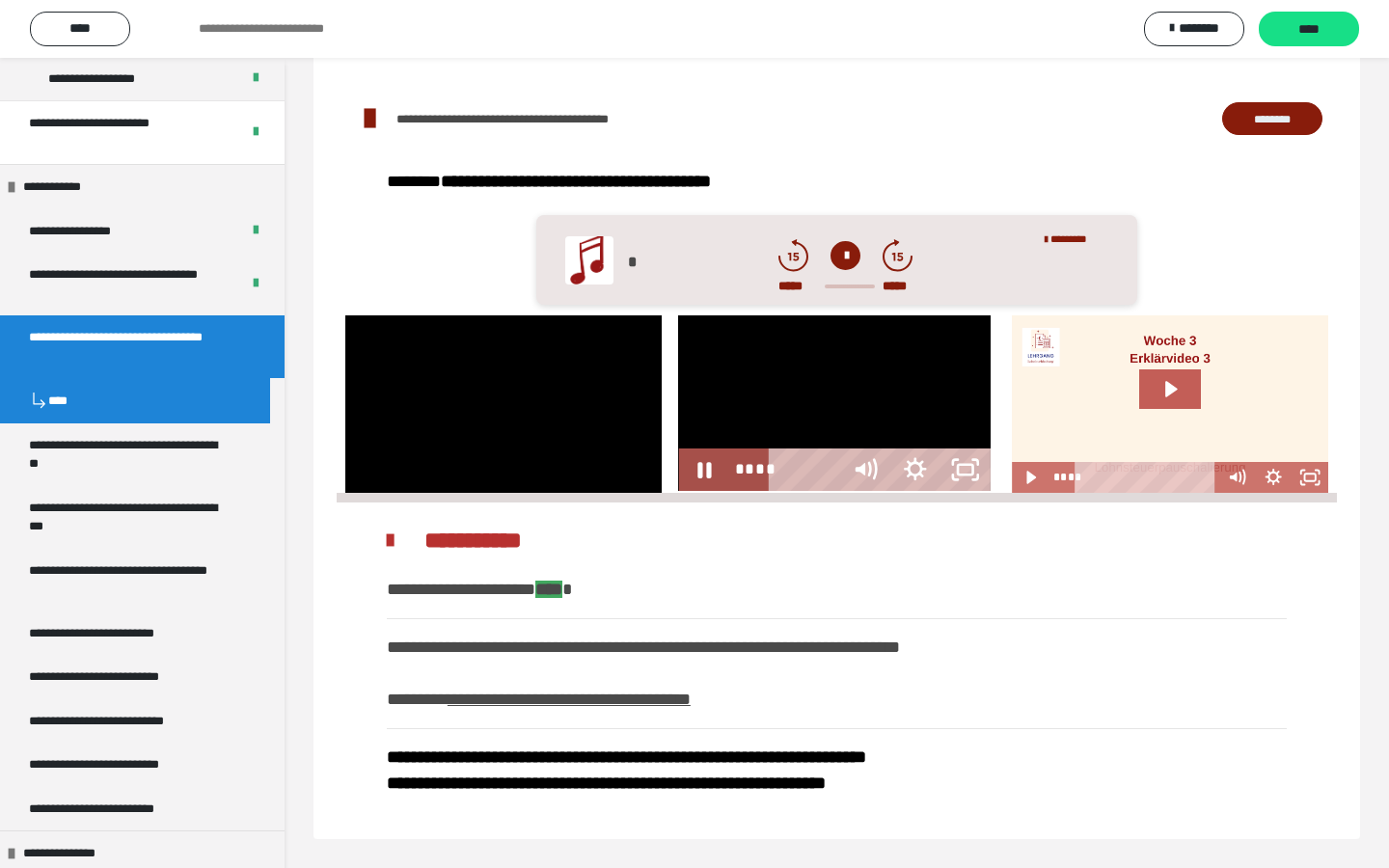 type 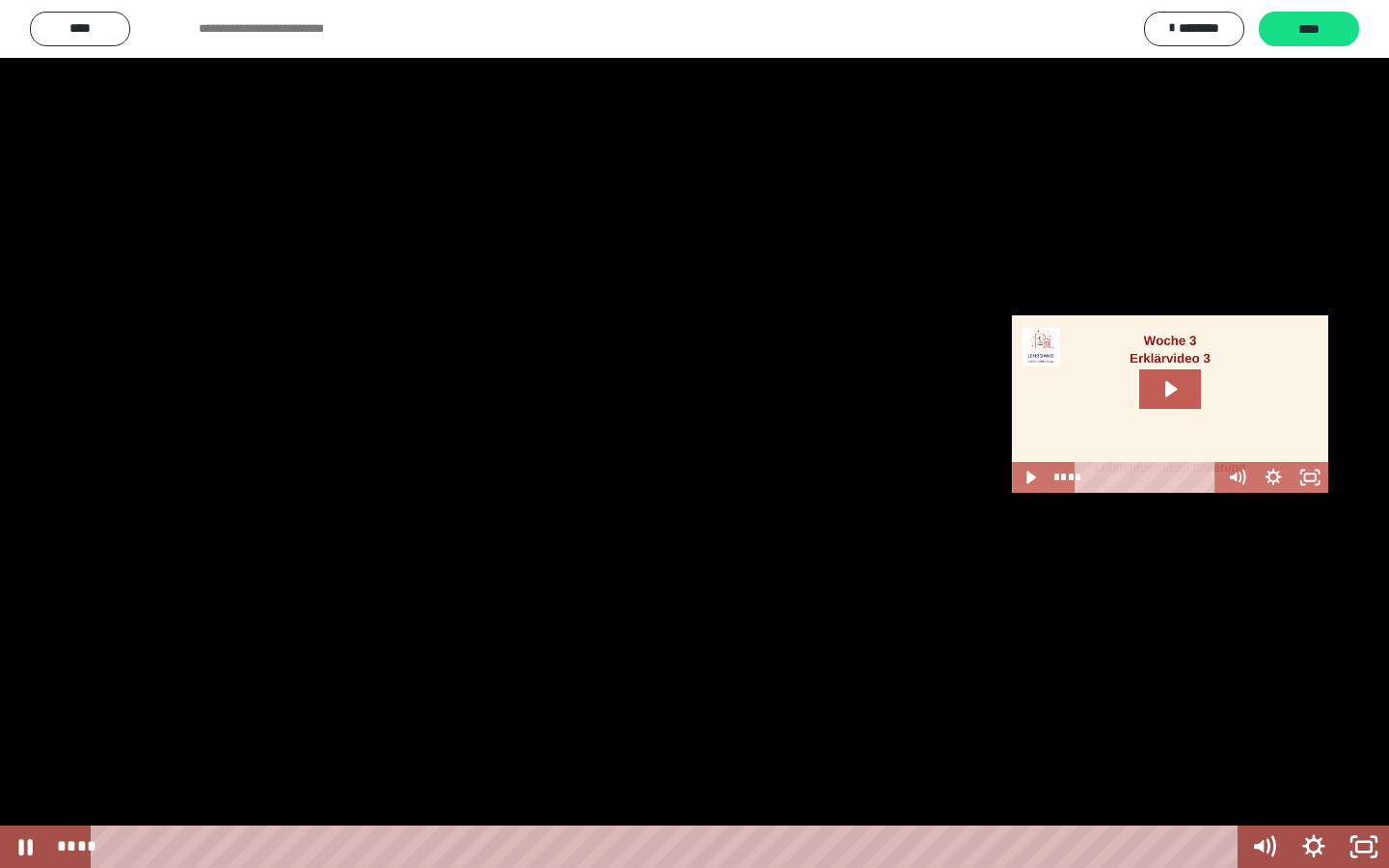 click at bounding box center [1364, 847] 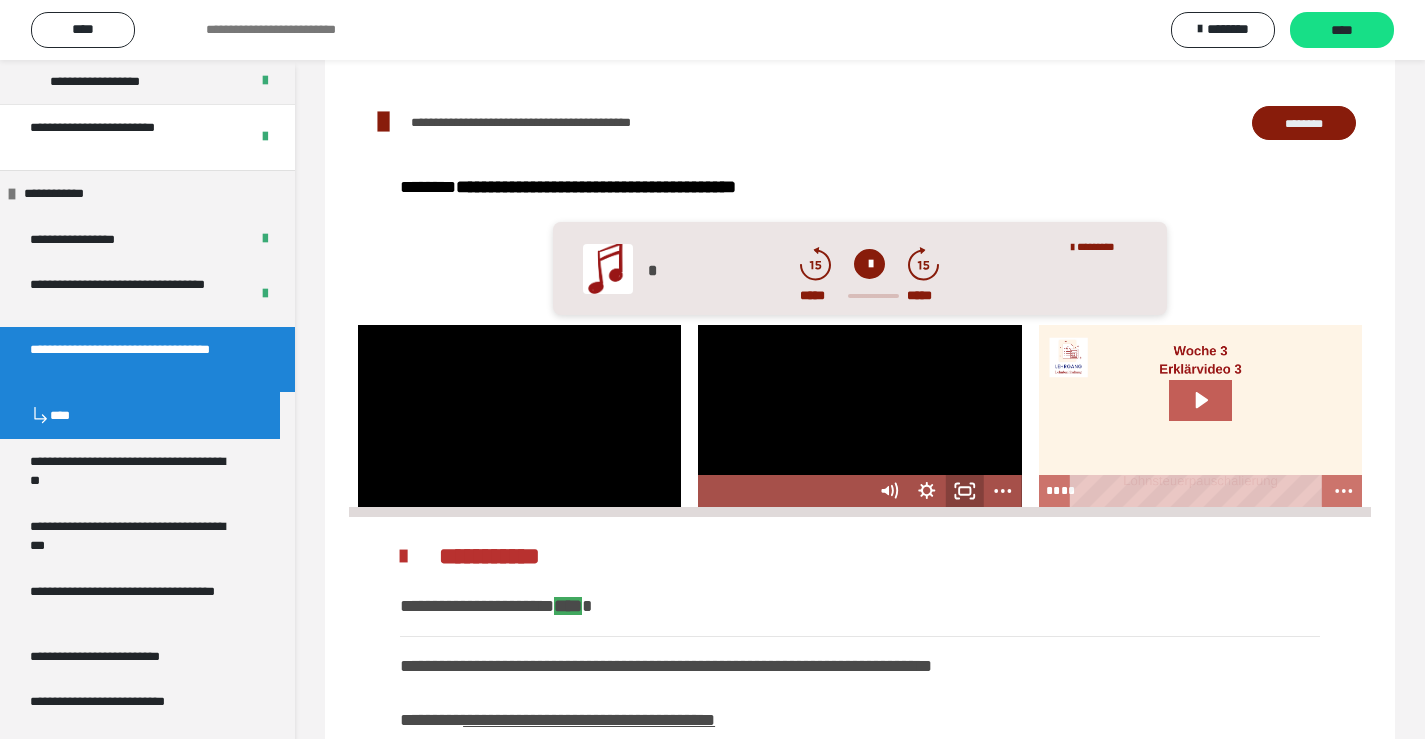 click 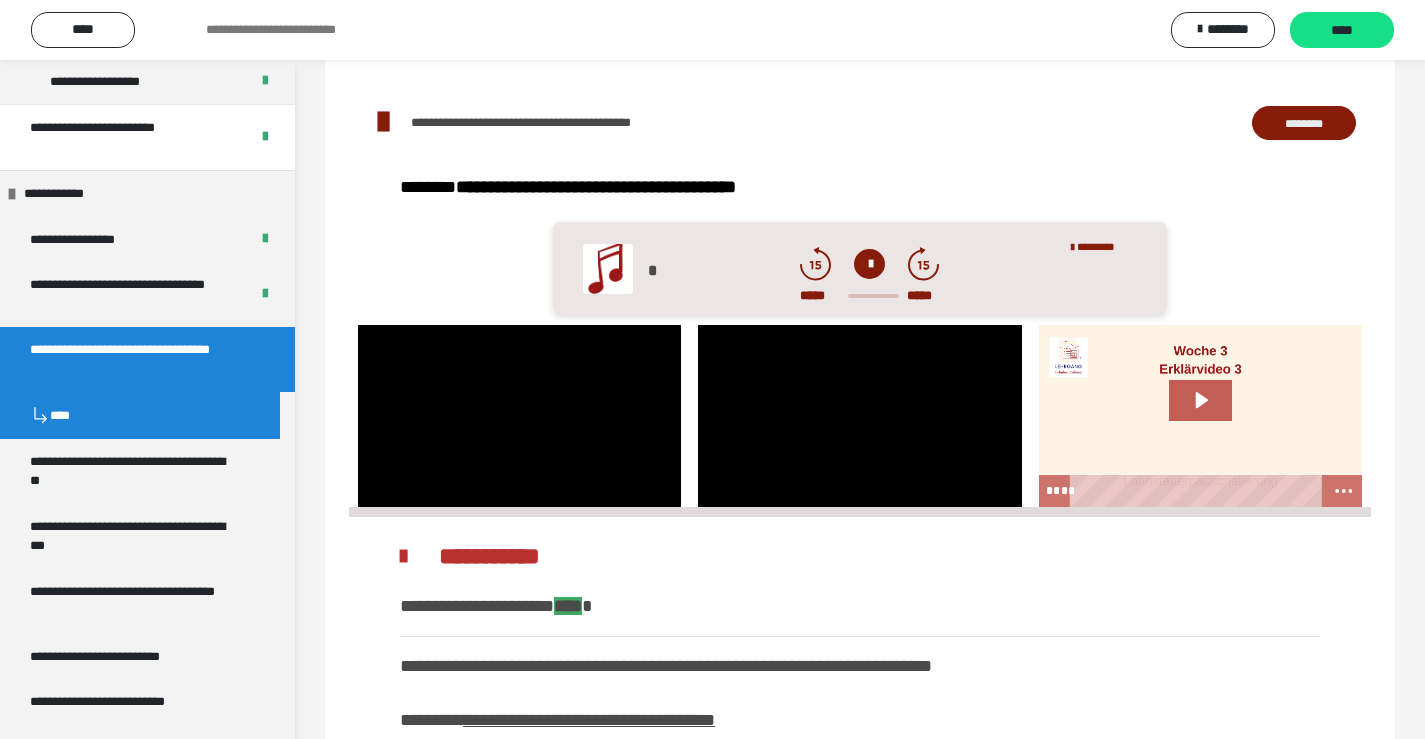 click at bounding box center [1201, 416] 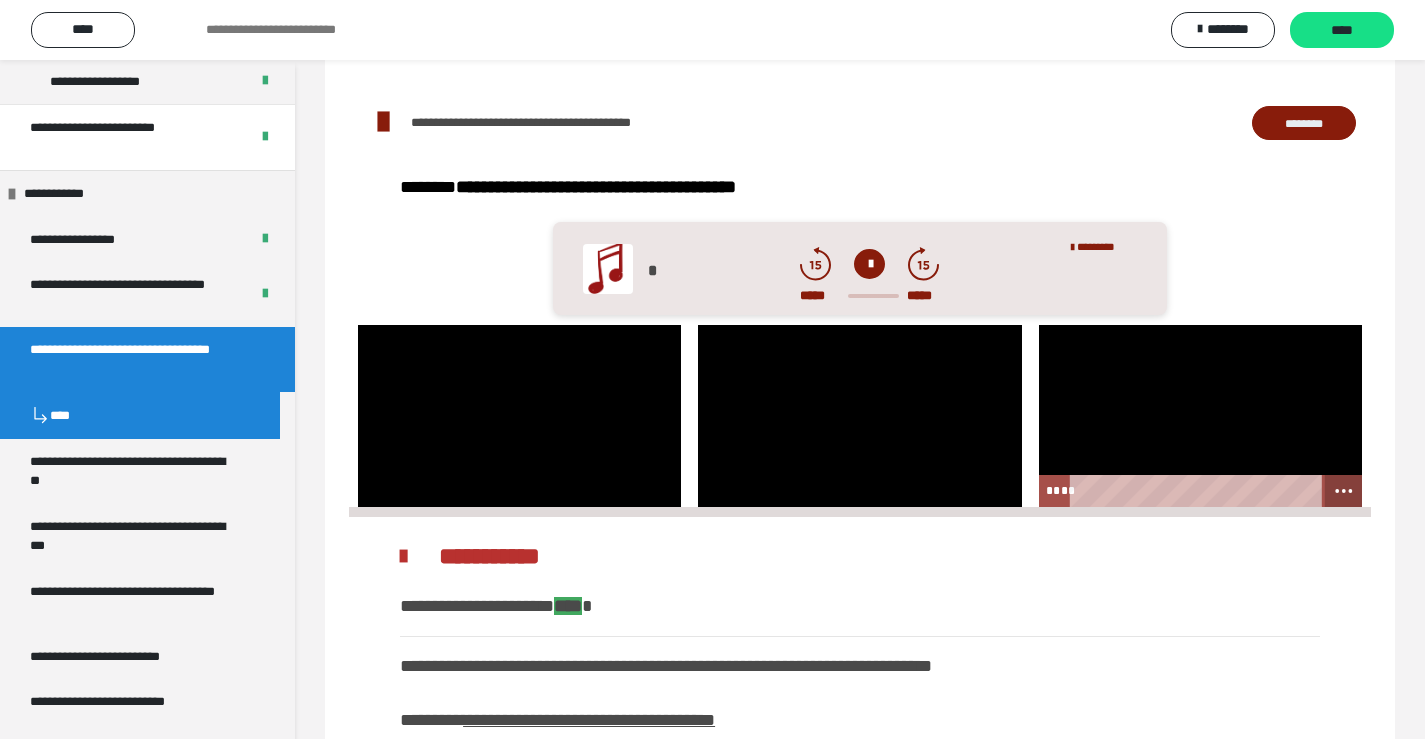 click 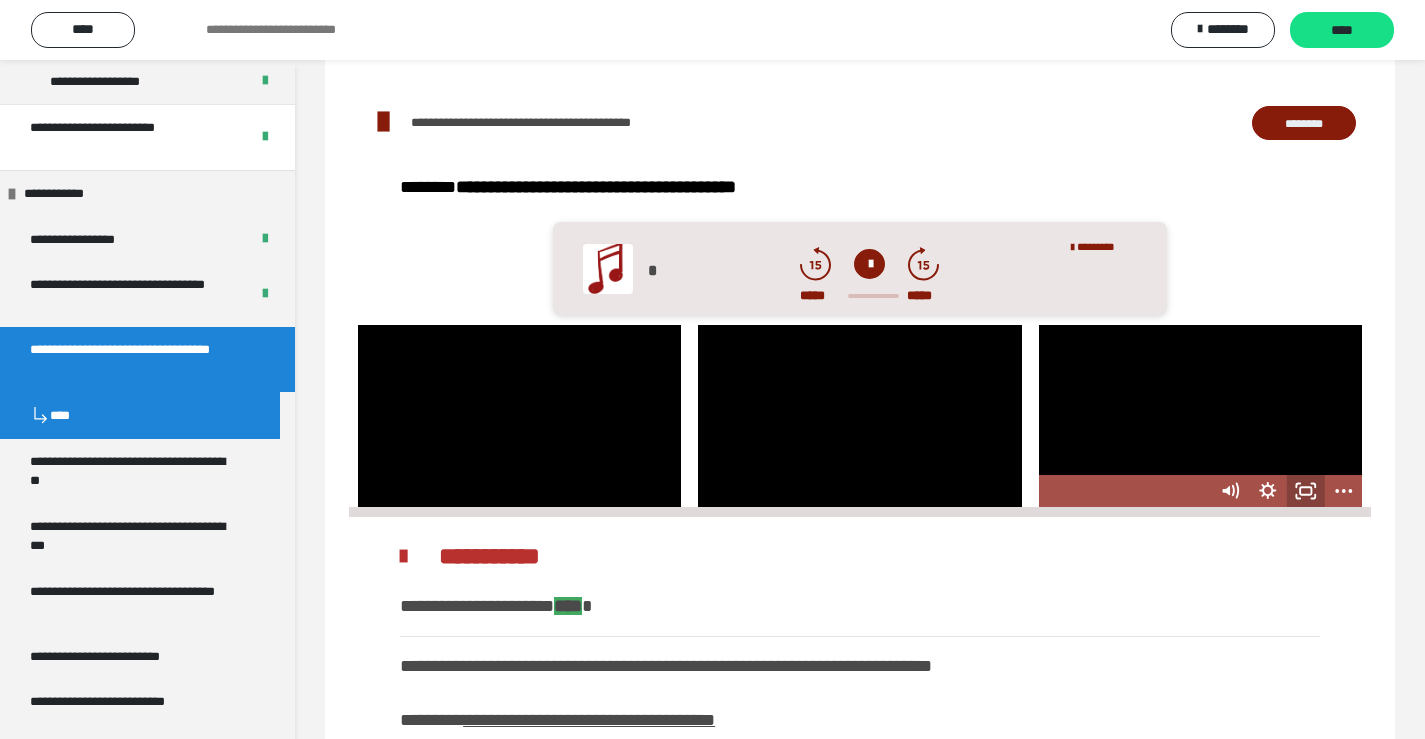 click 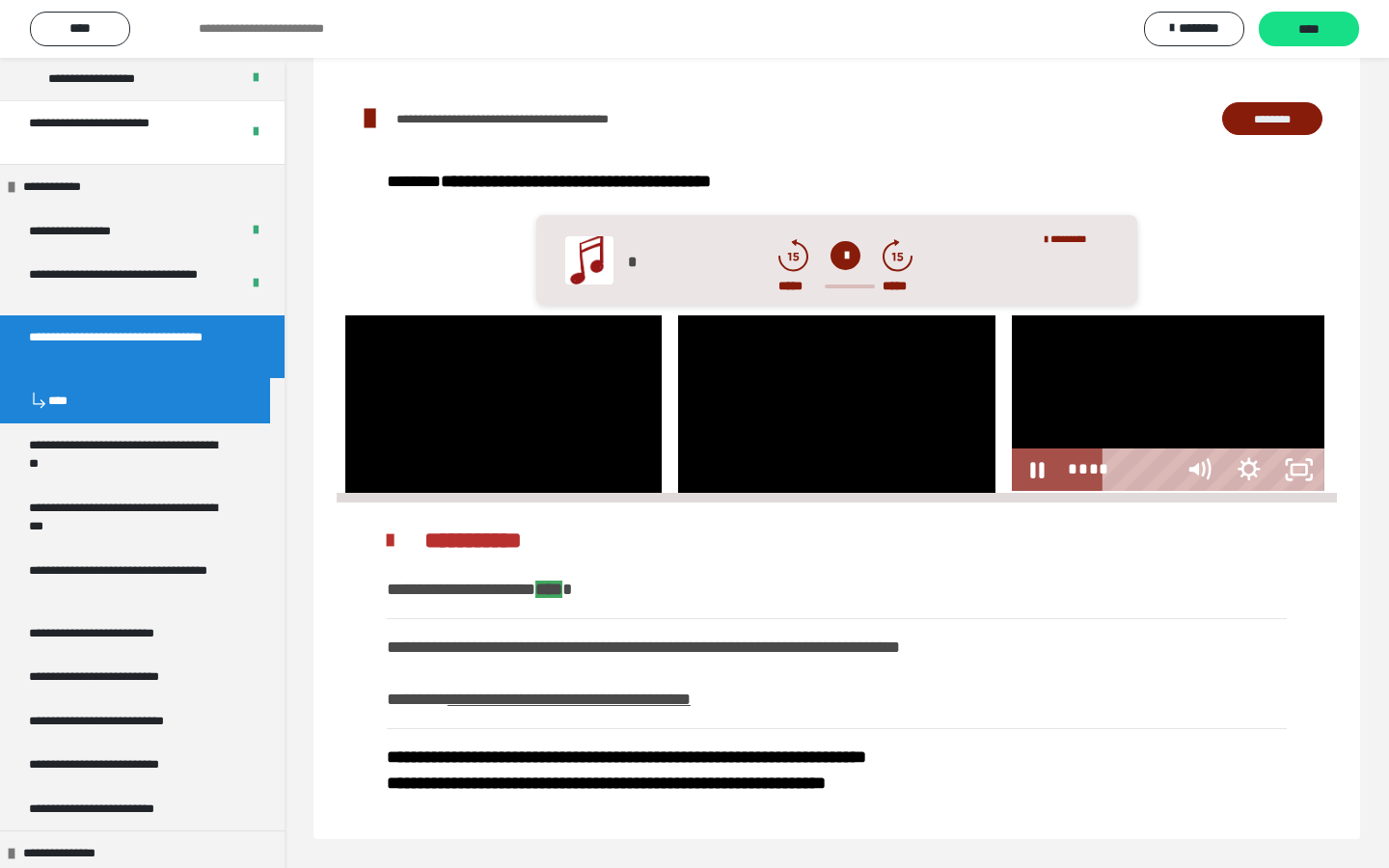 type 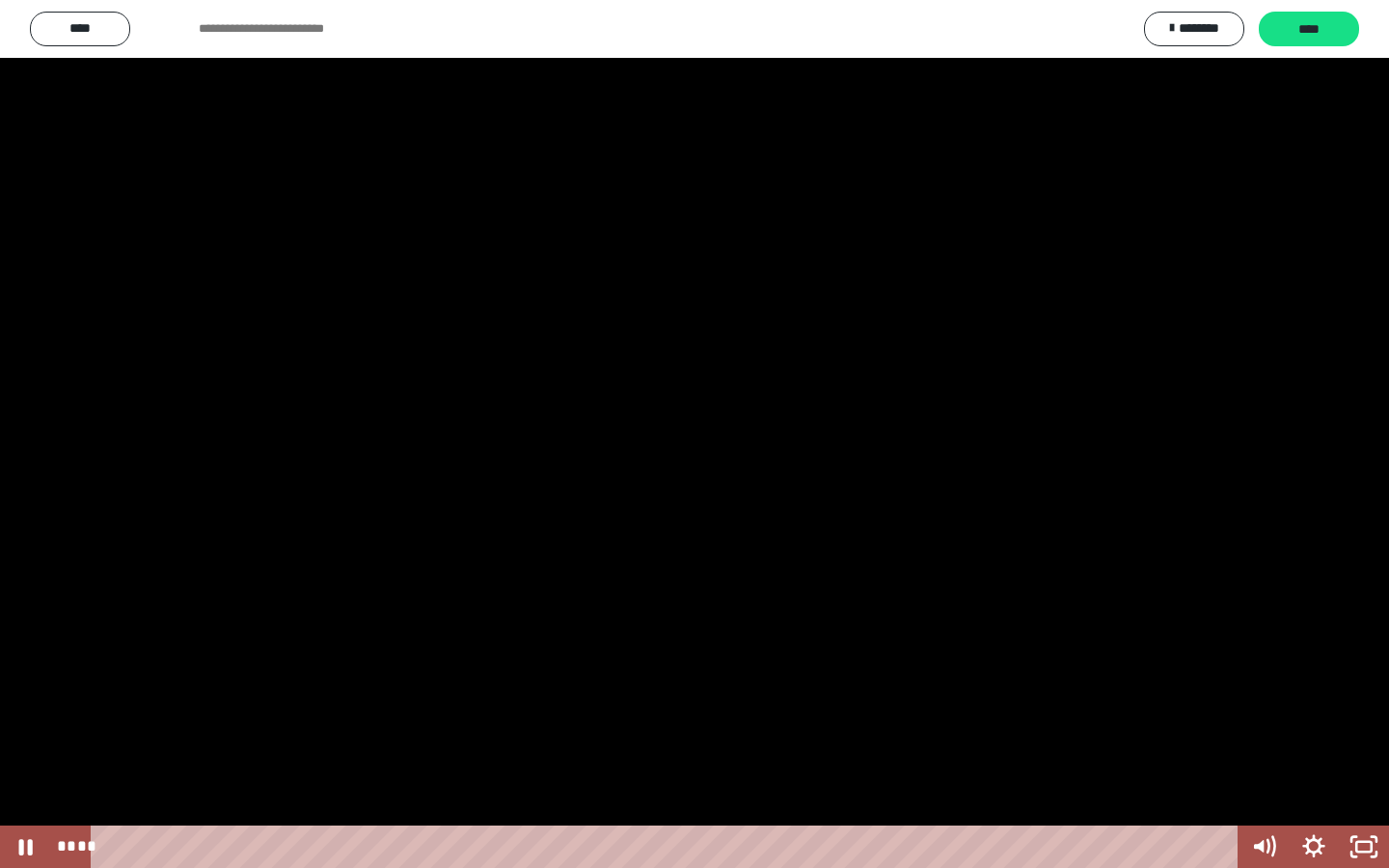 click at bounding box center [1364, 847] 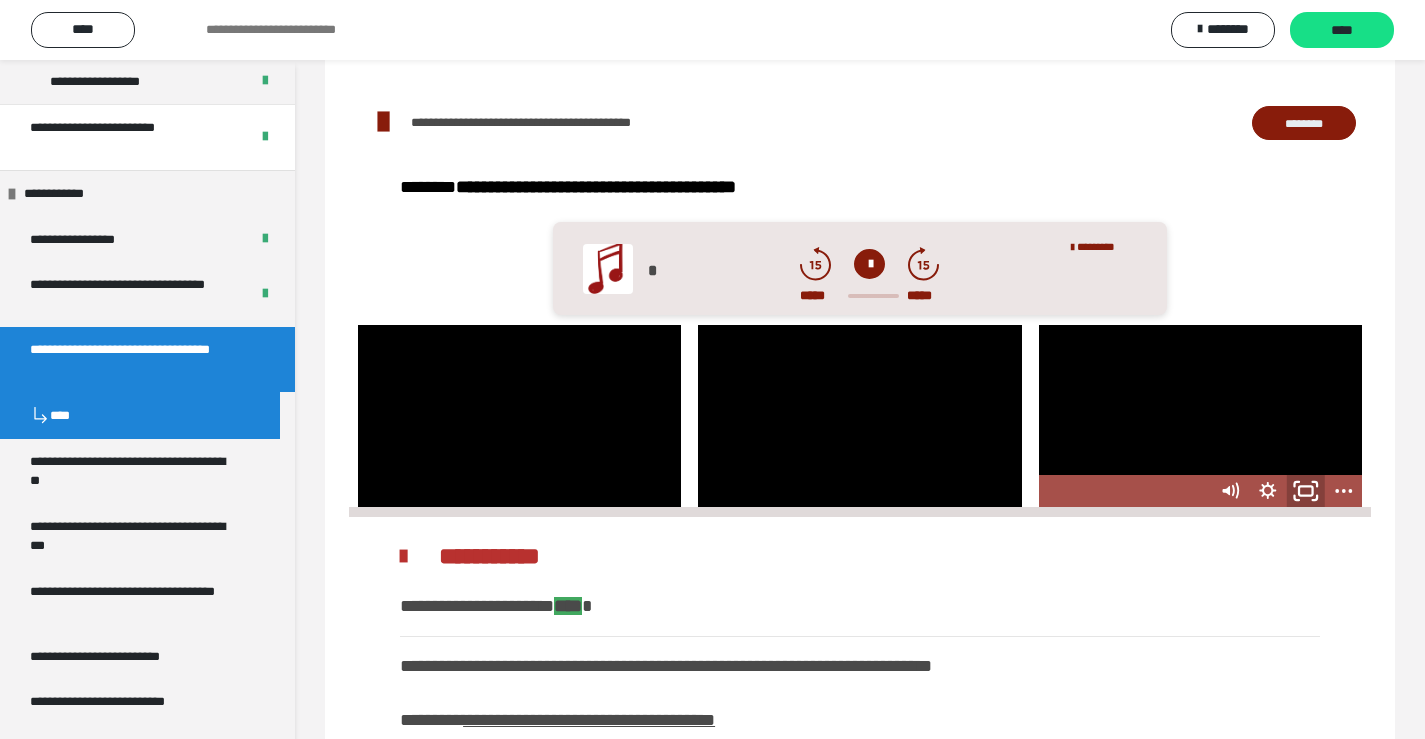 click 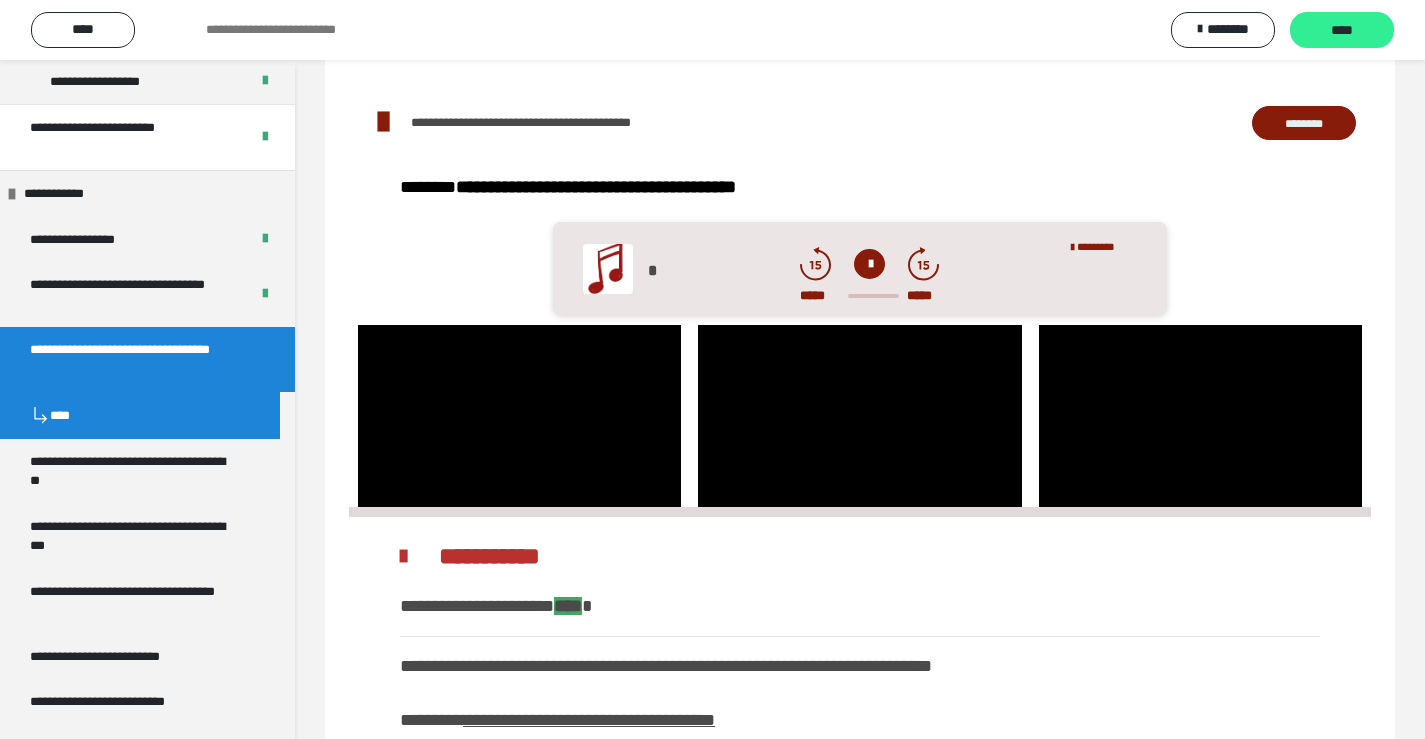 click on "****" at bounding box center [1342, 31] 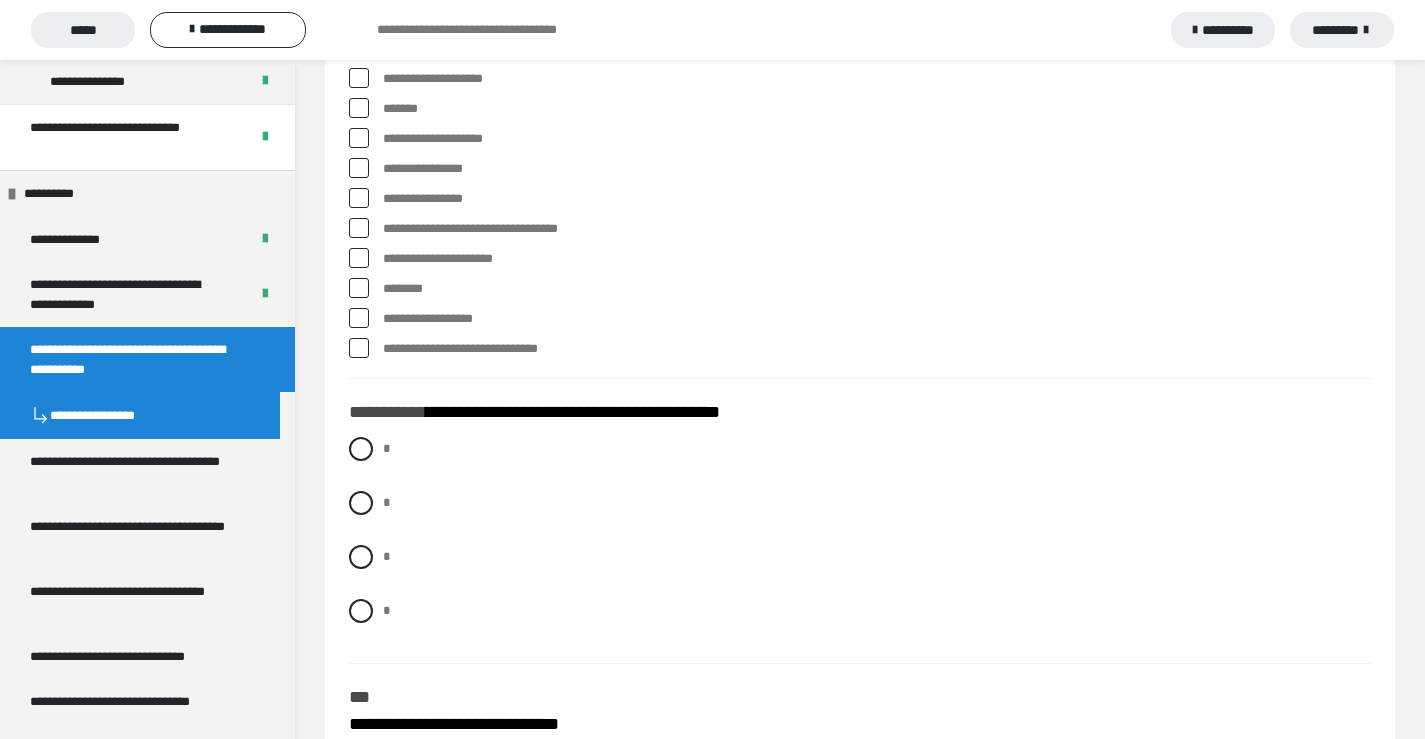 scroll, scrollTop: 915, scrollLeft: 0, axis: vertical 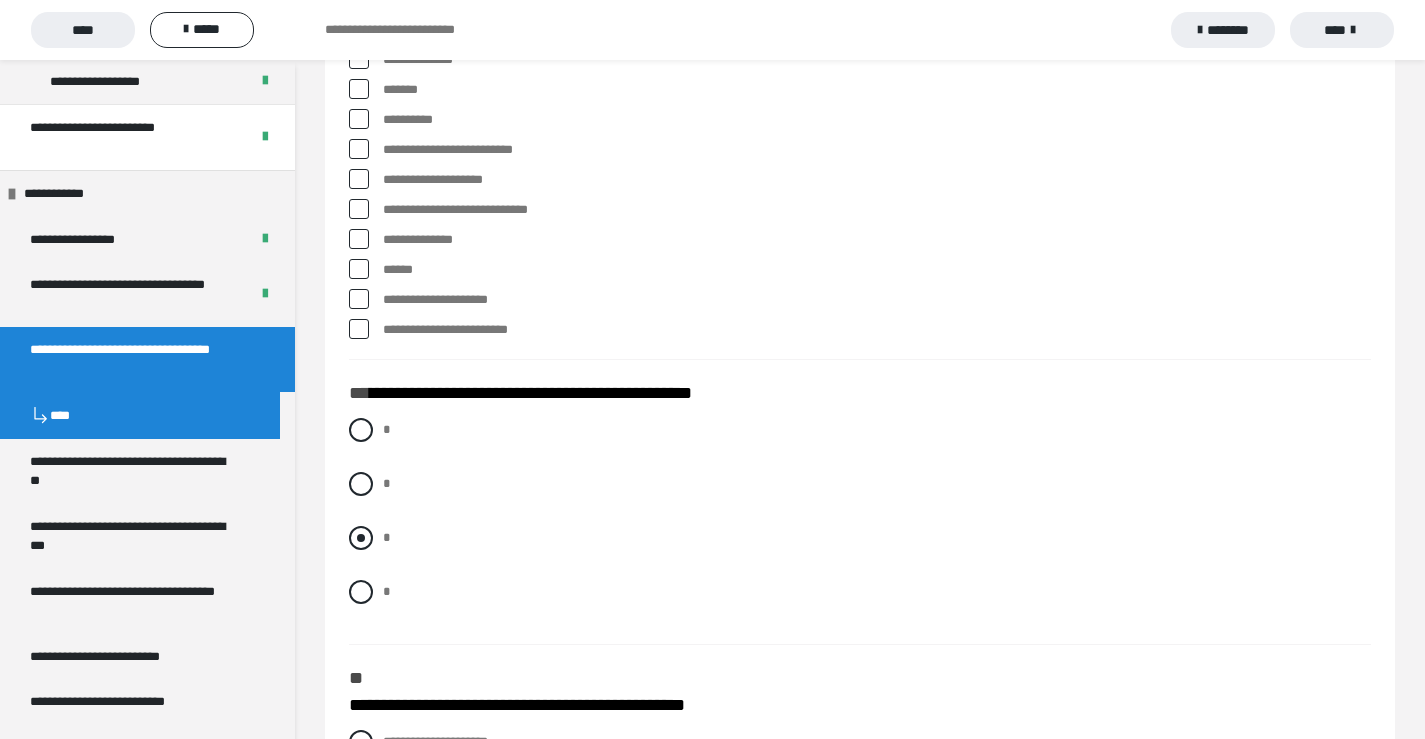 click at bounding box center (361, 538) 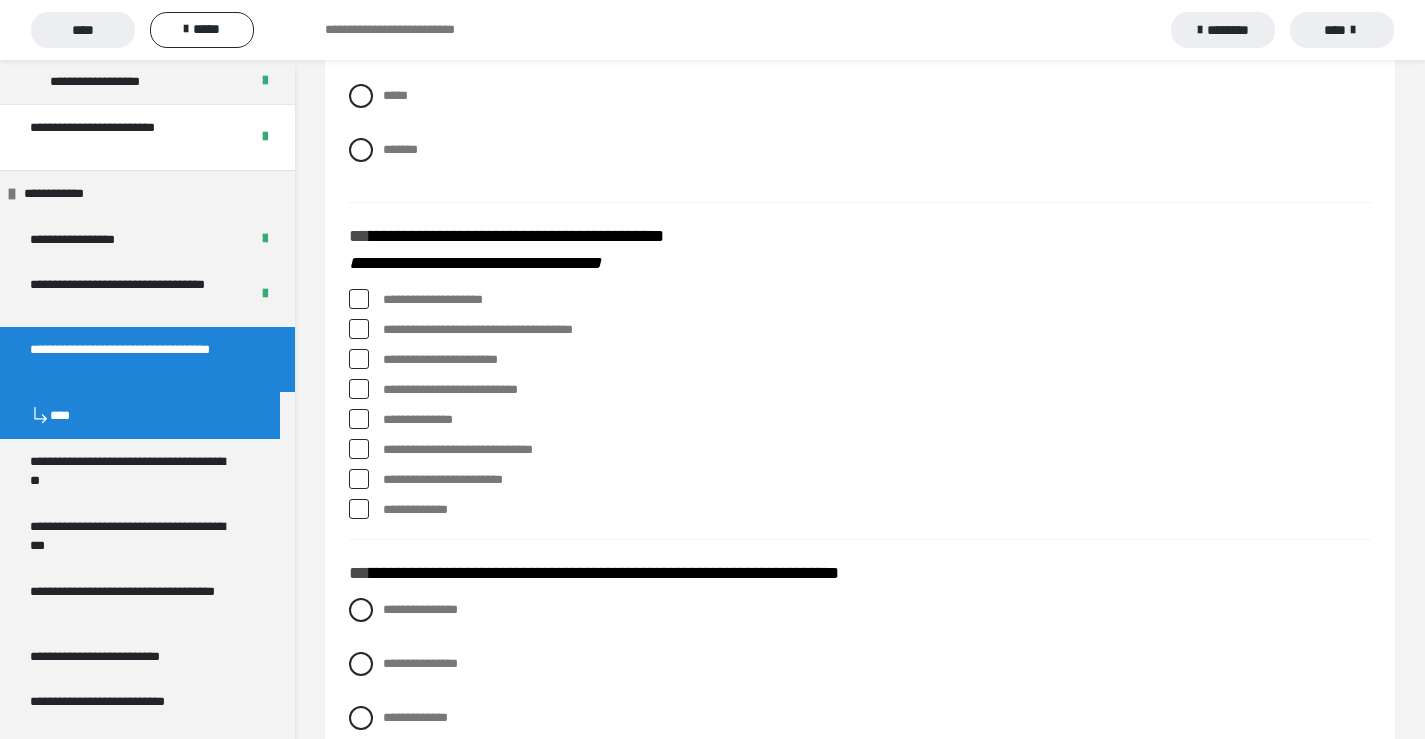 scroll, scrollTop: 0, scrollLeft: 0, axis: both 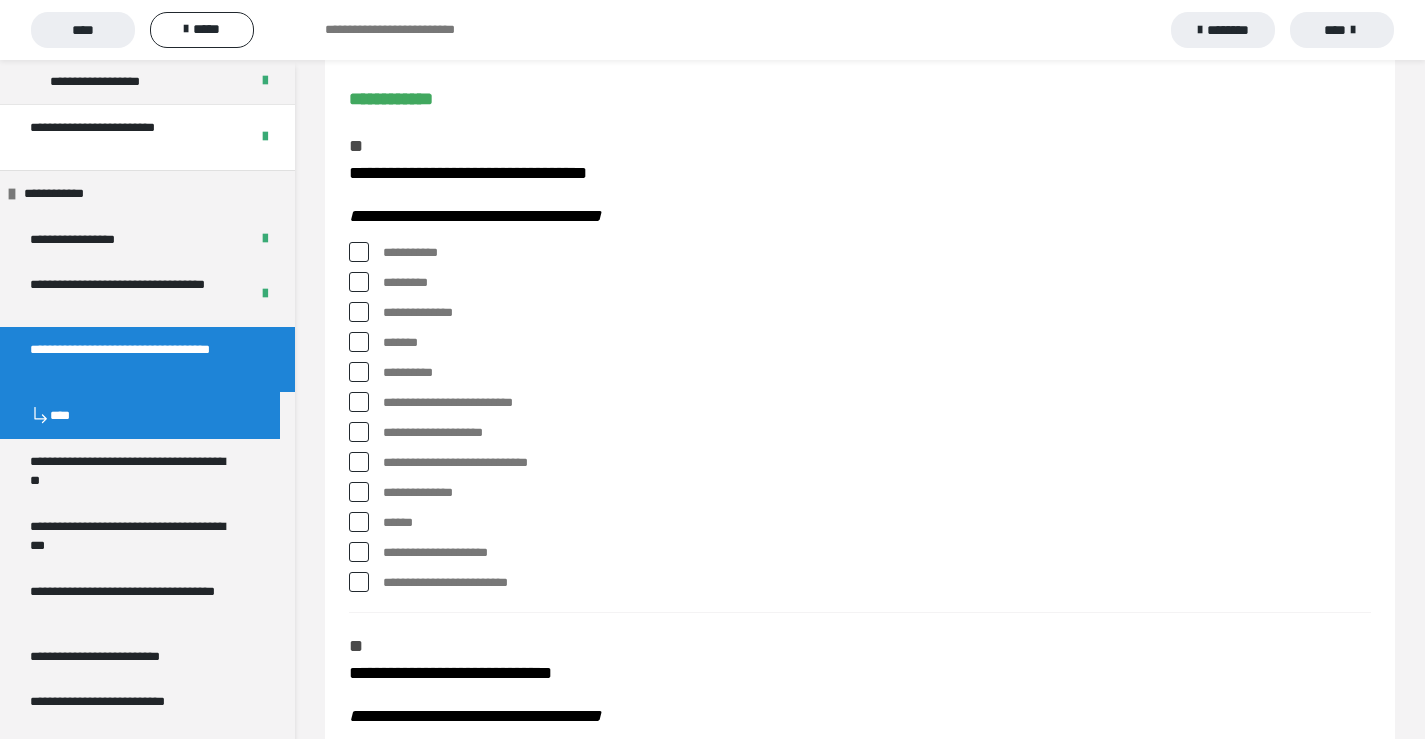 click at bounding box center [359, 342] 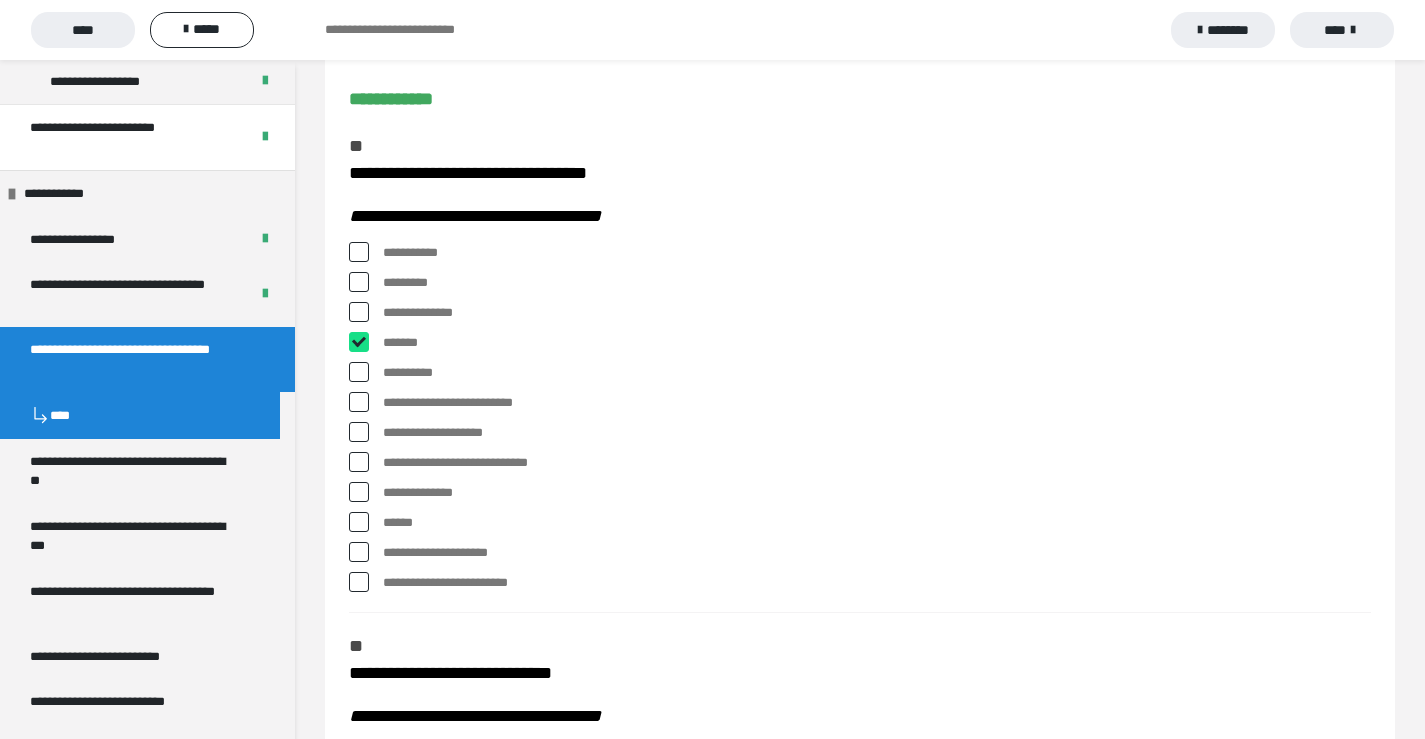 checkbox on "****" 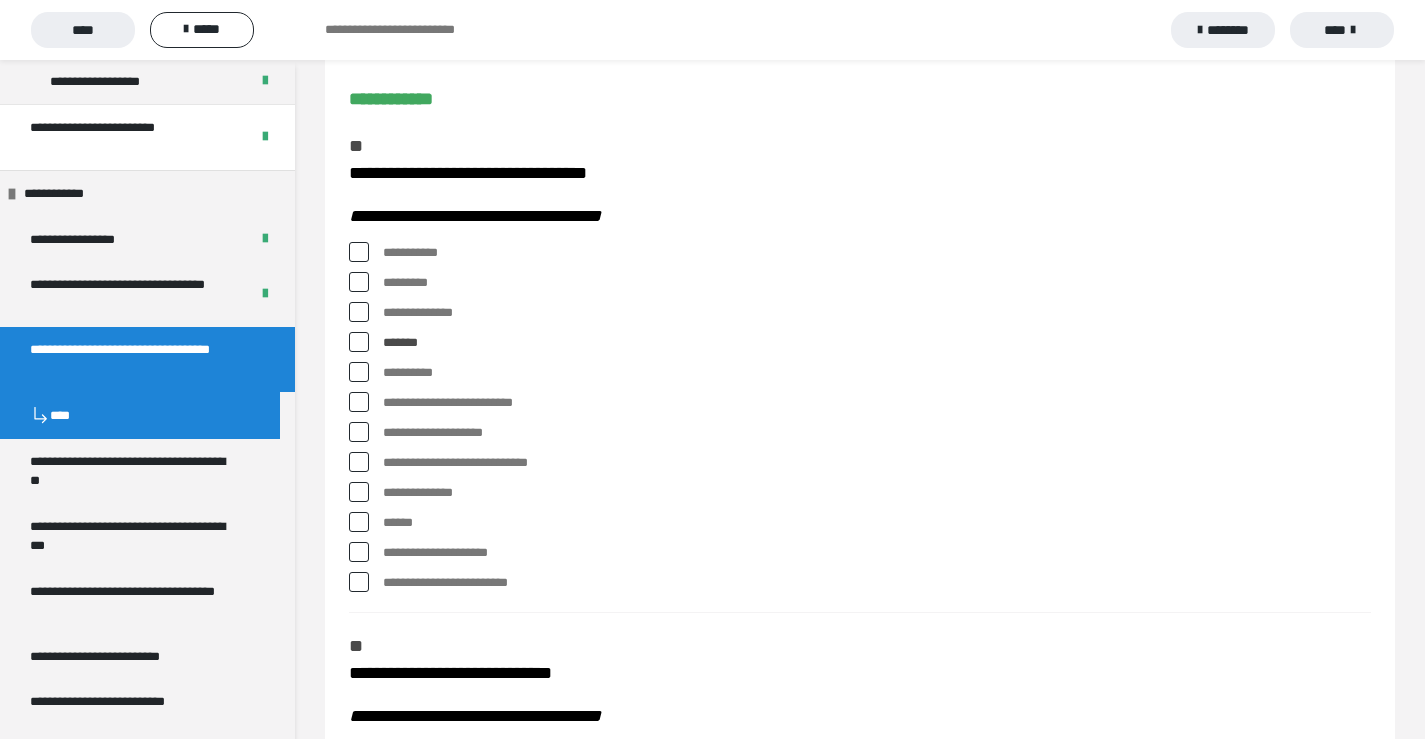 click at bounding box center [359, 372] 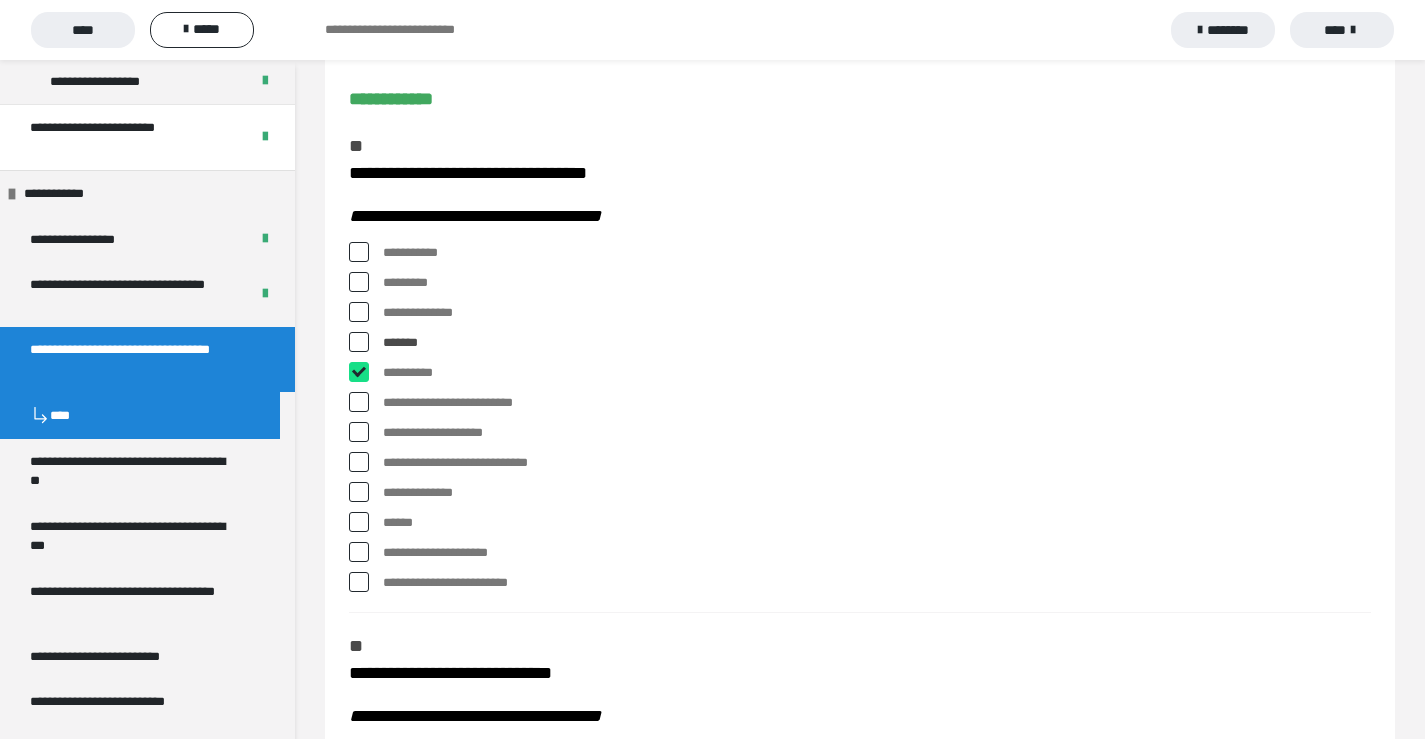 checkbox on "****" 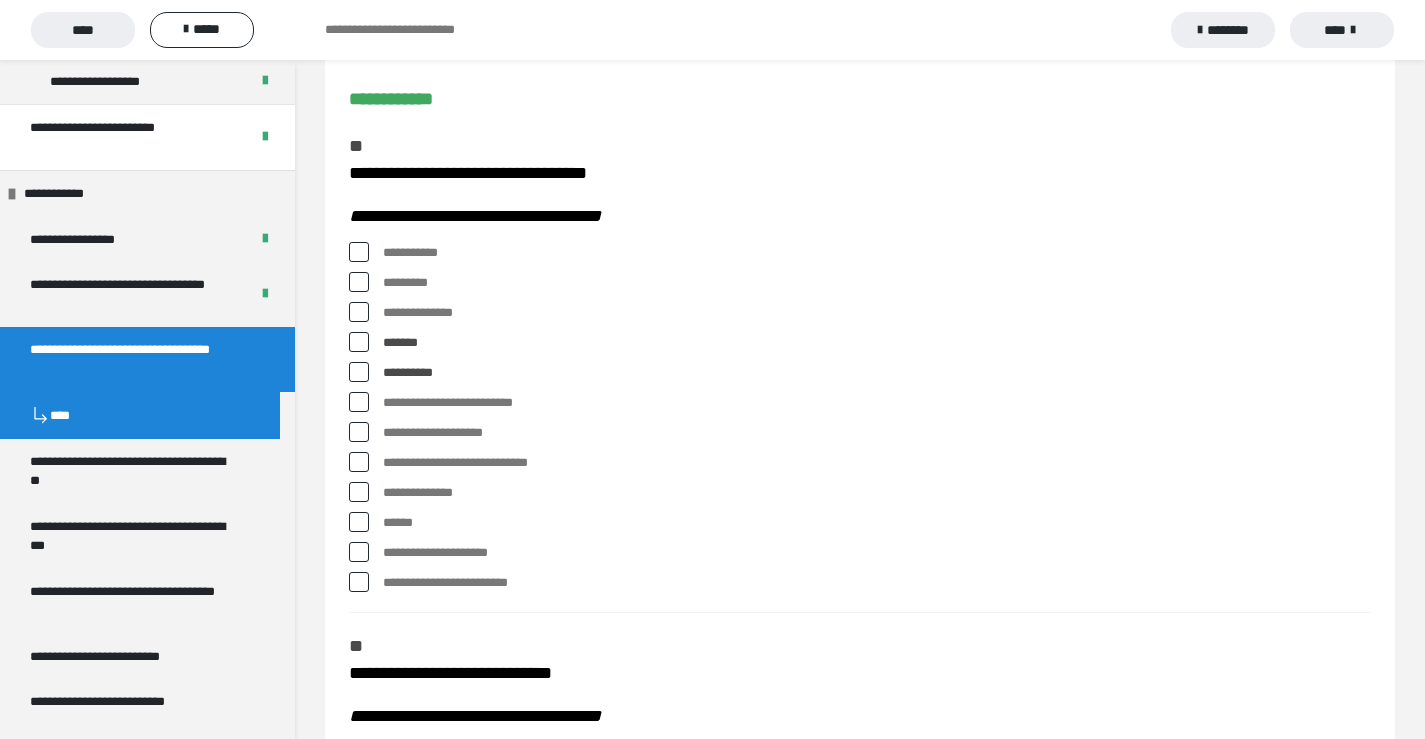 click at bounding box center (359, 522) 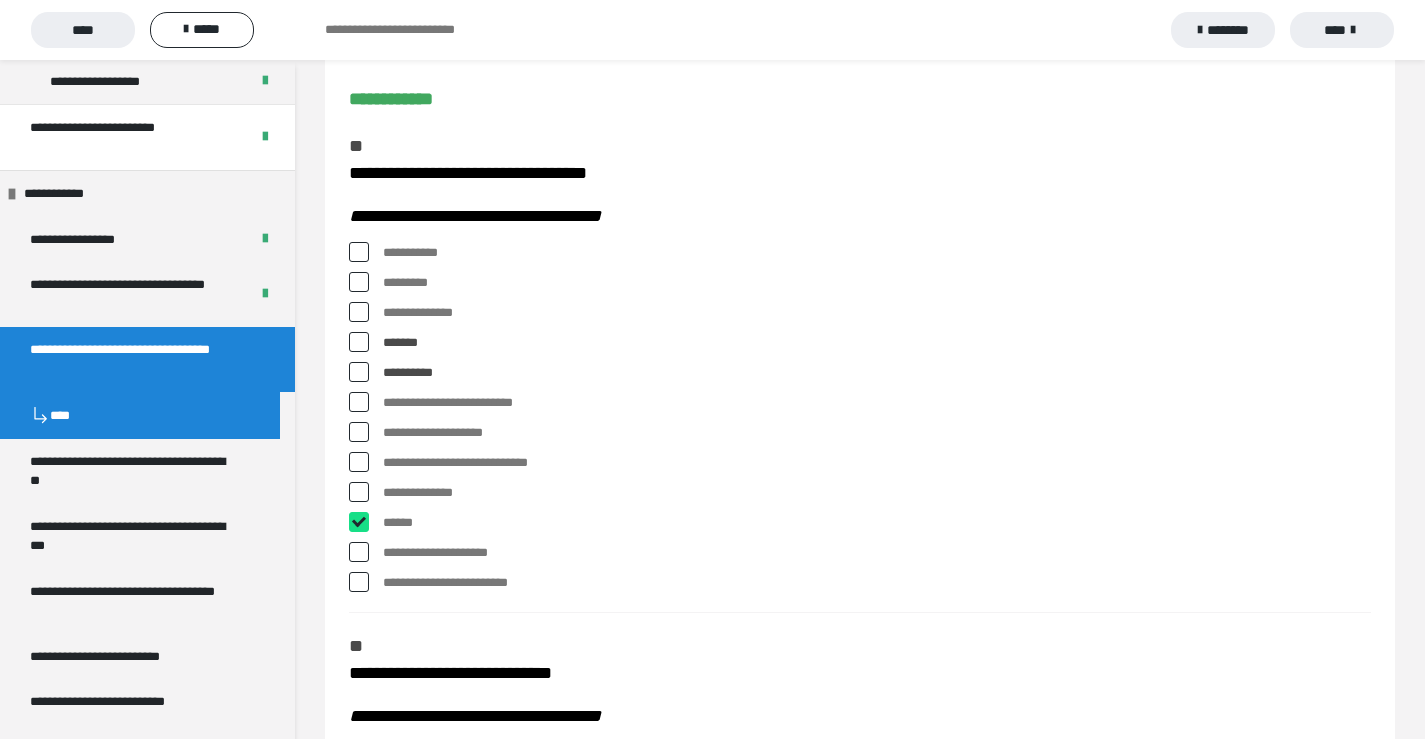checkbox on "****" 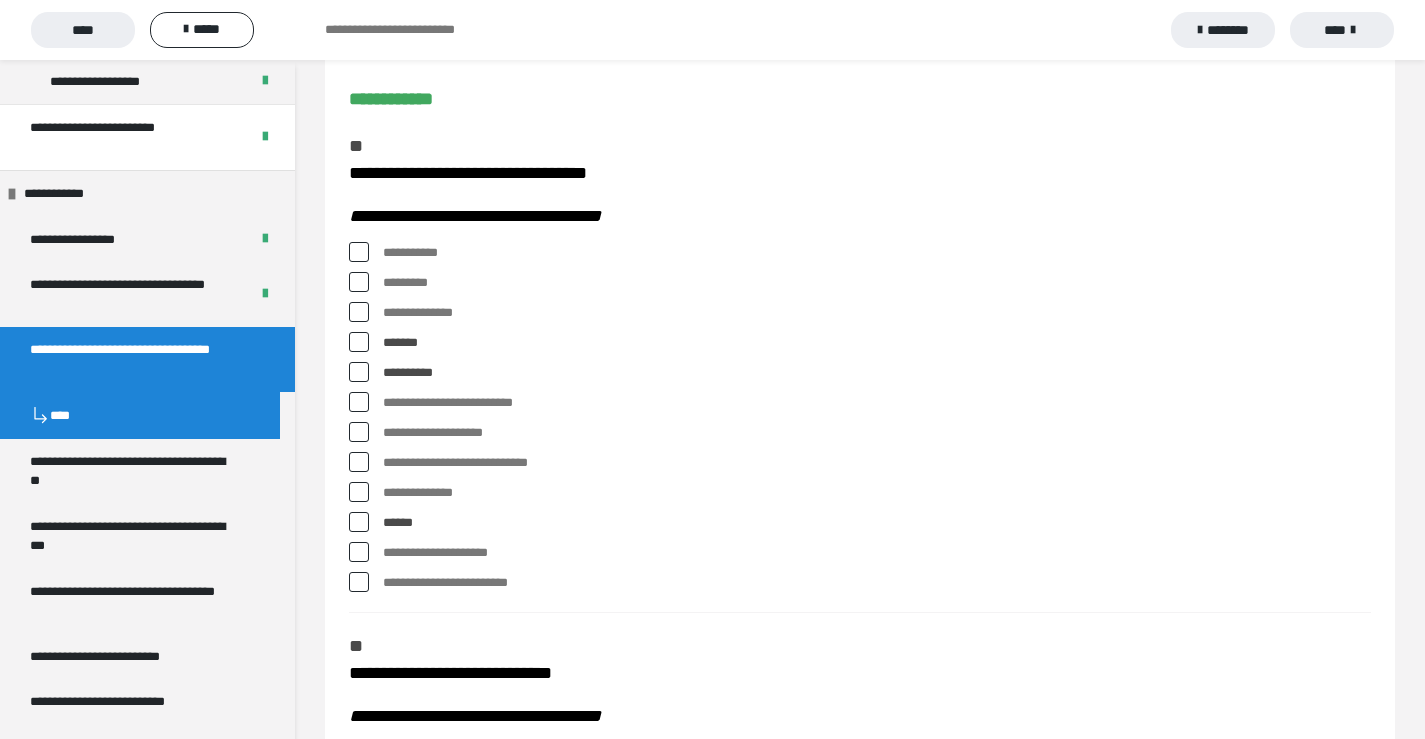 click at bounding box center [359, 582] 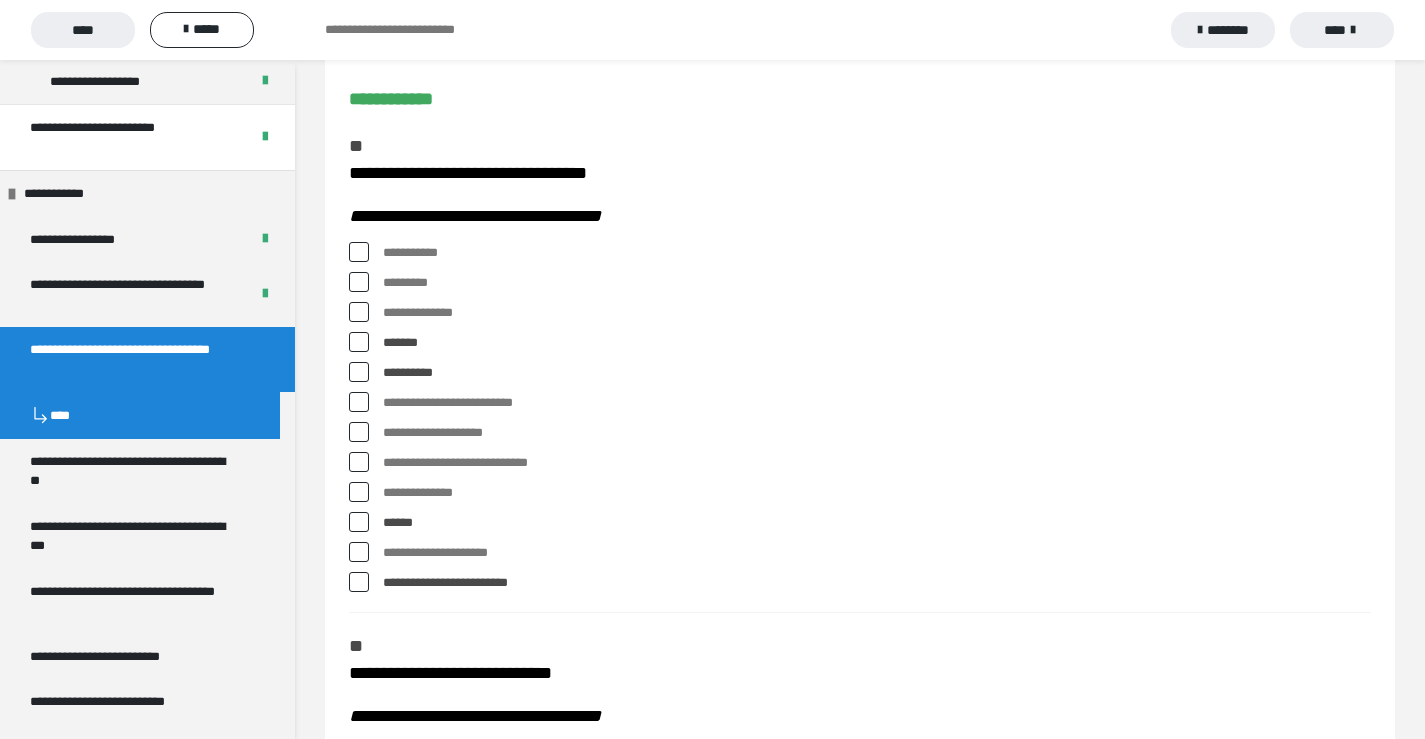 click at bounding box center (359, 582) 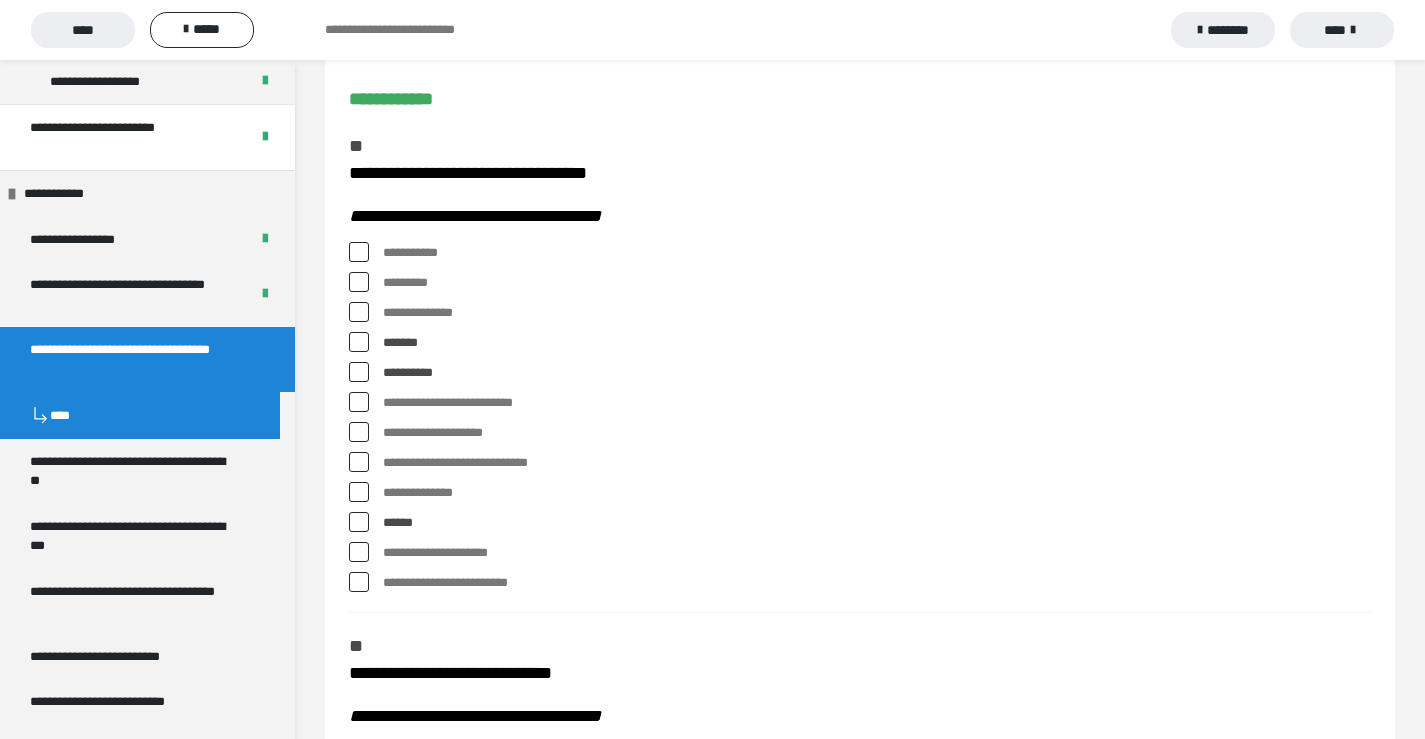 click at bounding box center (359, 492) 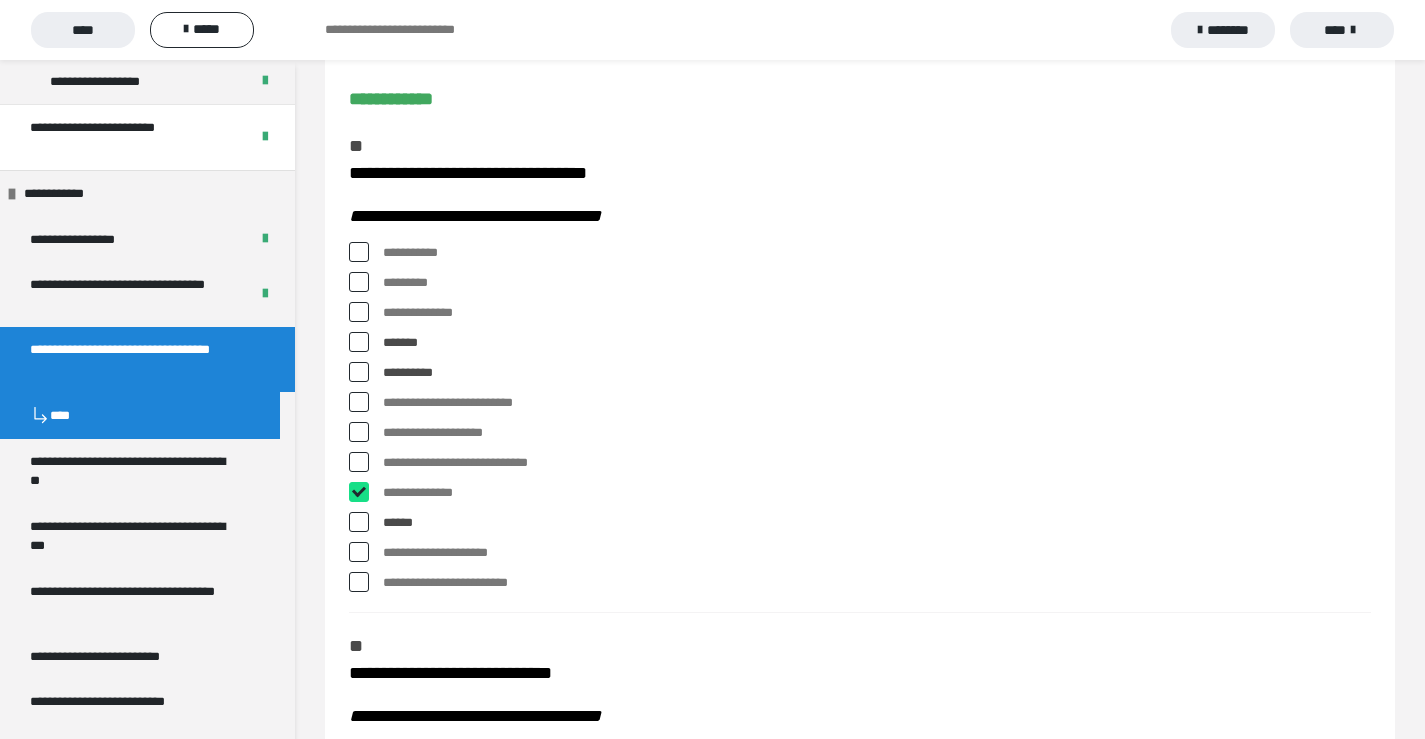 checkbox on "****" 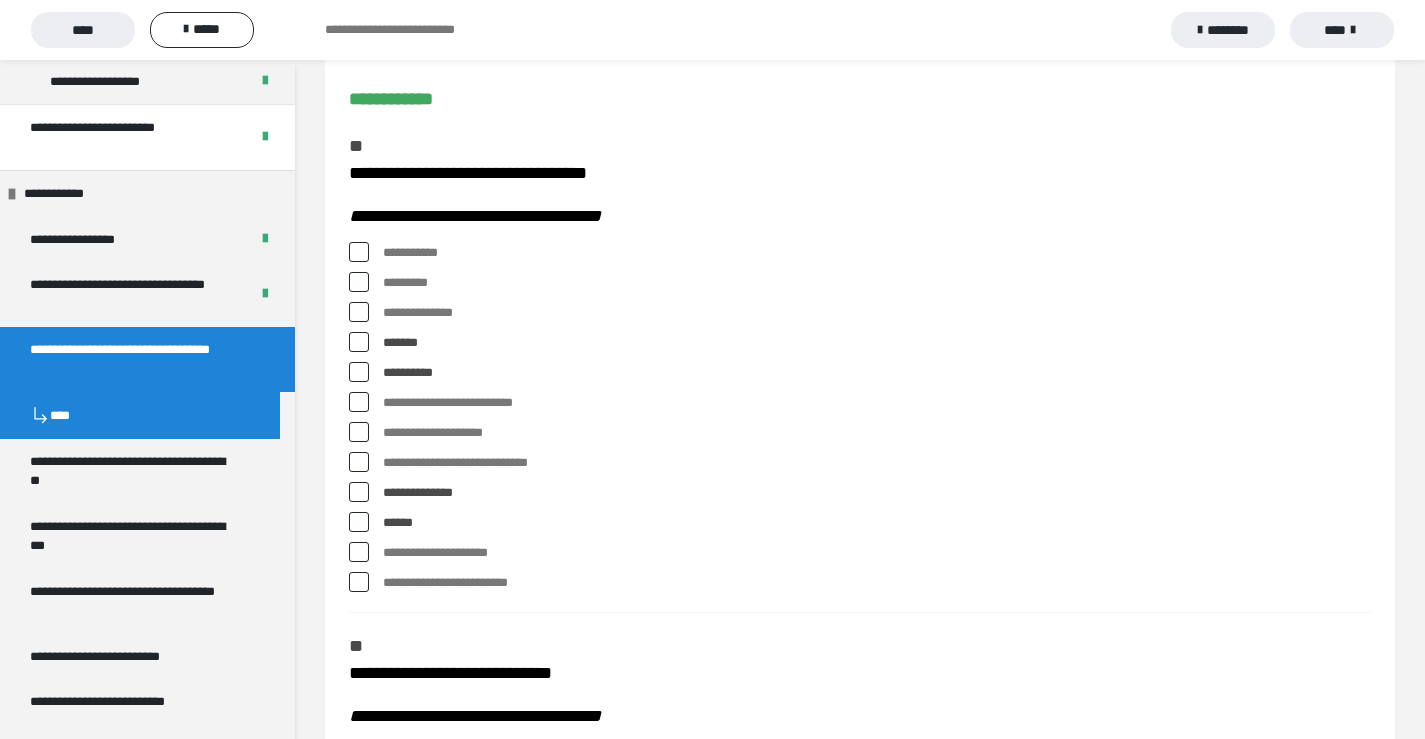 click at bounding box center (359, 552) 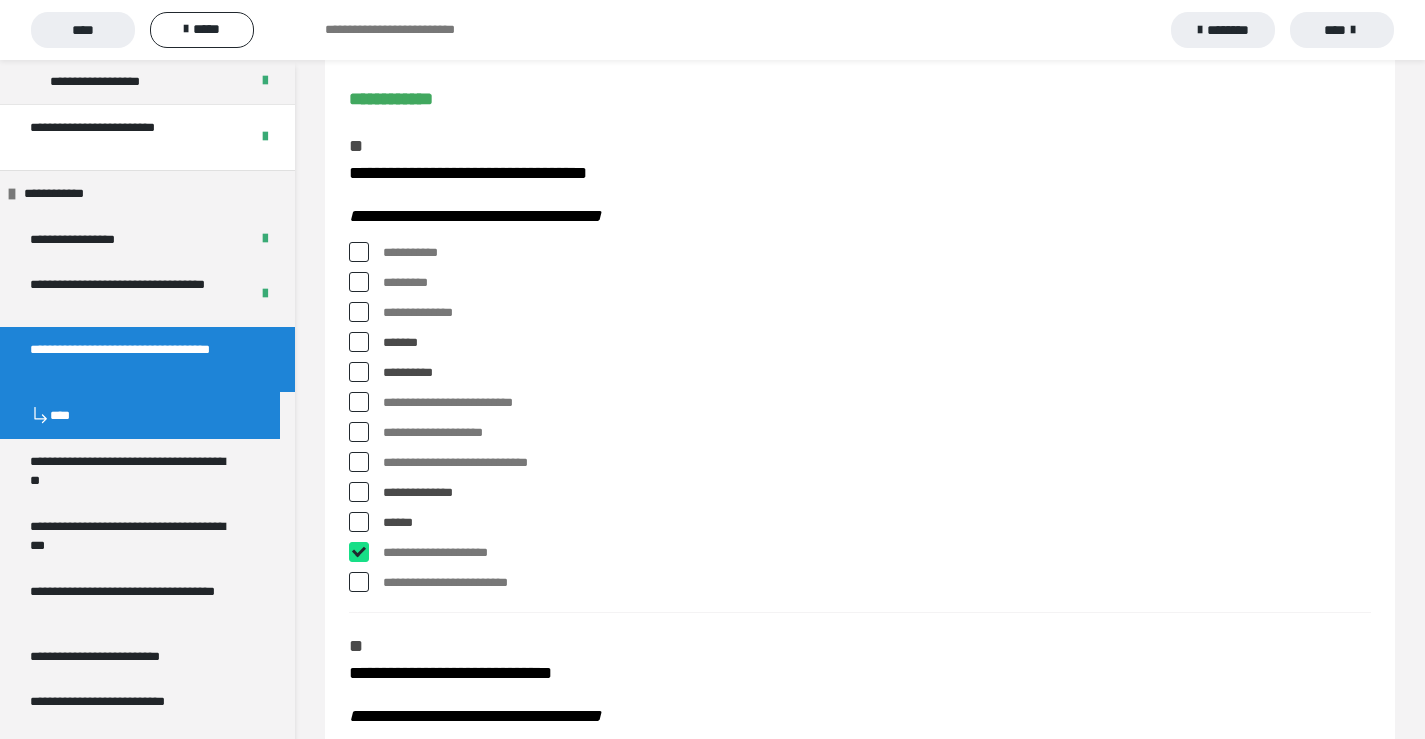 checkbox on "****" 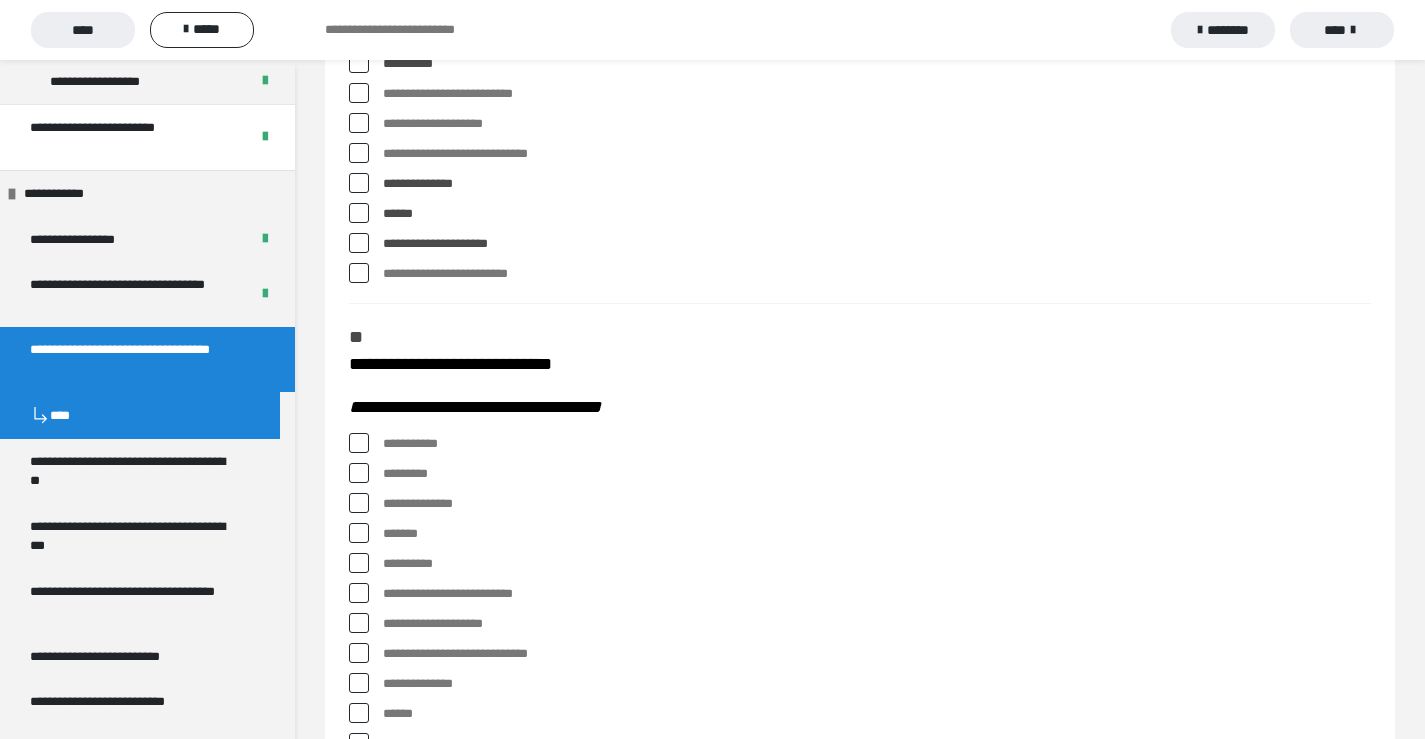 scroll, scrollTop: 653, scrollLeft: 0, axis: vertical 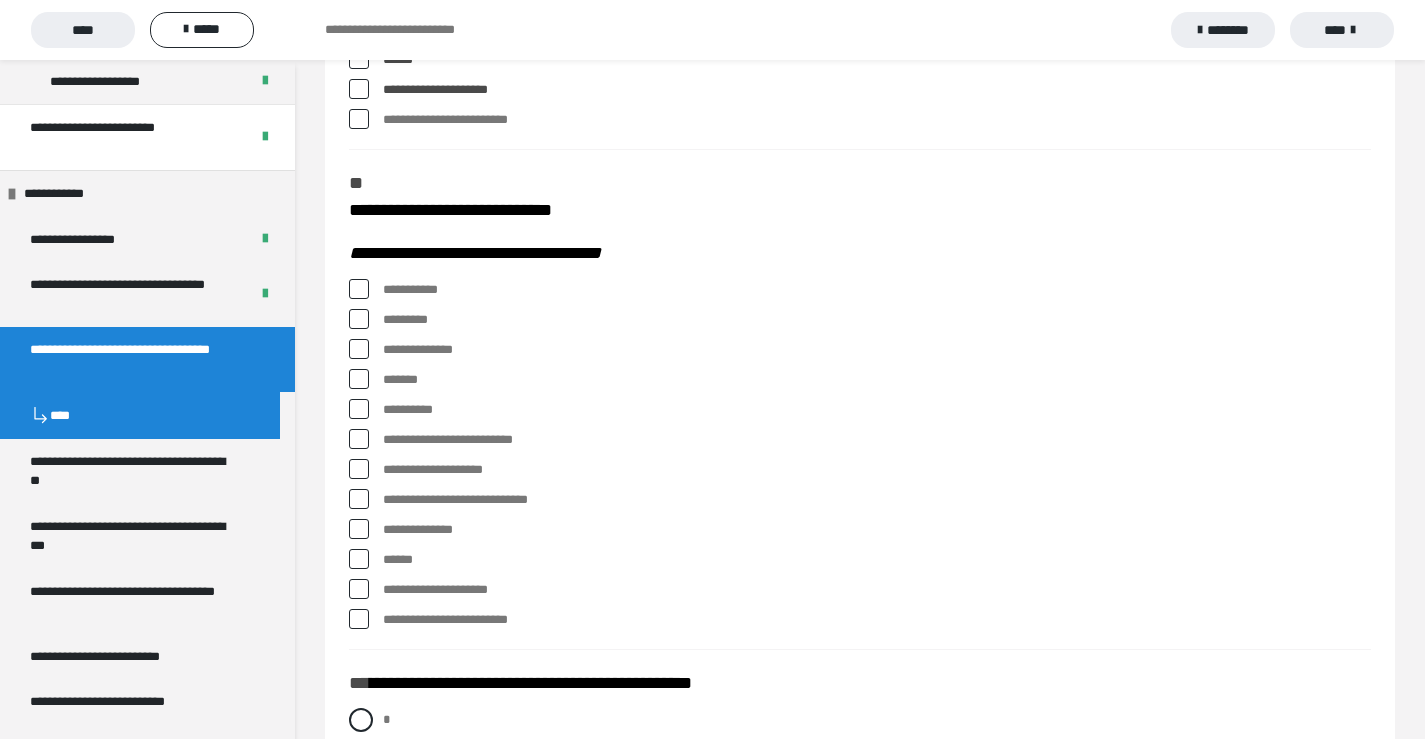 click at bounding box center [359, 619] 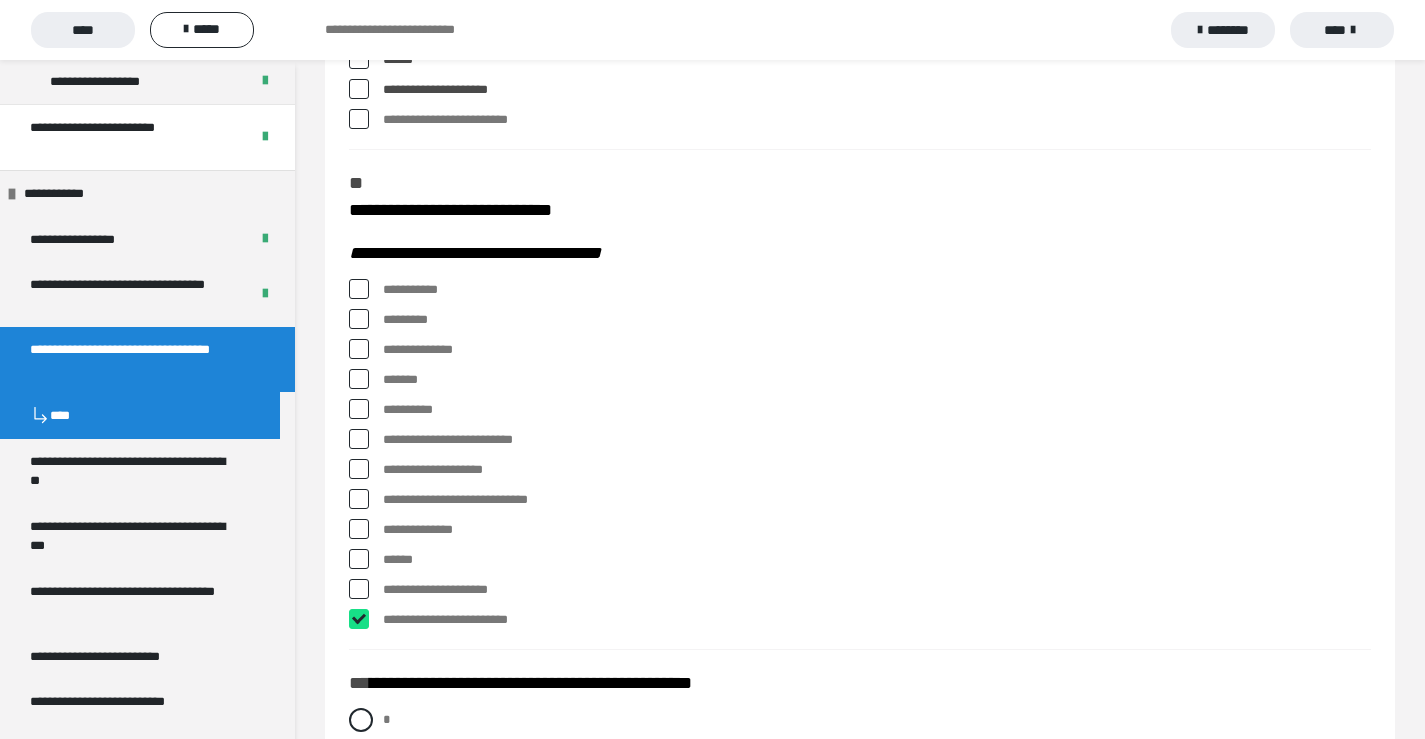 checkbox on "****" 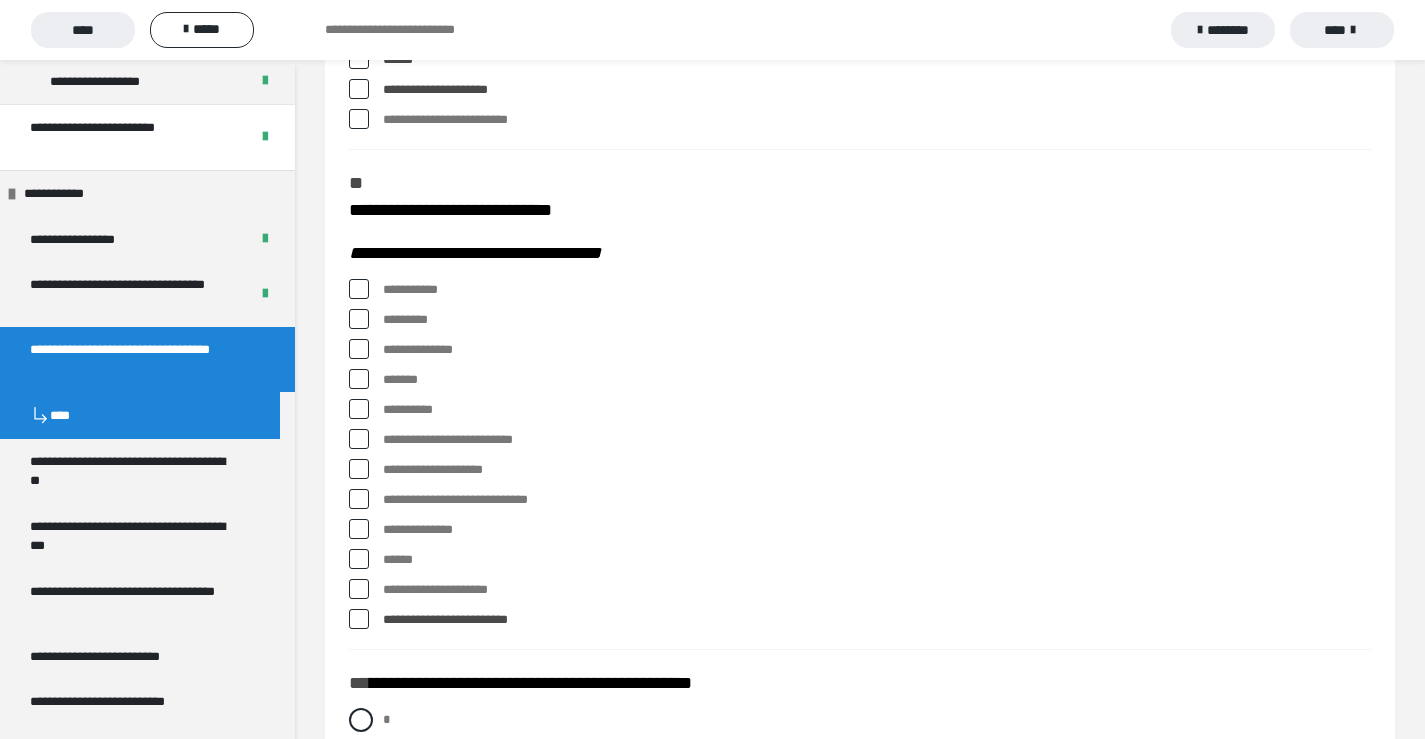 click at bounding box center (359, 469) 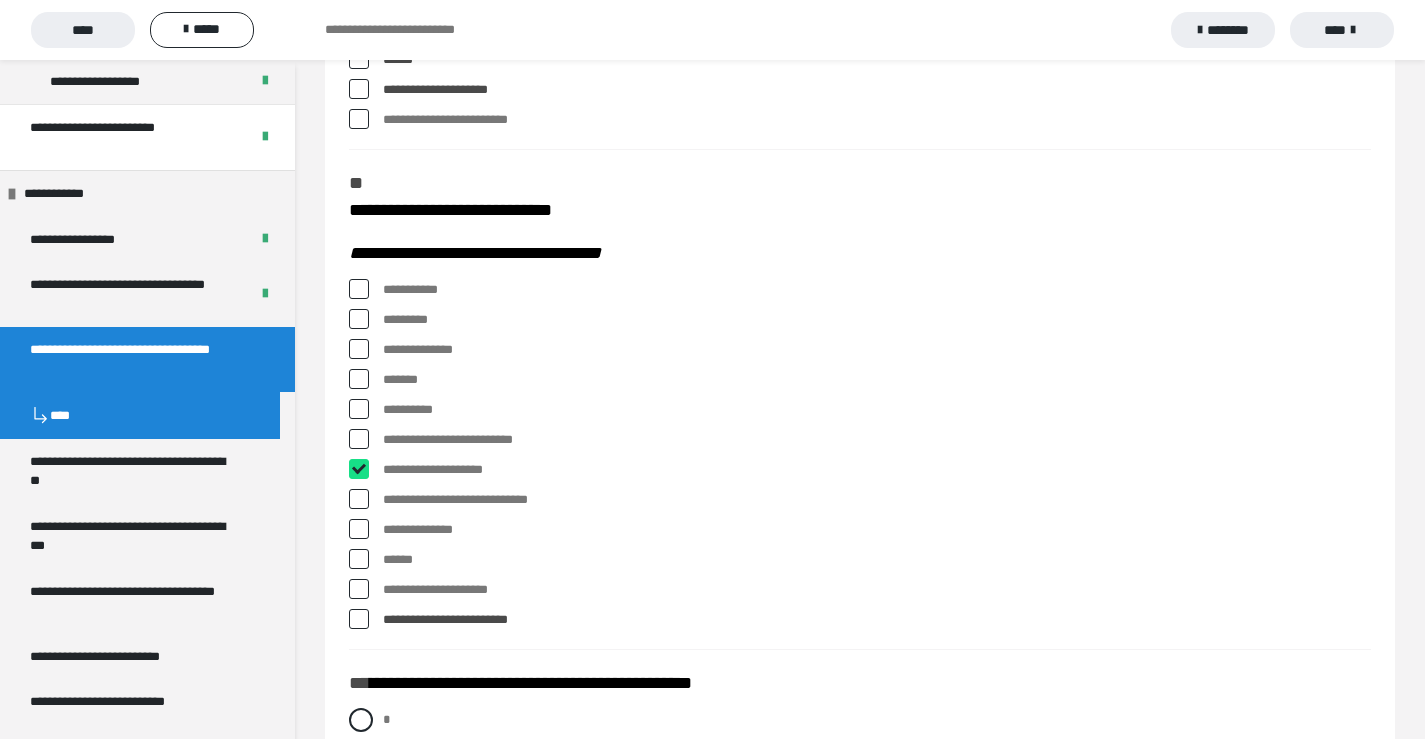 checkbox on "****" 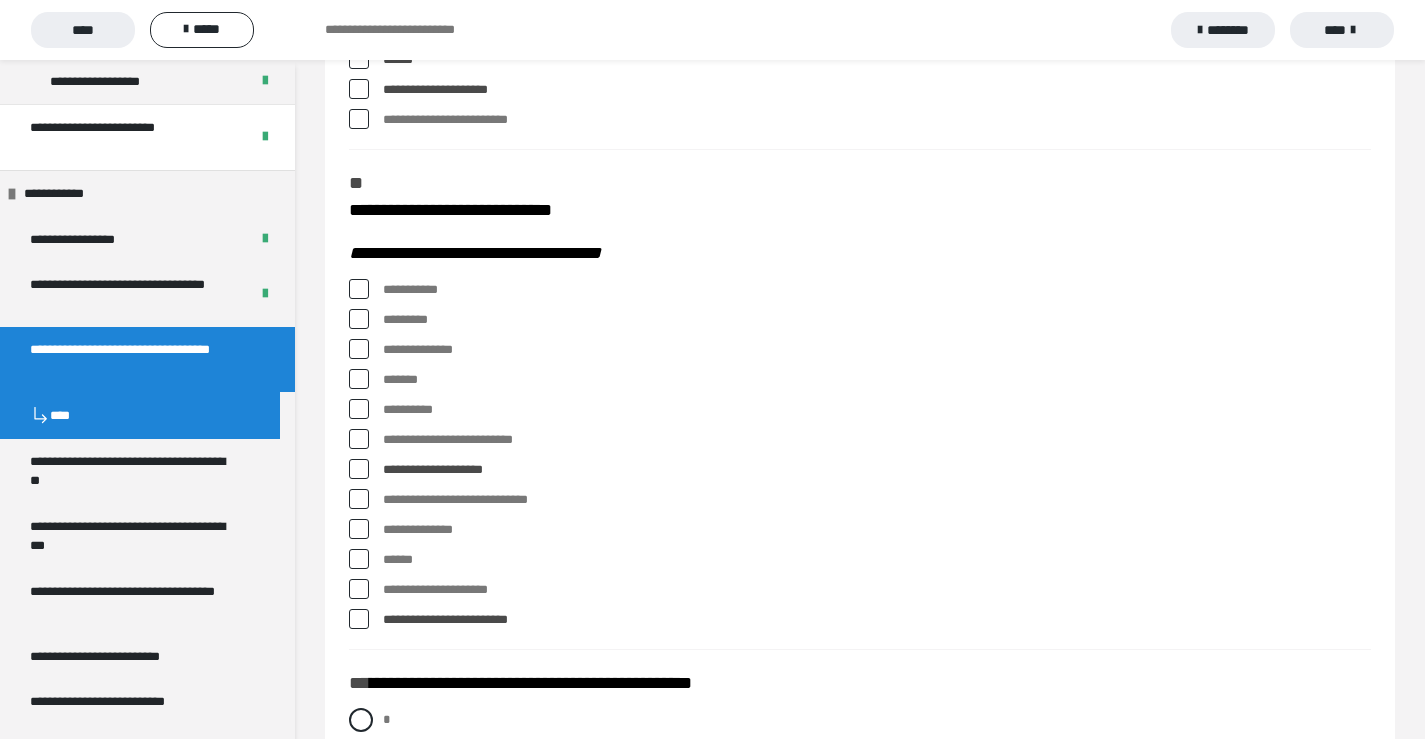 click at bounding box center (359, 289) 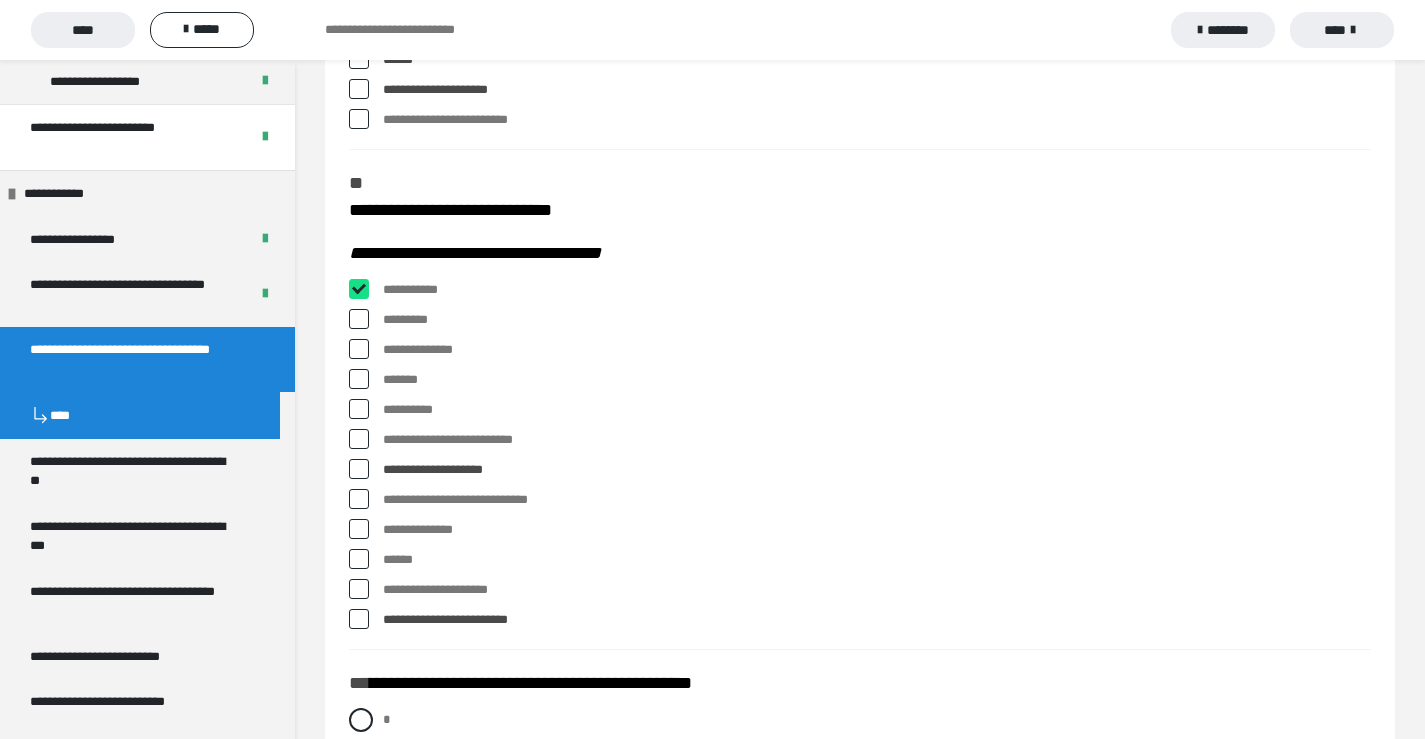 checkbox on "****" 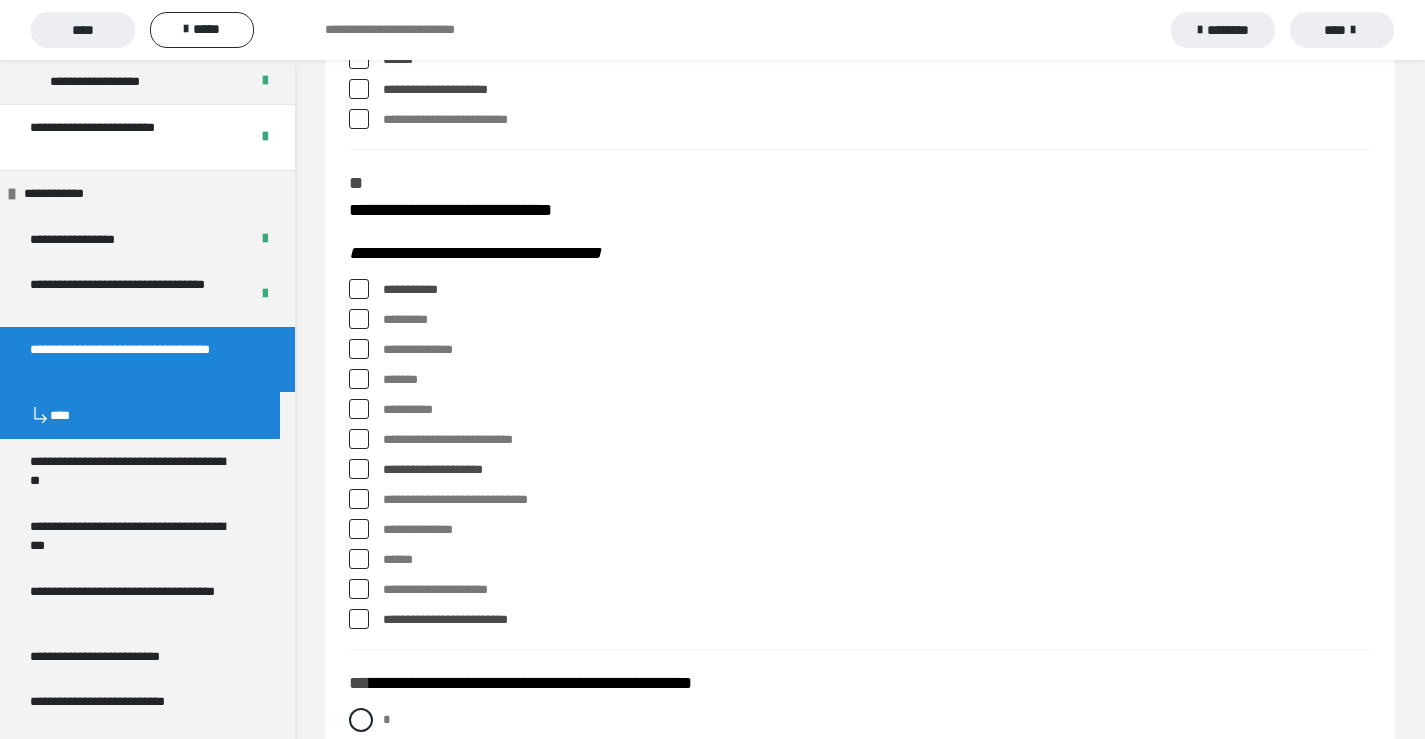click at bounding box center (359, 349) 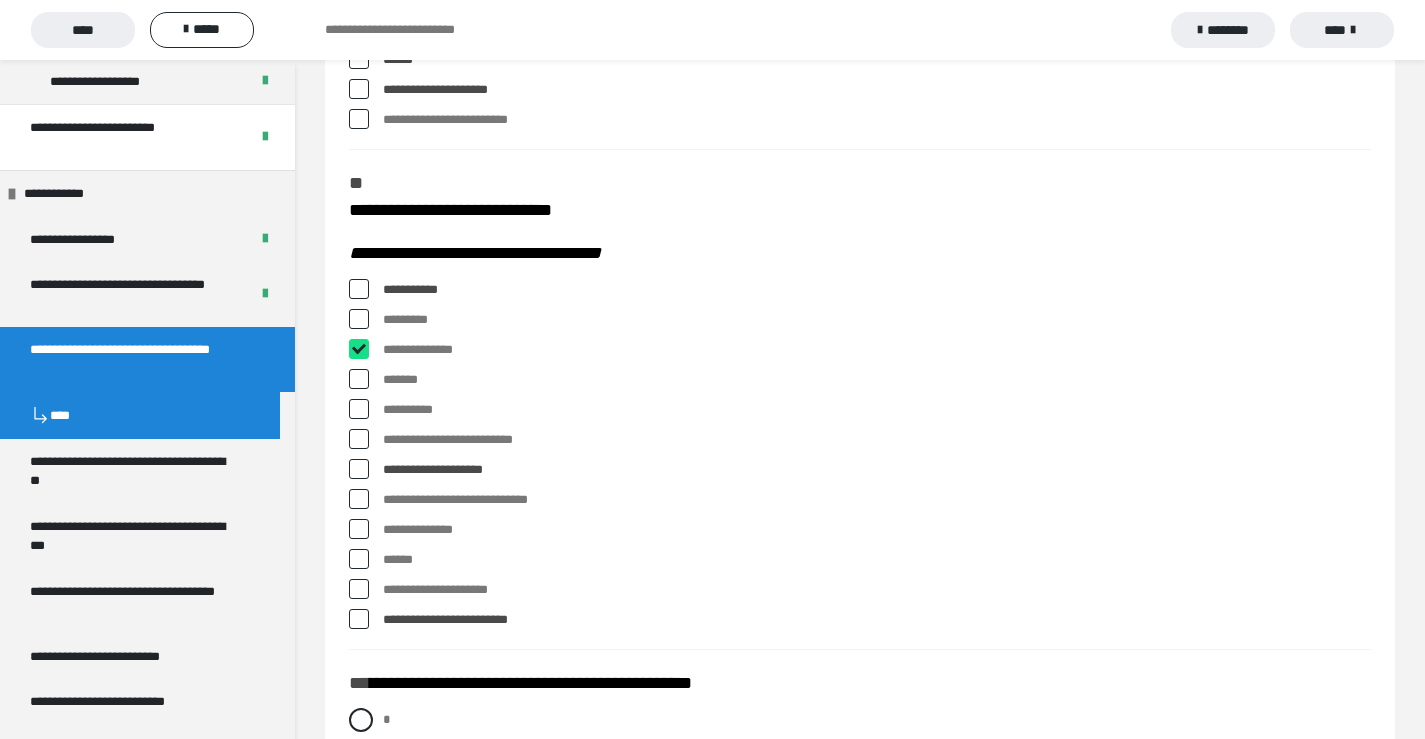 checkbox on "****" 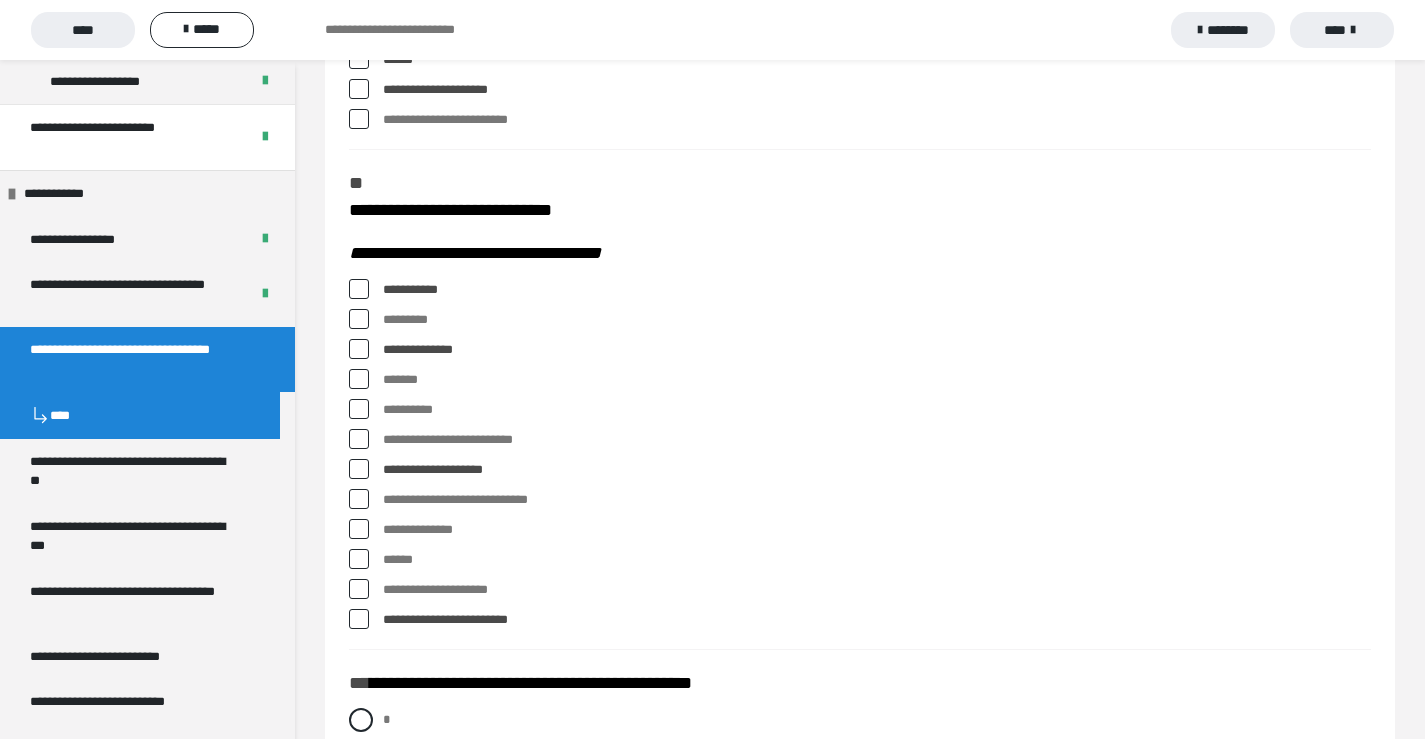 click at bounding box center (359, 379) 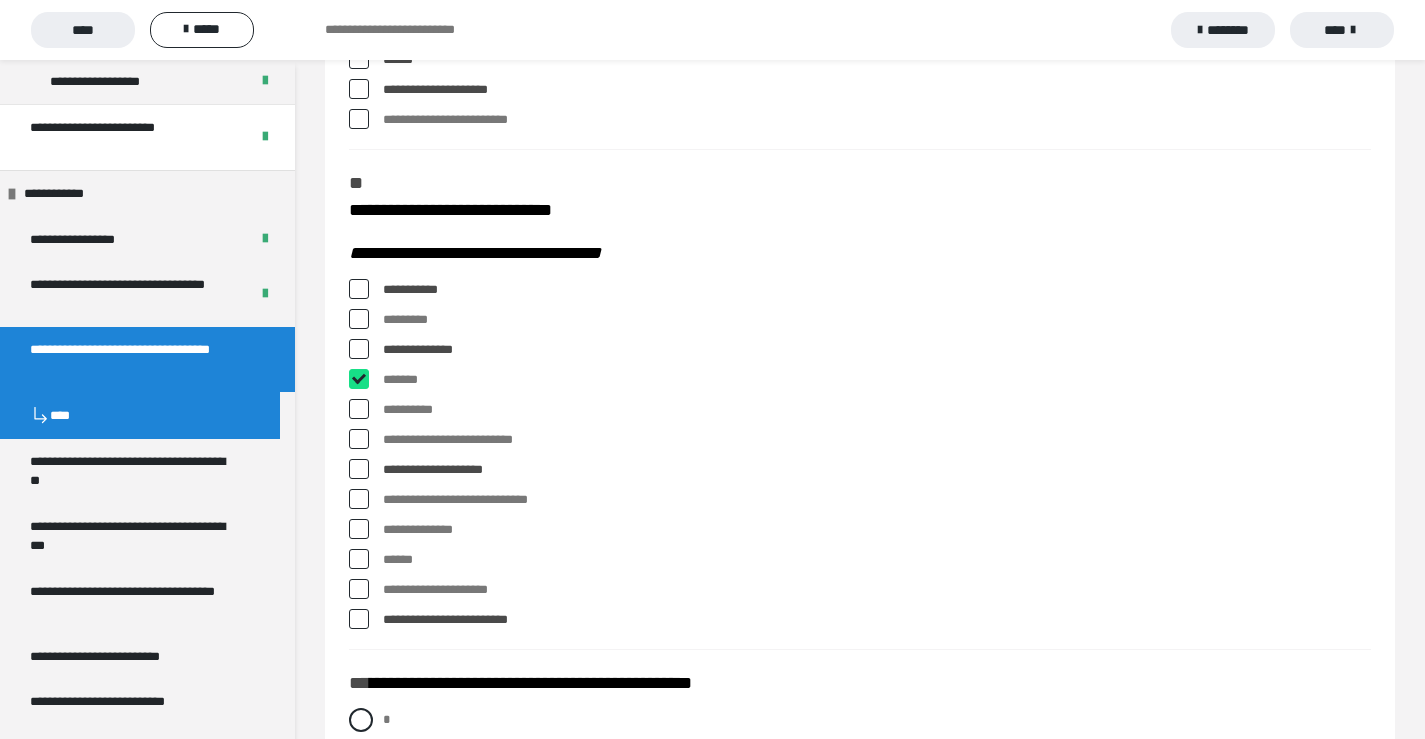 checkbox on "****" 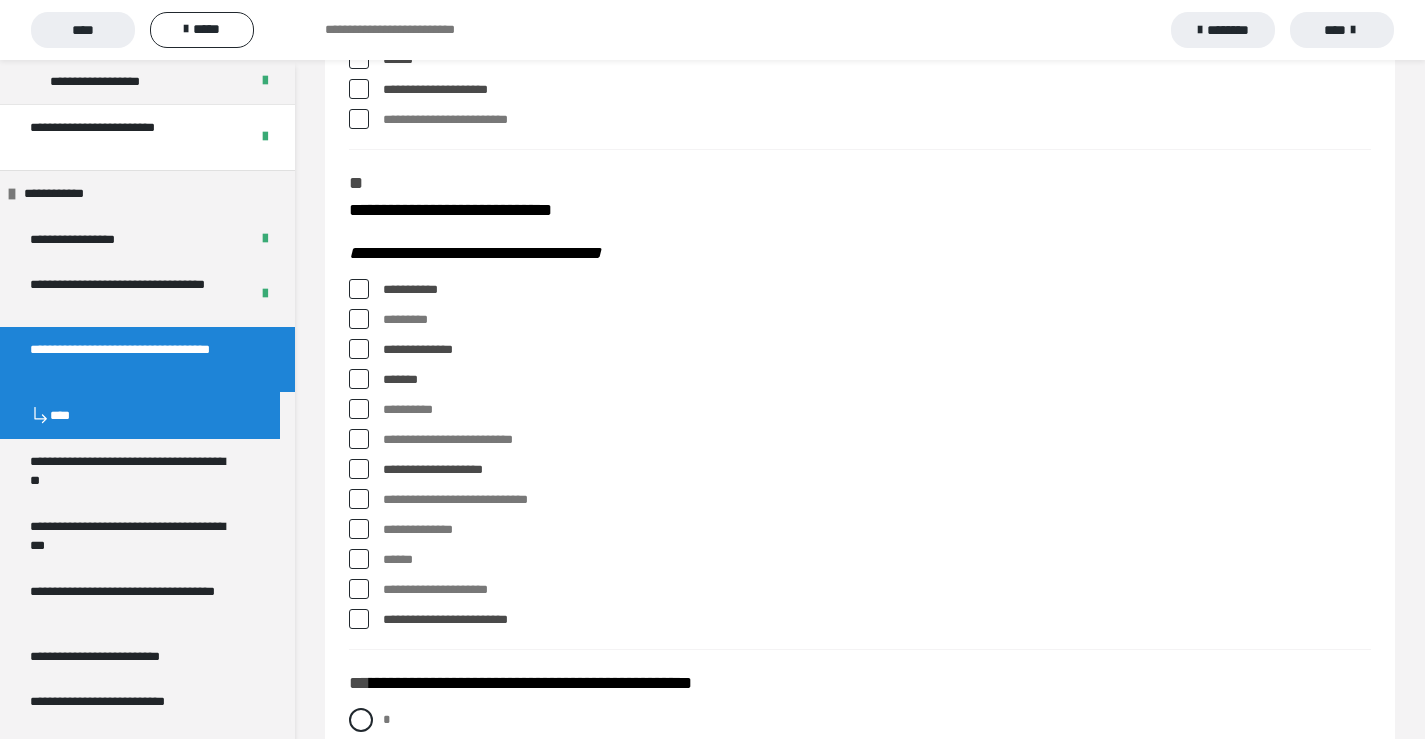 click at bounding box center [359, 319] 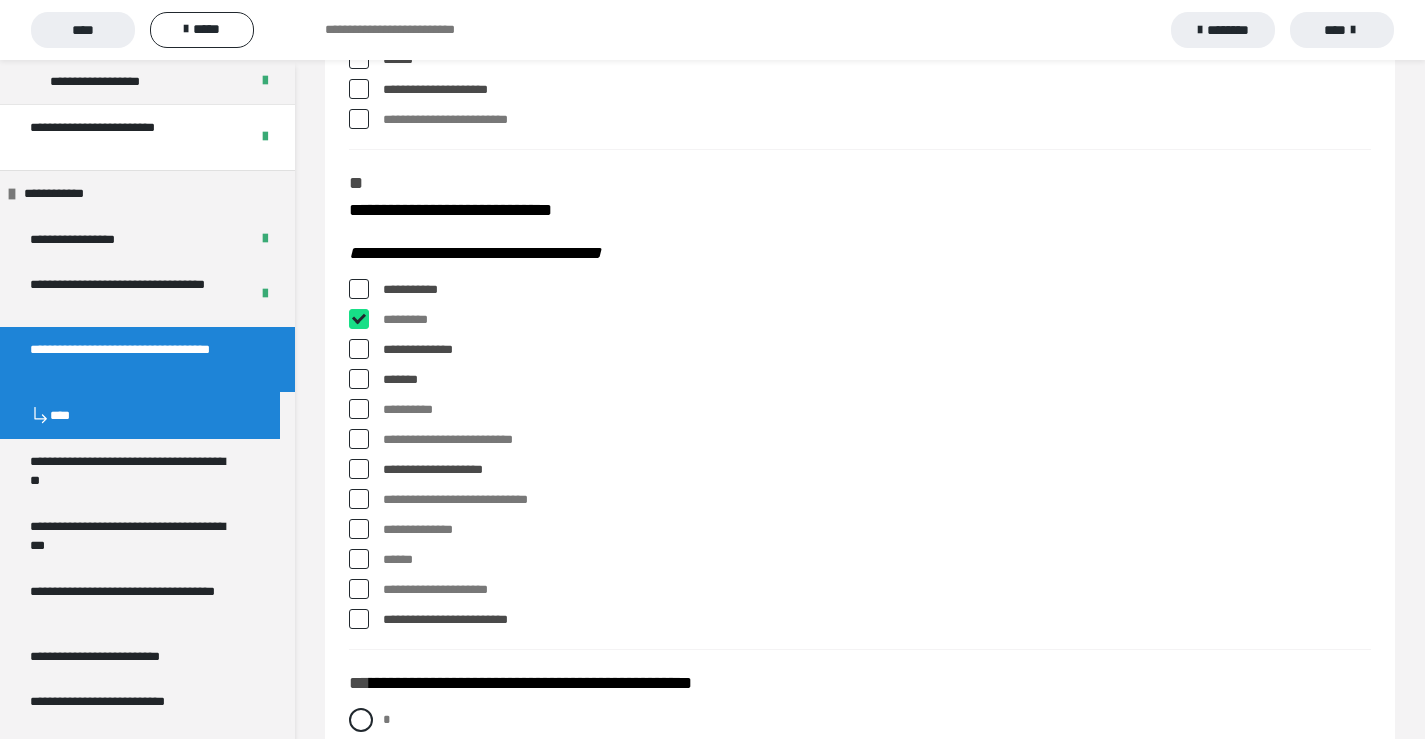 checkbox on "****" 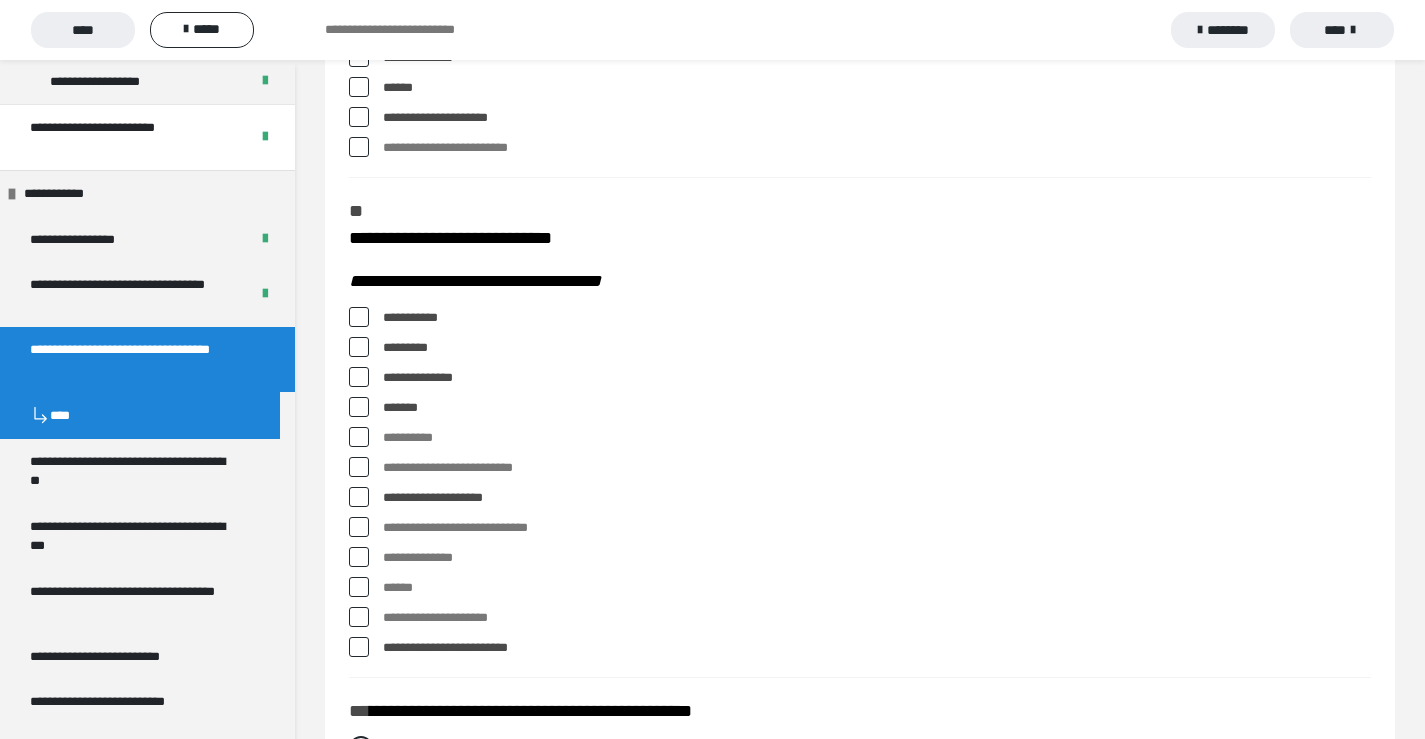 scroll, scrollTop: 653, scrollLeft: 0, axis: vertical 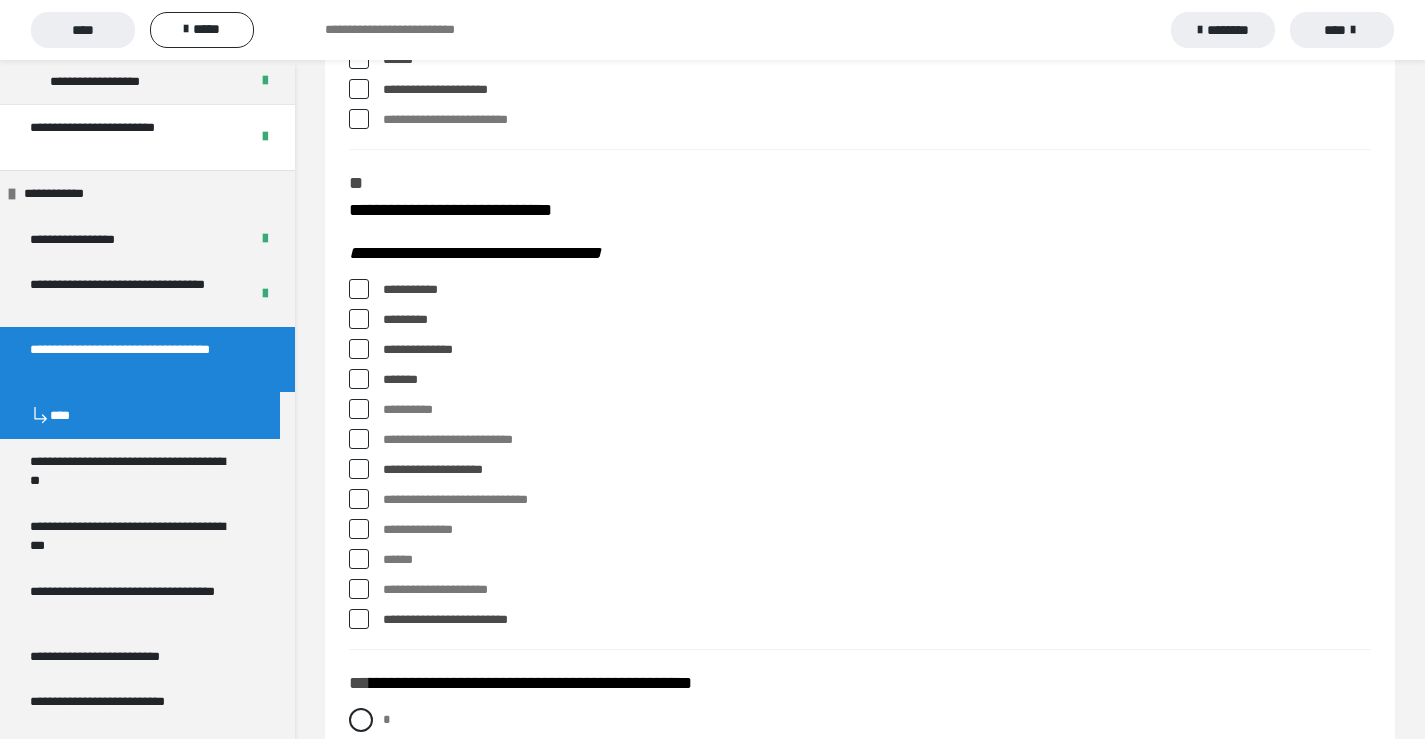click at bounding box center [359, 439] 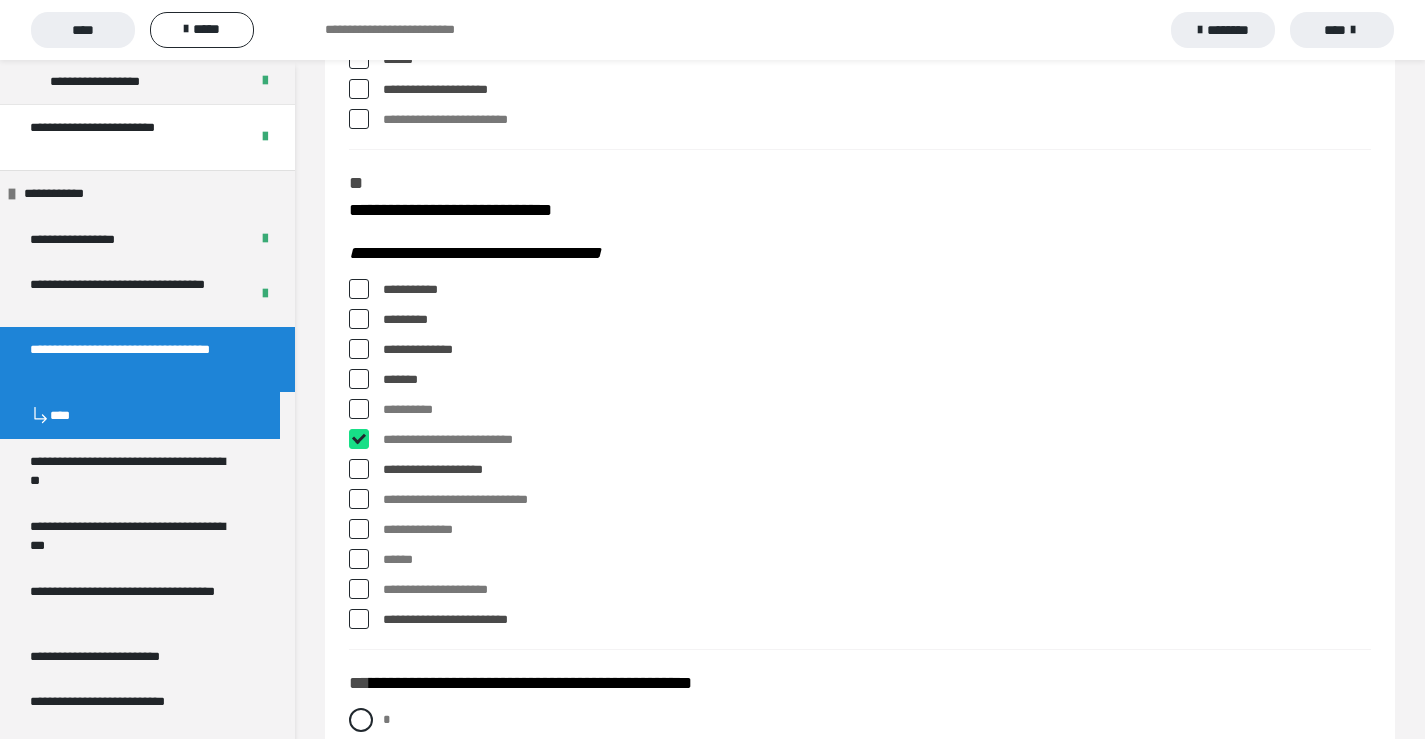 checkbox on "****" 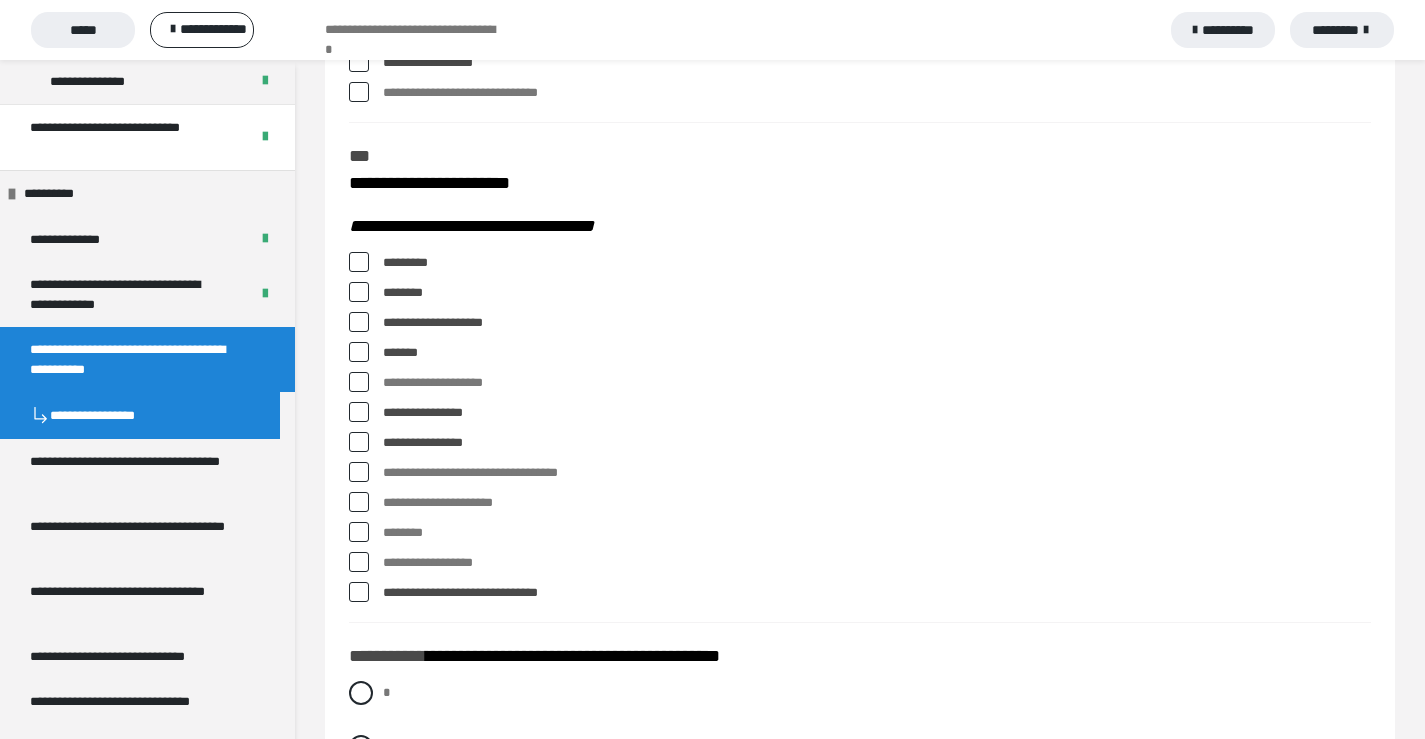scroll, scrollTop: 625, scrollLeft: 0, axis: vertical 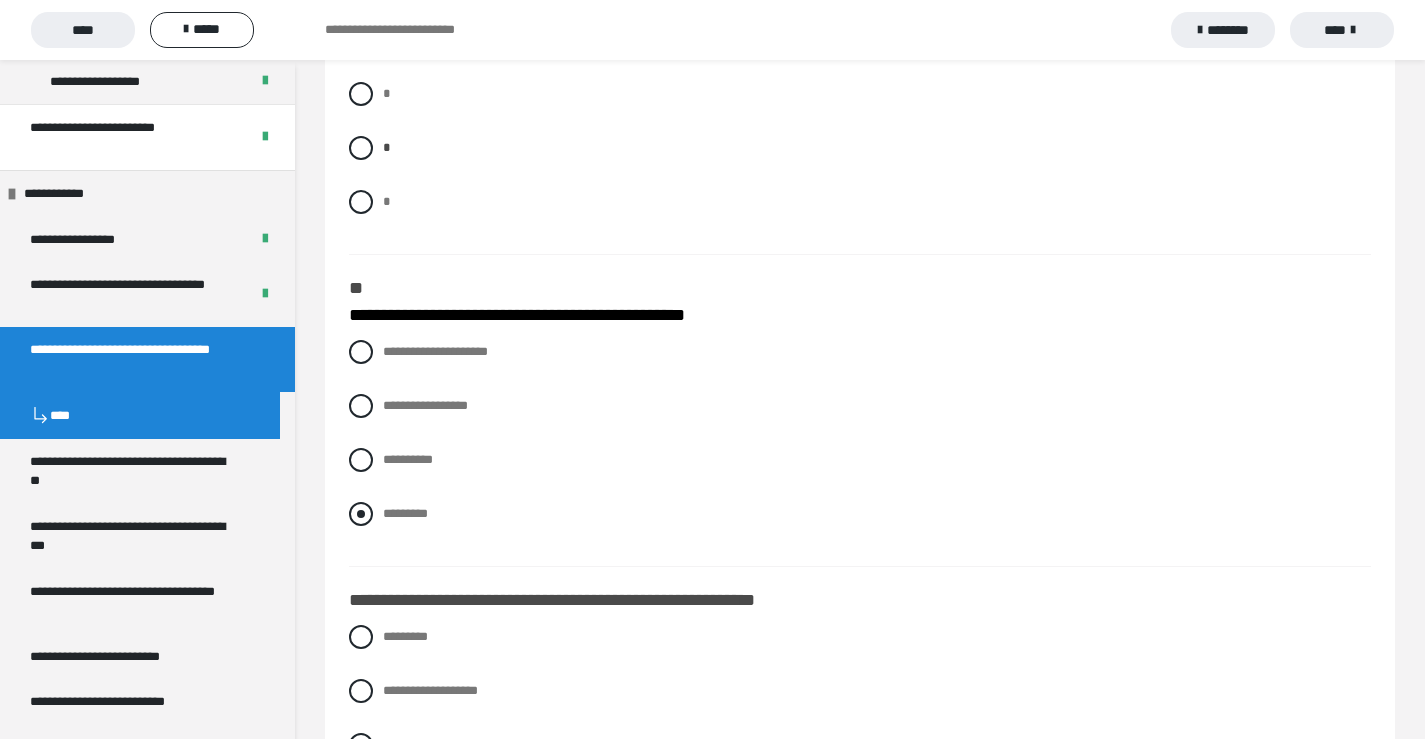 click at bounding box center (361, 514) 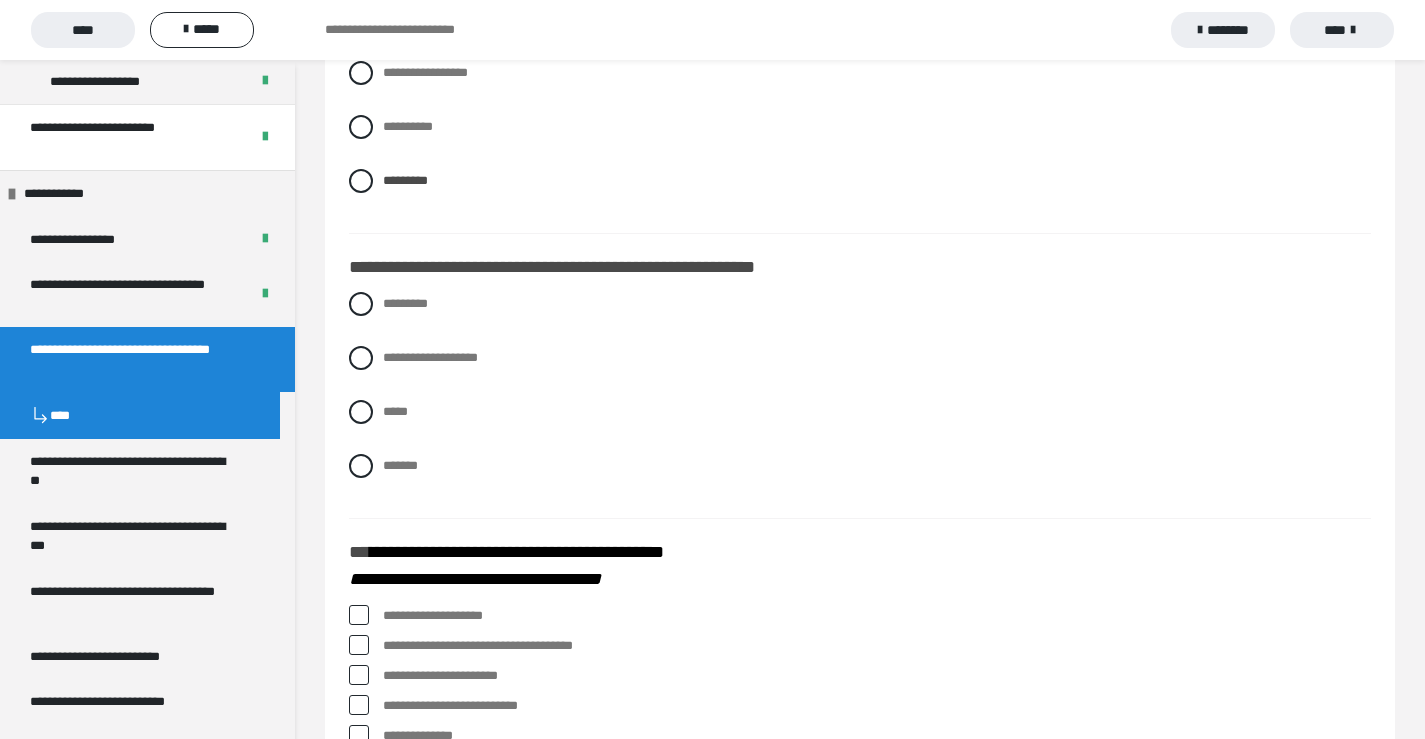 scroll, scrollTop: 1678, scrollLeft: 0, axis: vertical 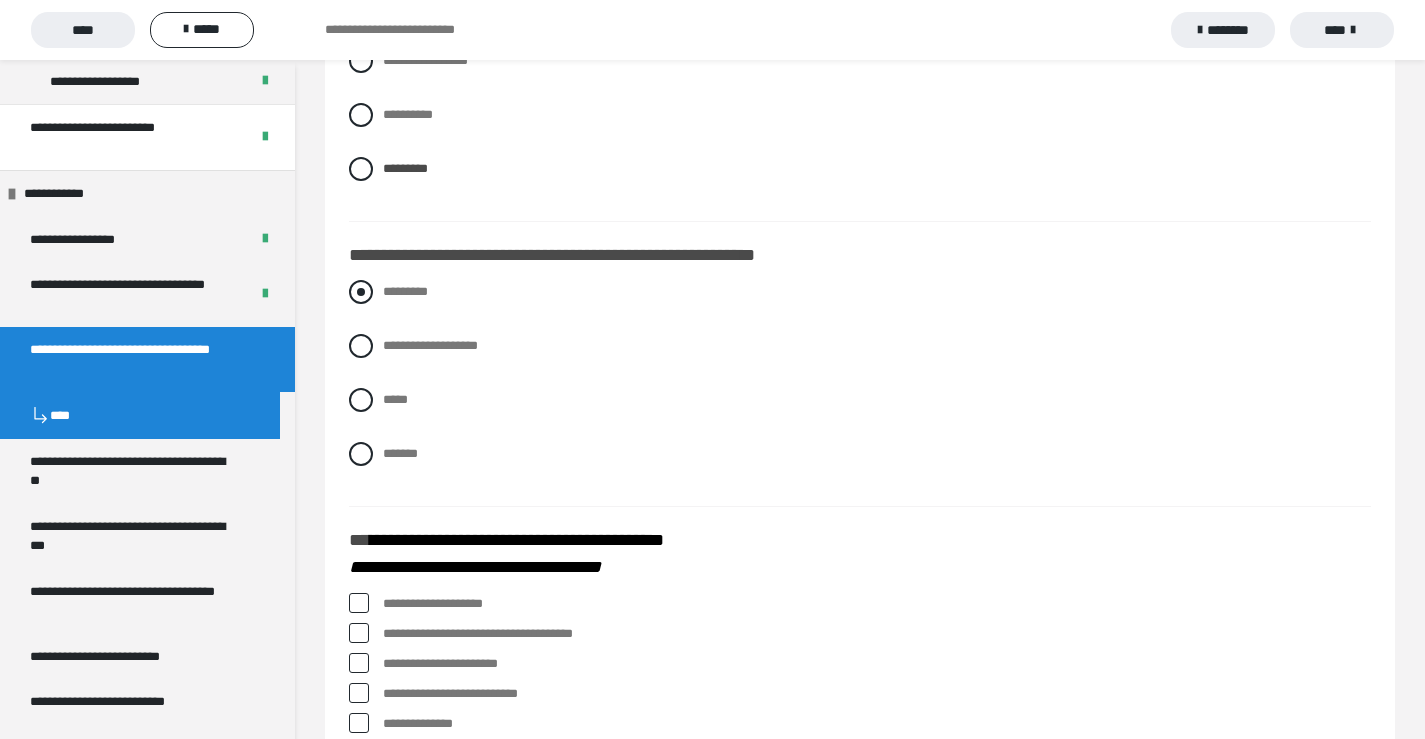 click at bounding box center [361, 292] 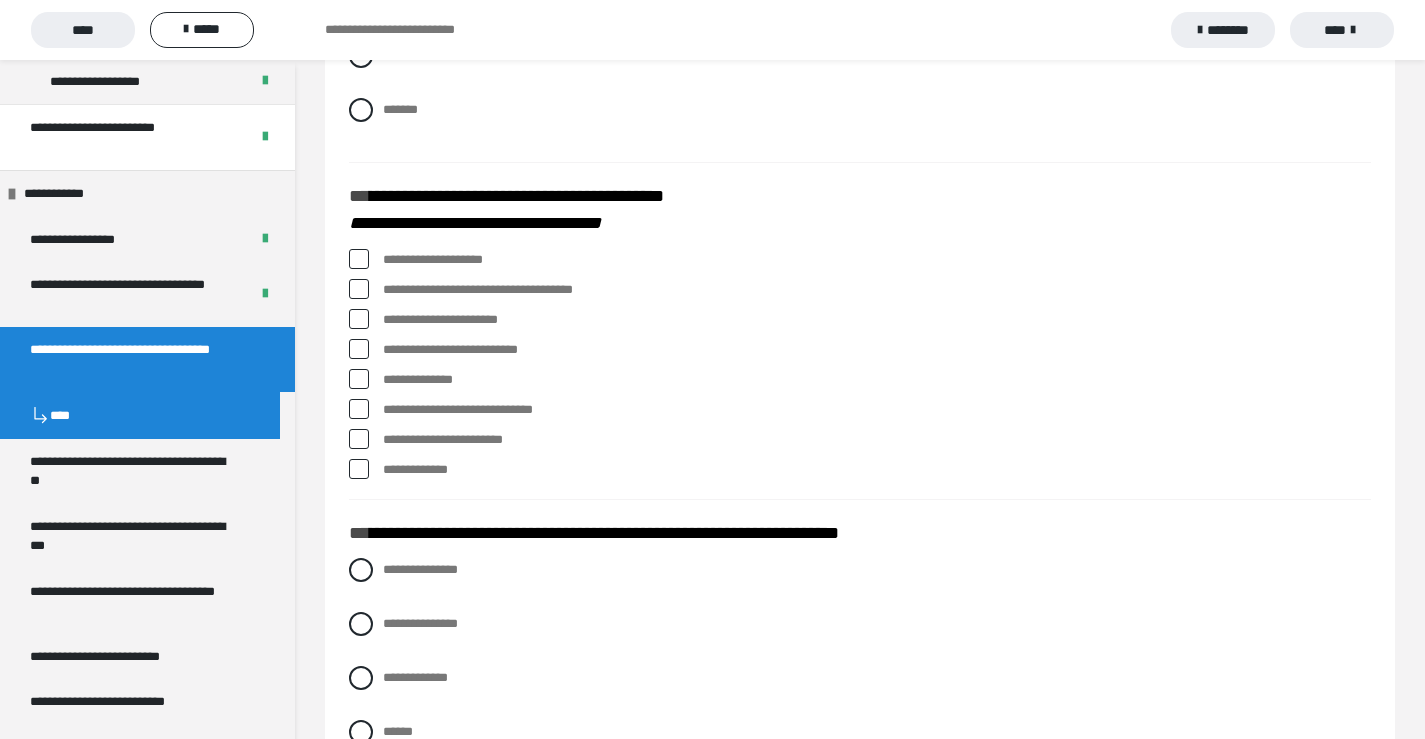scroll, scrollTop: 2034, scrollLeft: 0, axis: vertical 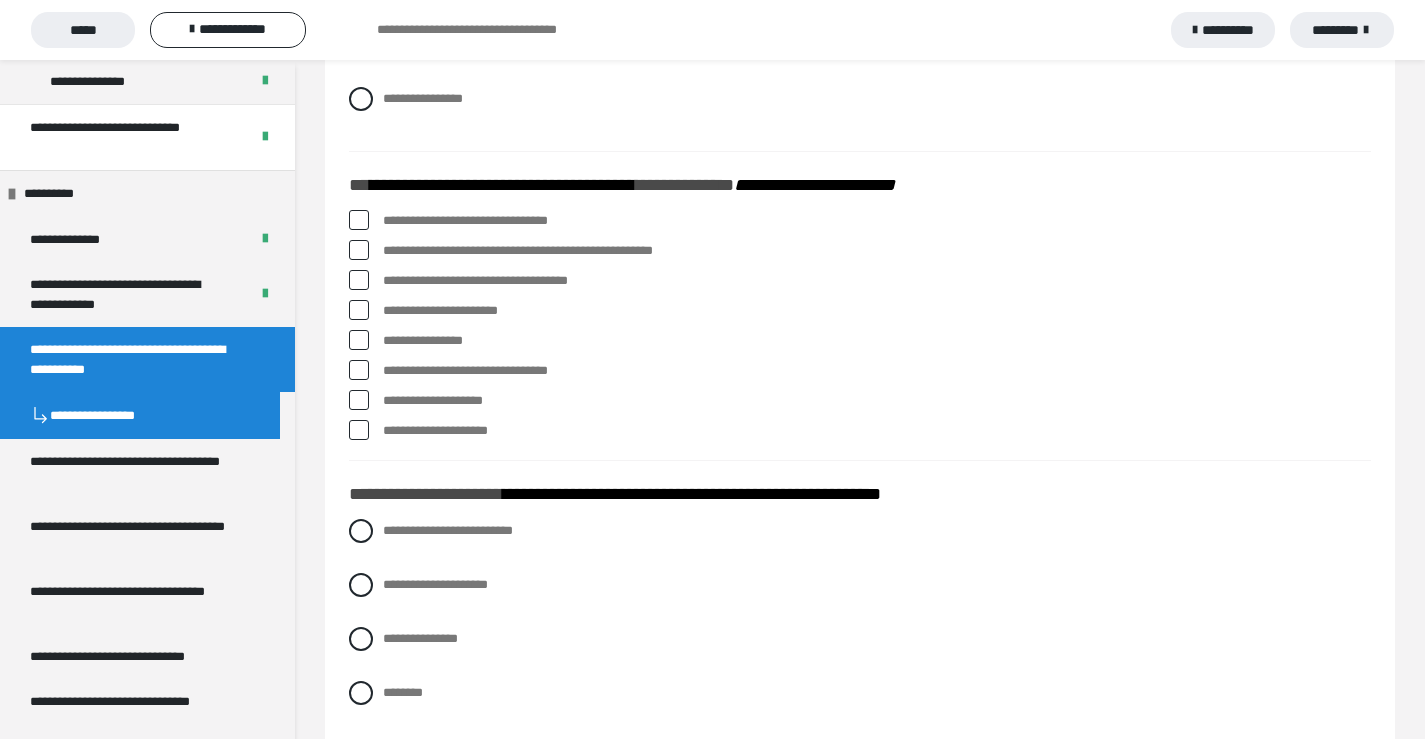 click on "**********" at bounding box center [860, 311] 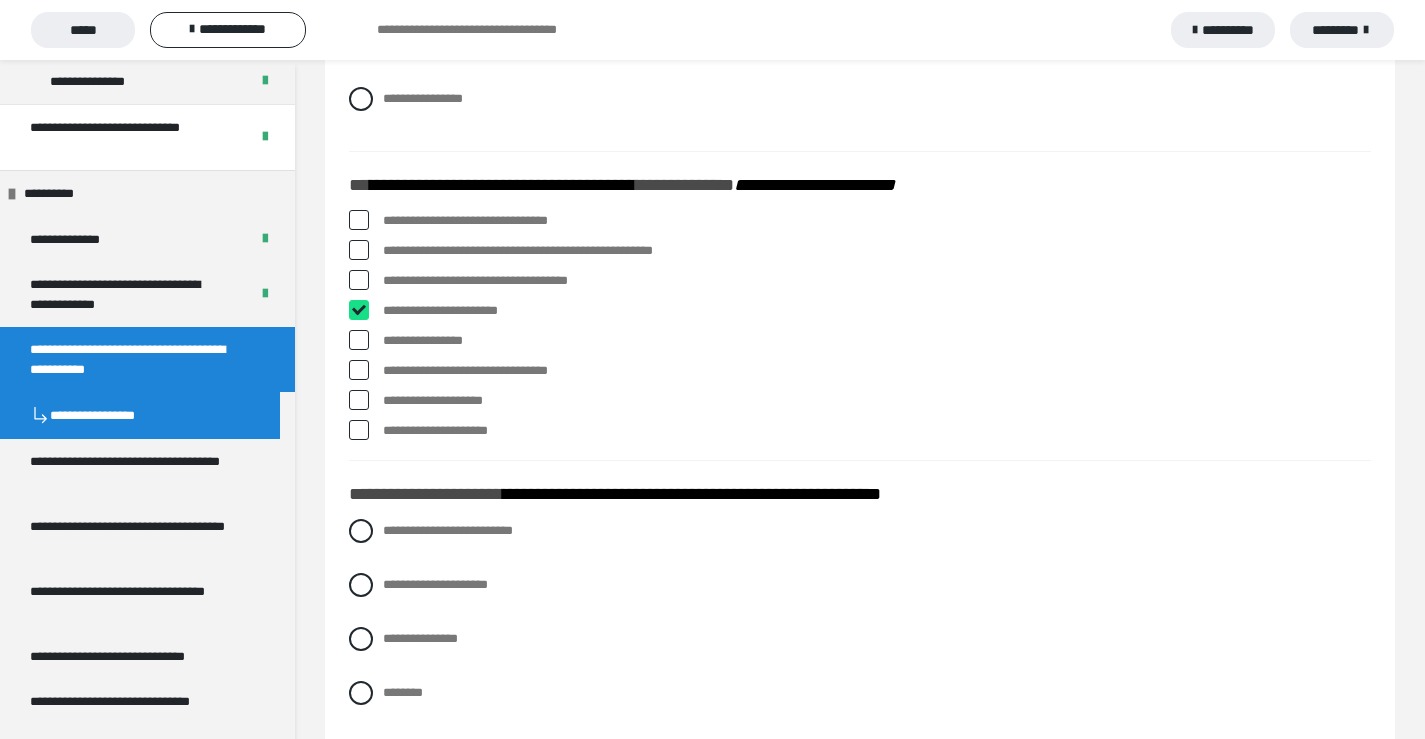 checkbox on "****" 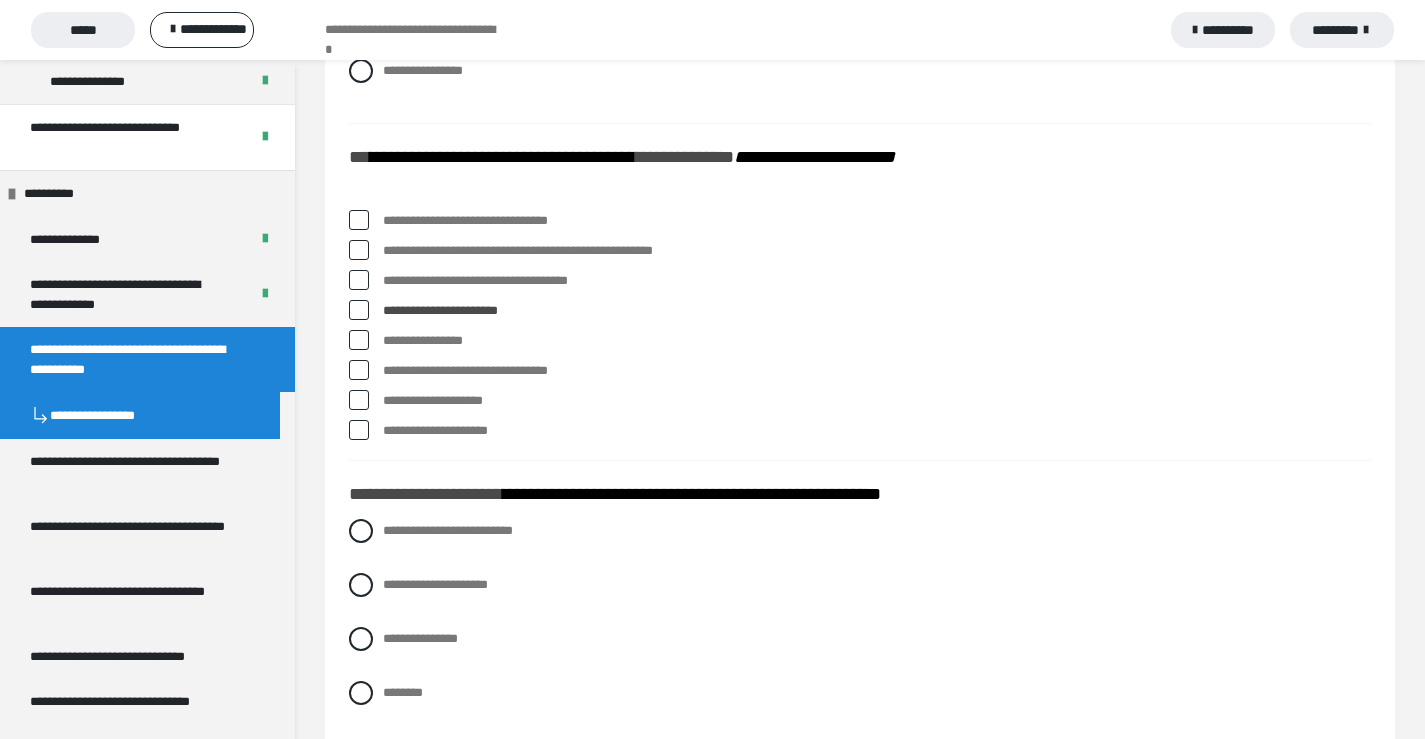 scroll, scrollTop: 2006, scrollLeft: 0, axis: vertical 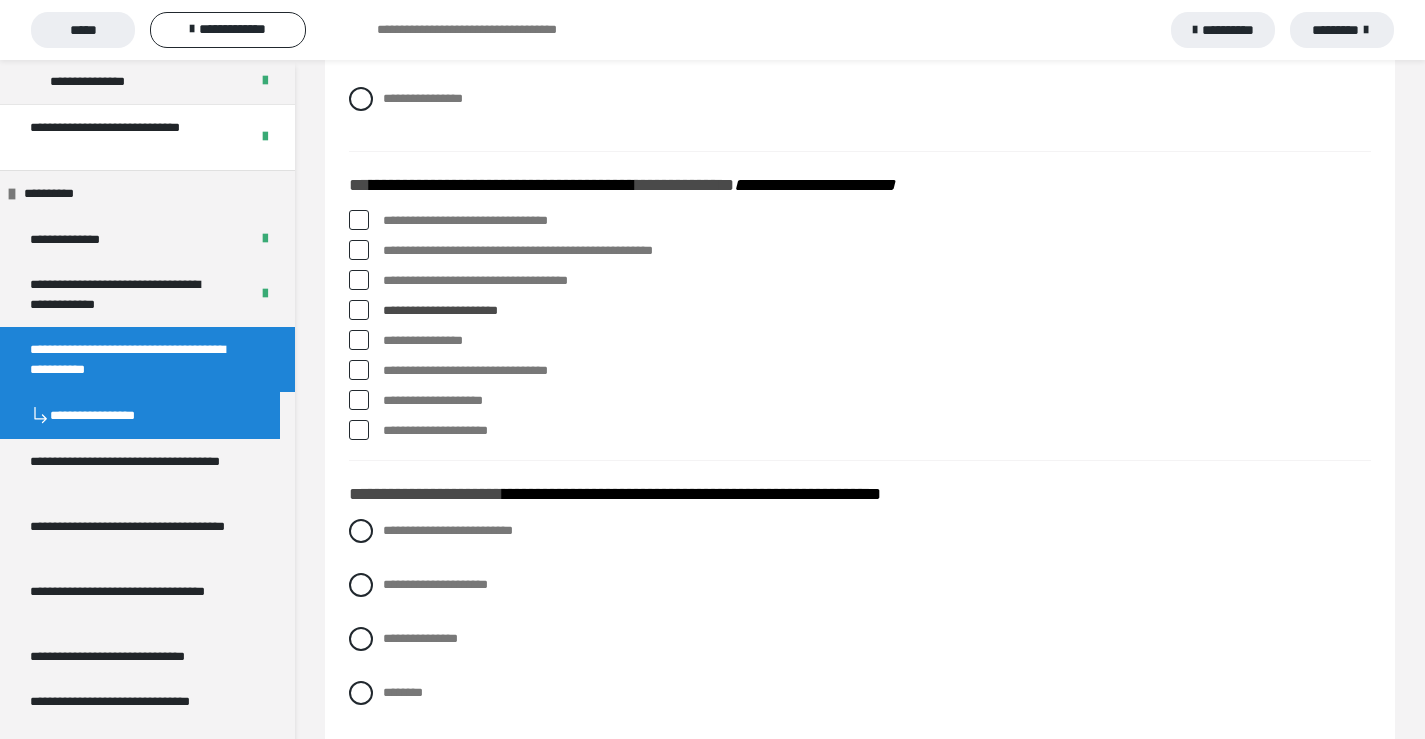 click at bounding box center (359, 220) 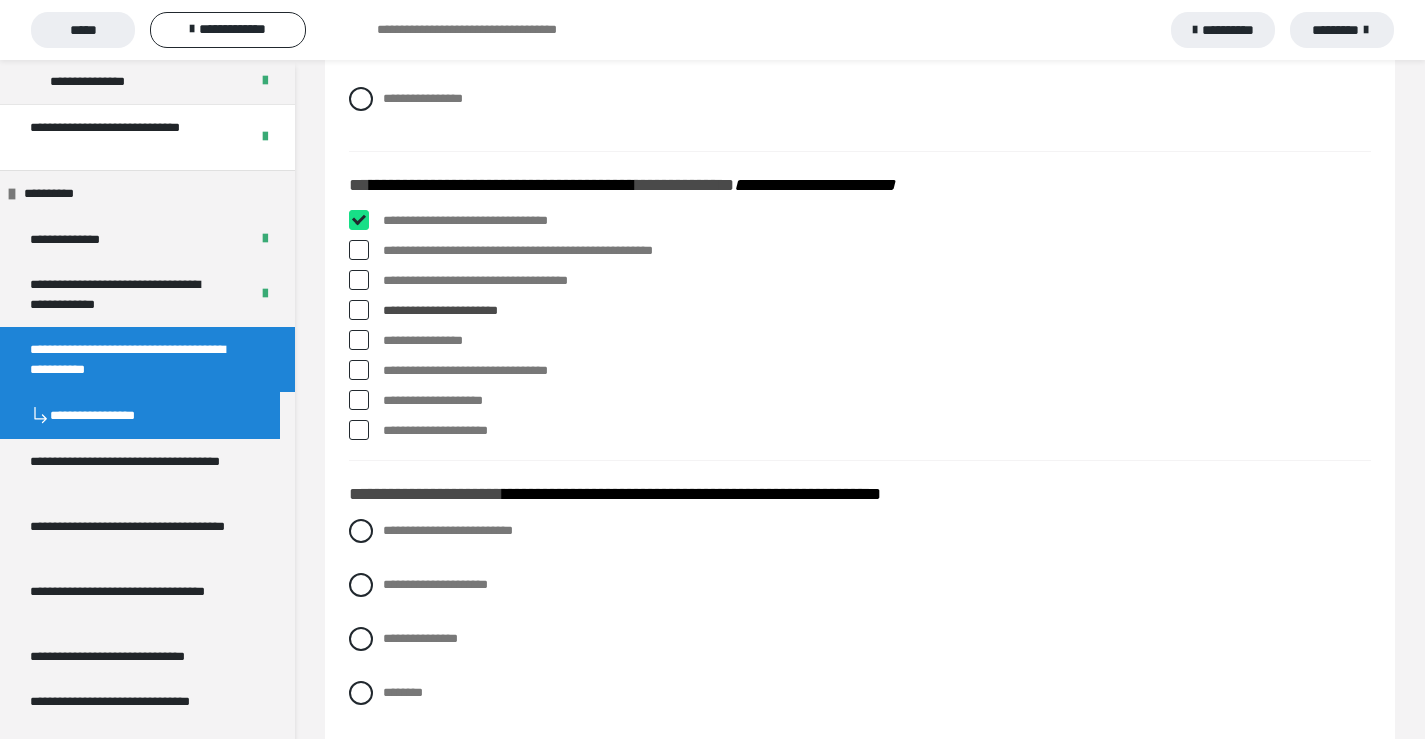 checkbox on "****" 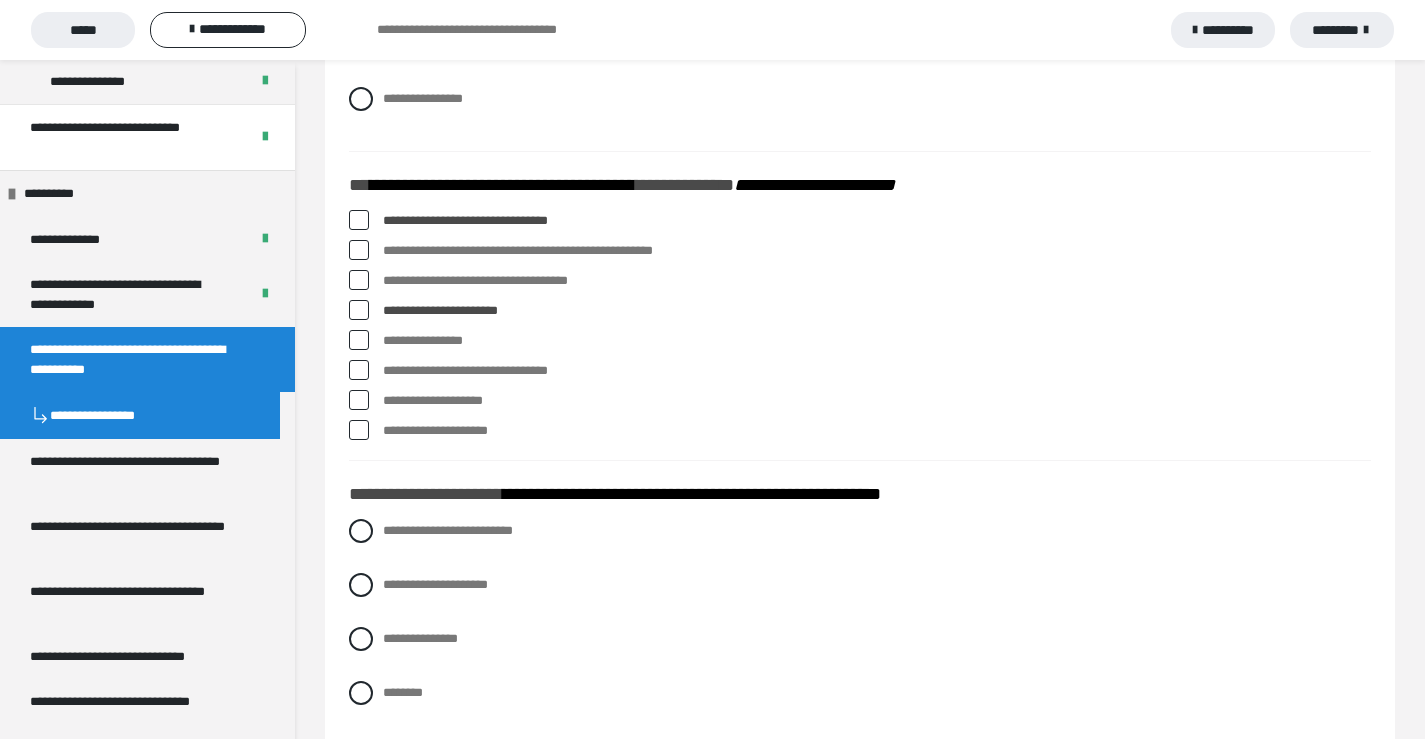 click at bounding box center (359, 400) 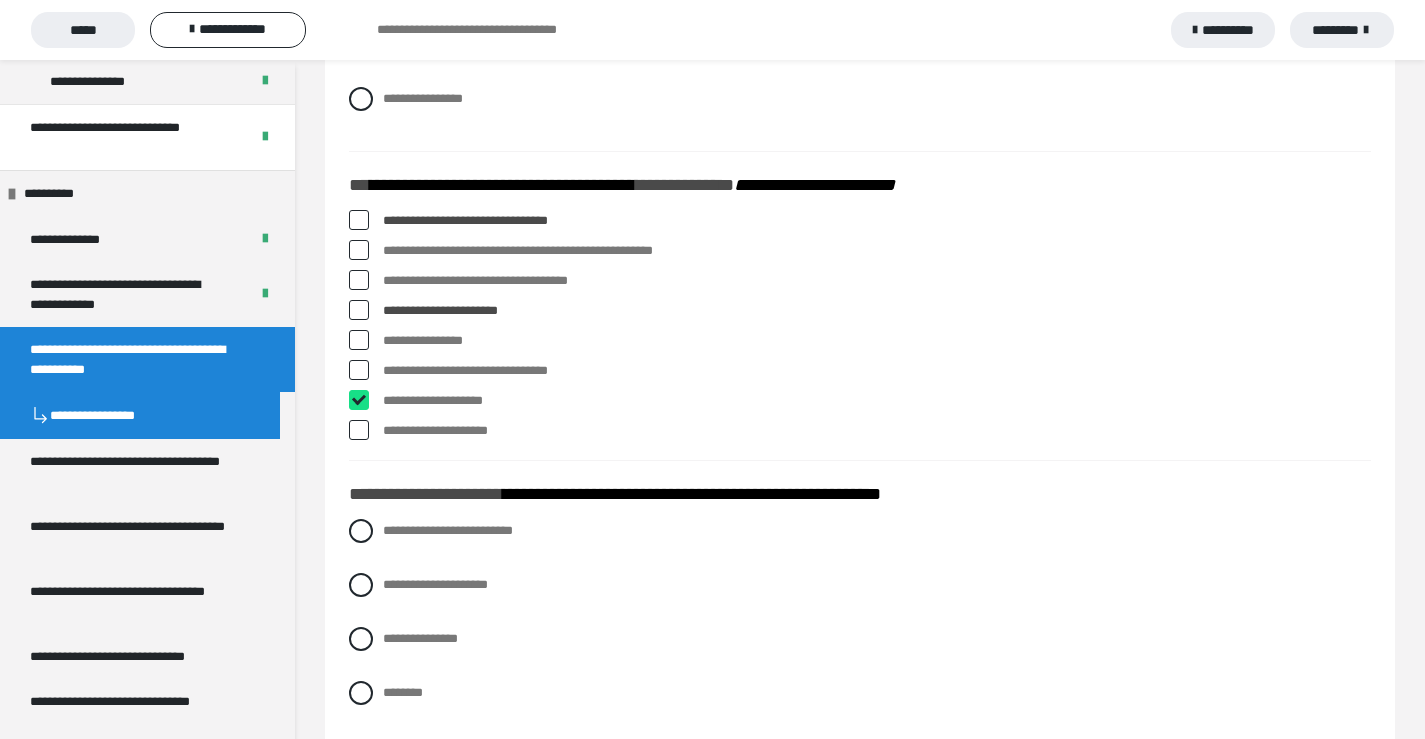 checkbox on "****" 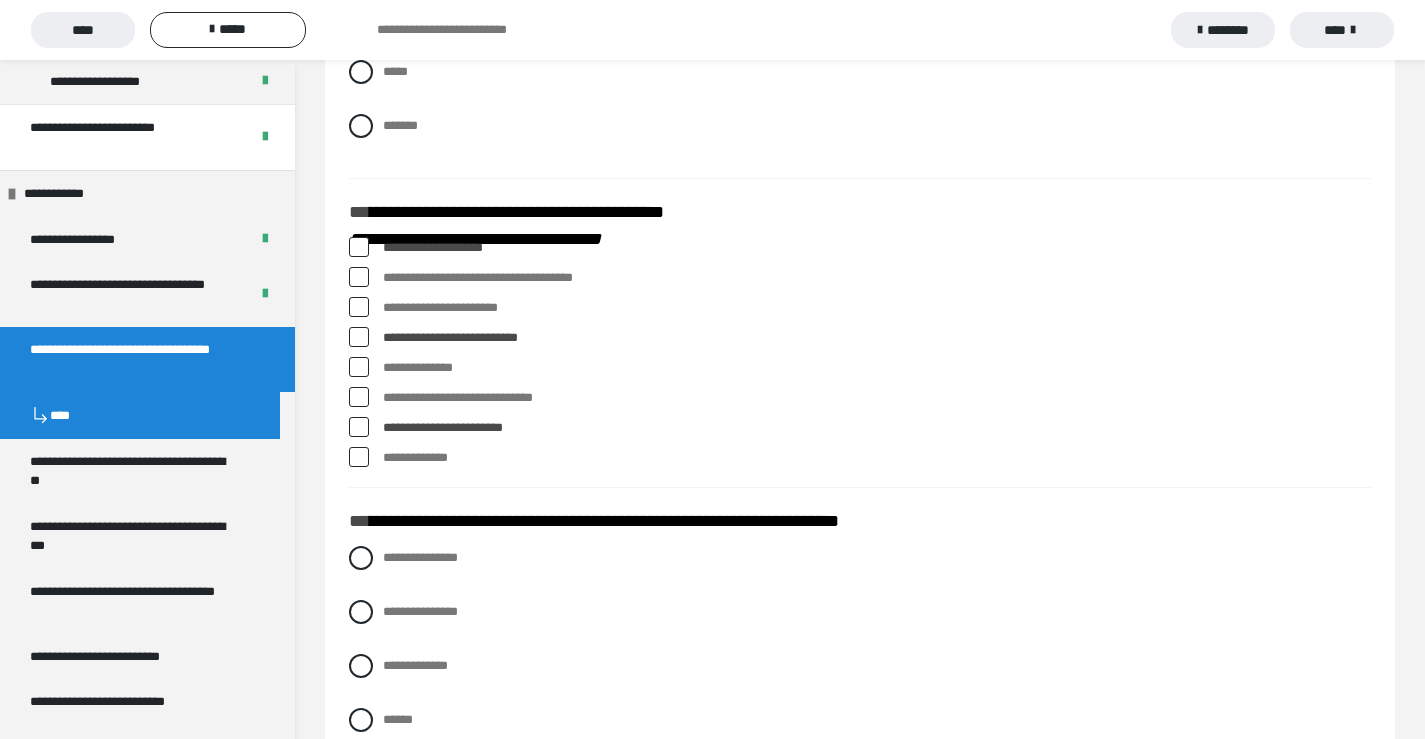 scroll, scrollTop: 2034, scrollLeft: 0, axis: vertical 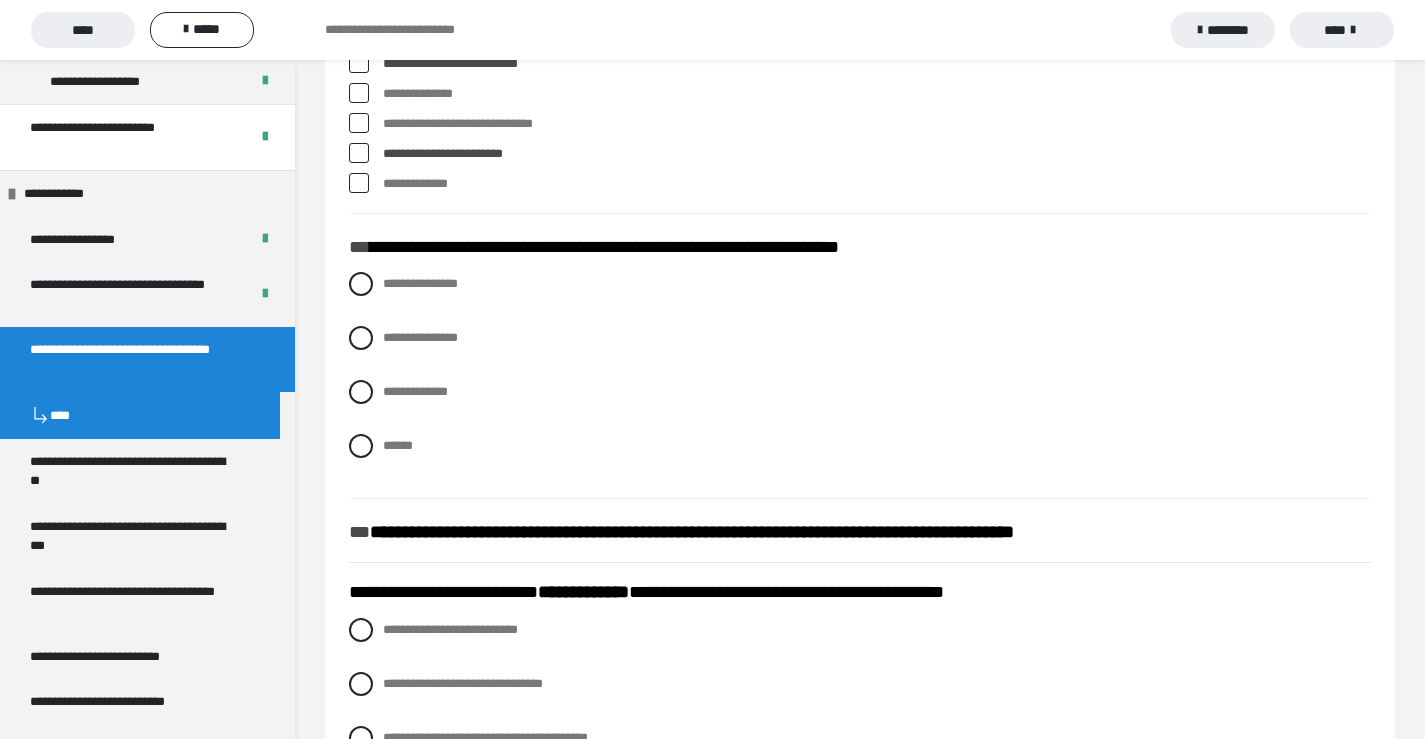 click on "**********" at bounding box center [860, 380] 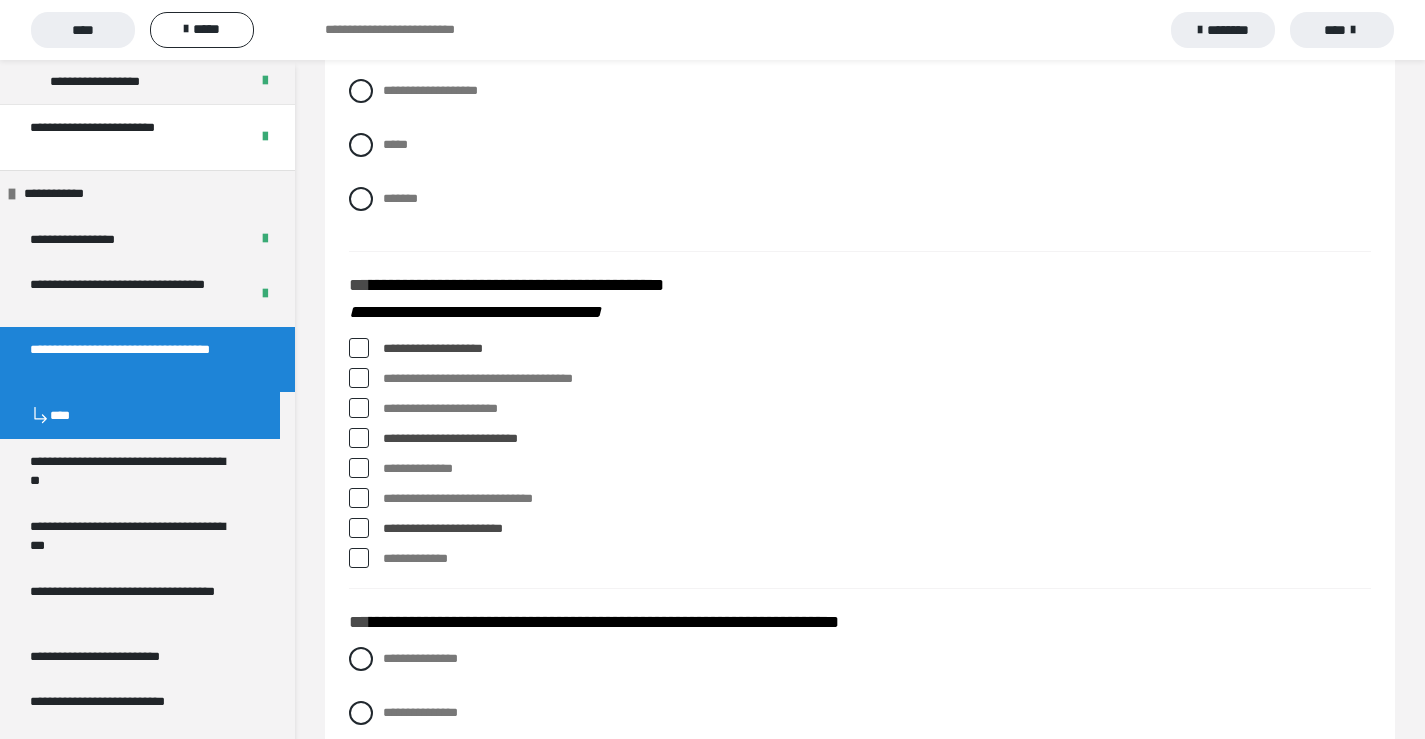 scroll, scrollTop: 1945, scrollLeft: 0, axis: vertical 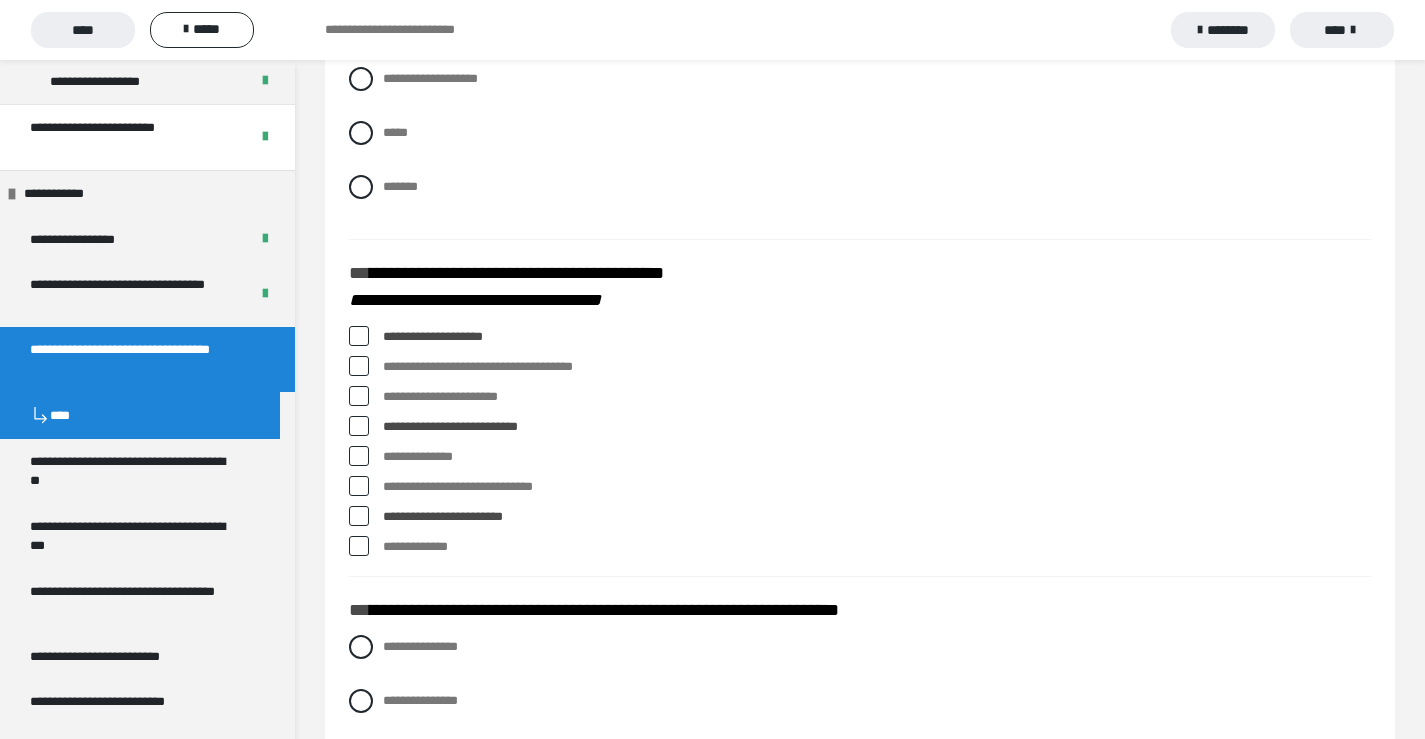 click at bounding box center [359, 366] 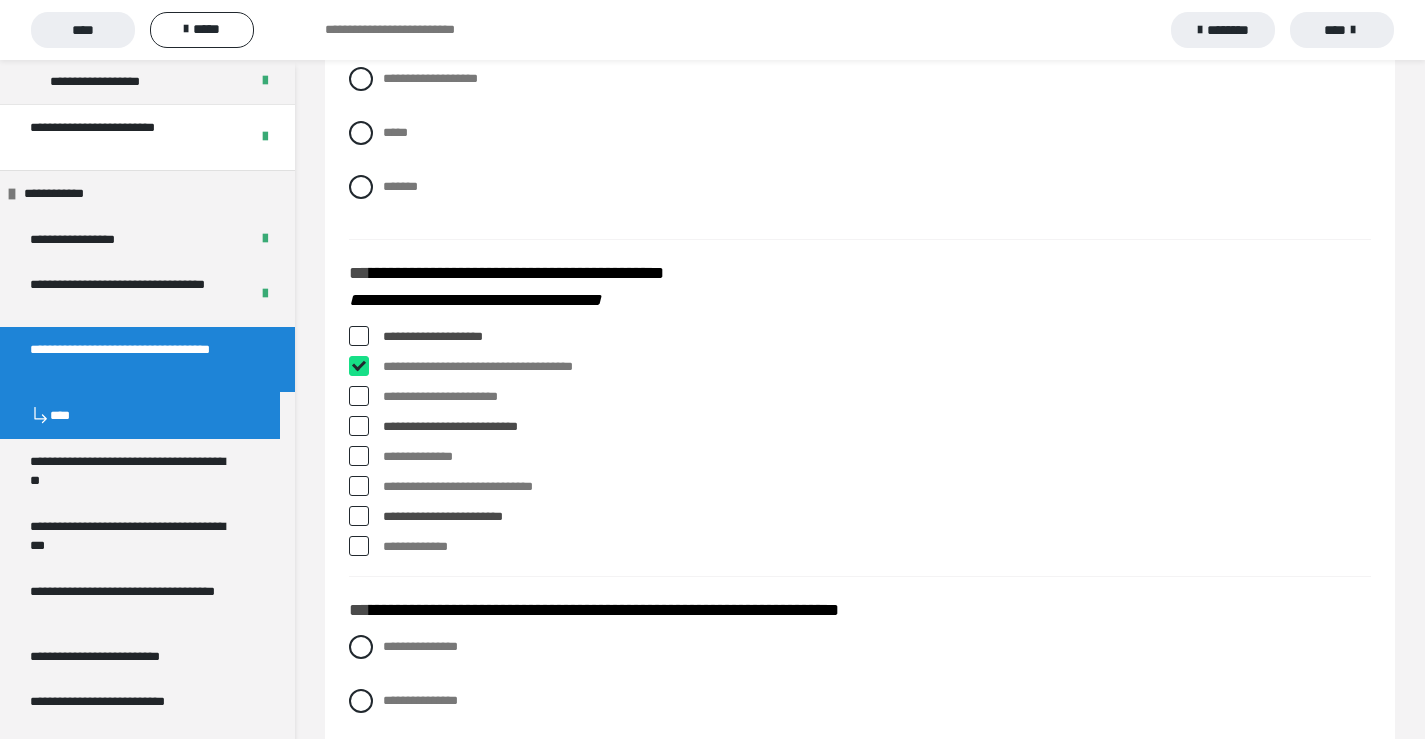 checkbox on "****" 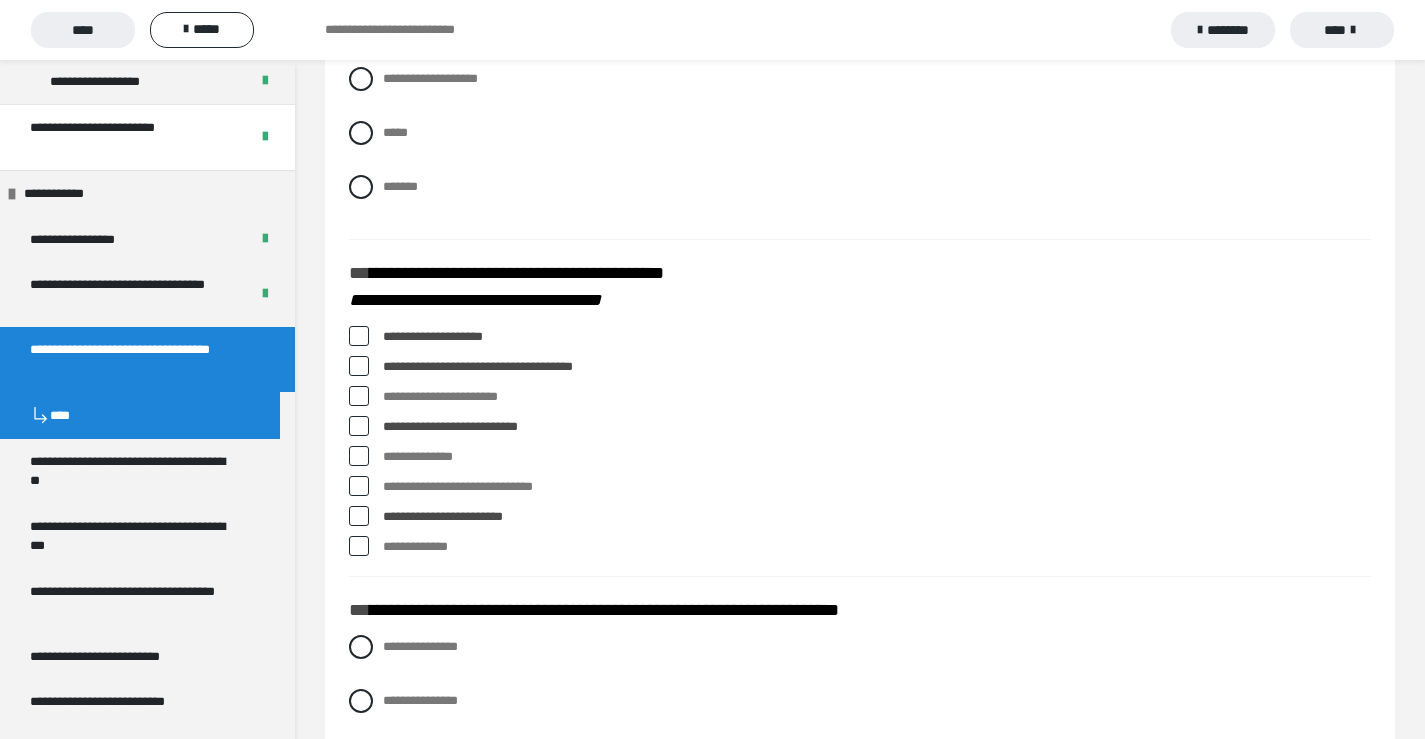 click at bounding box center (359, 396) 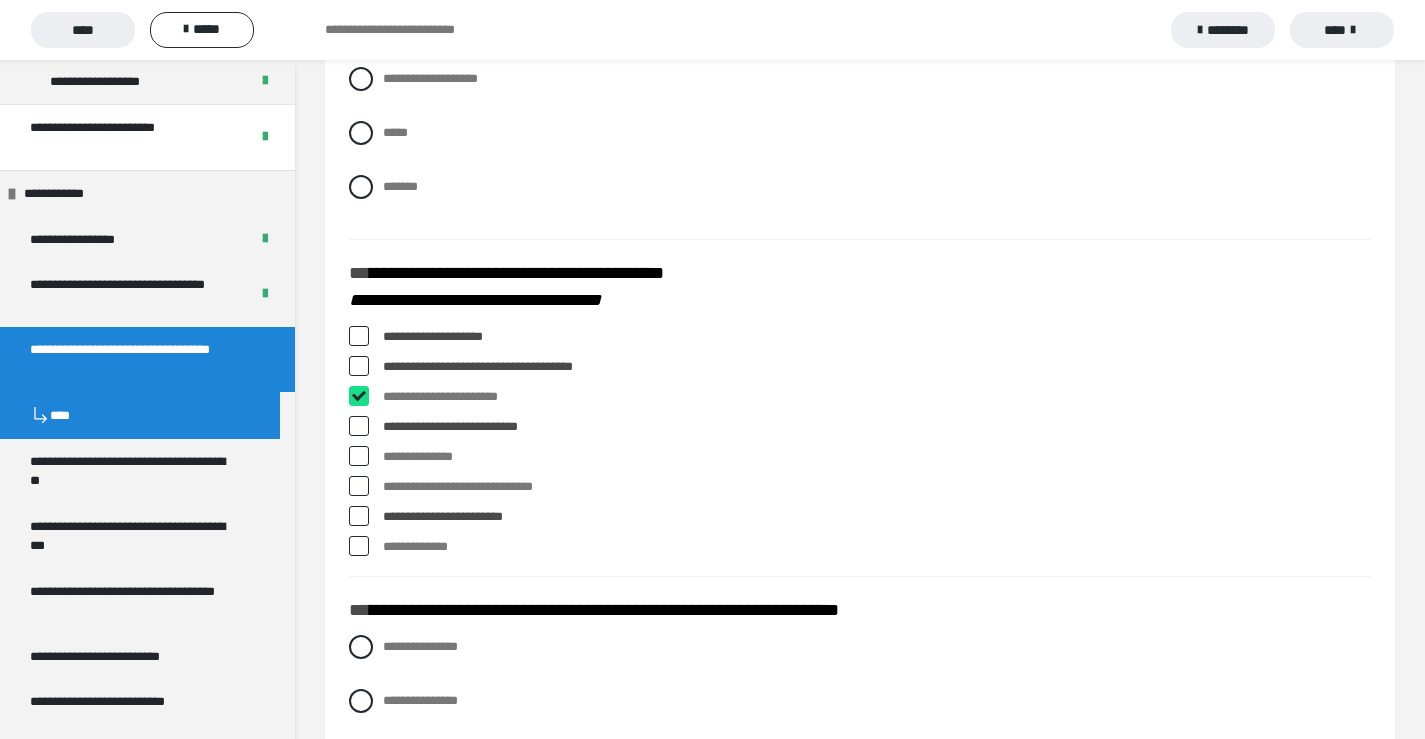 checkbox on "****" 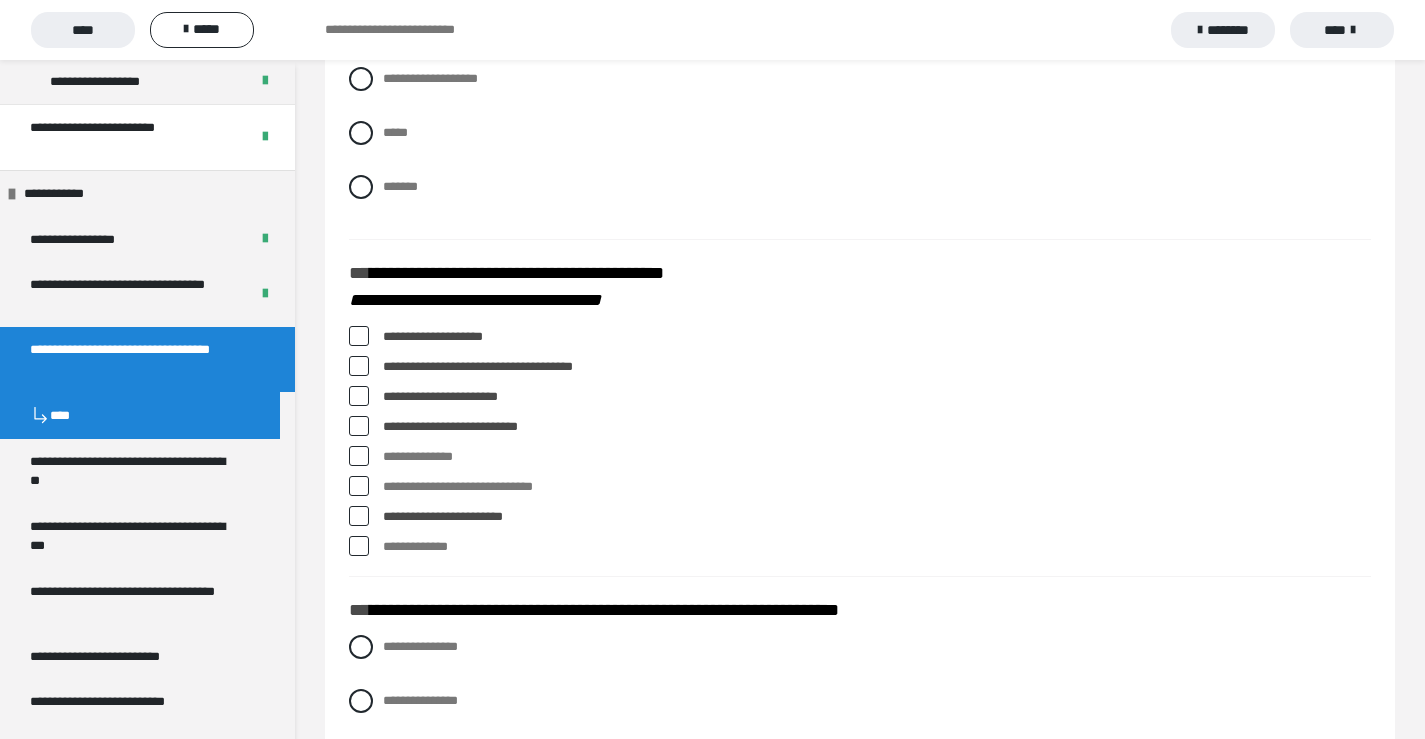 click at bounding box center [359, 336] 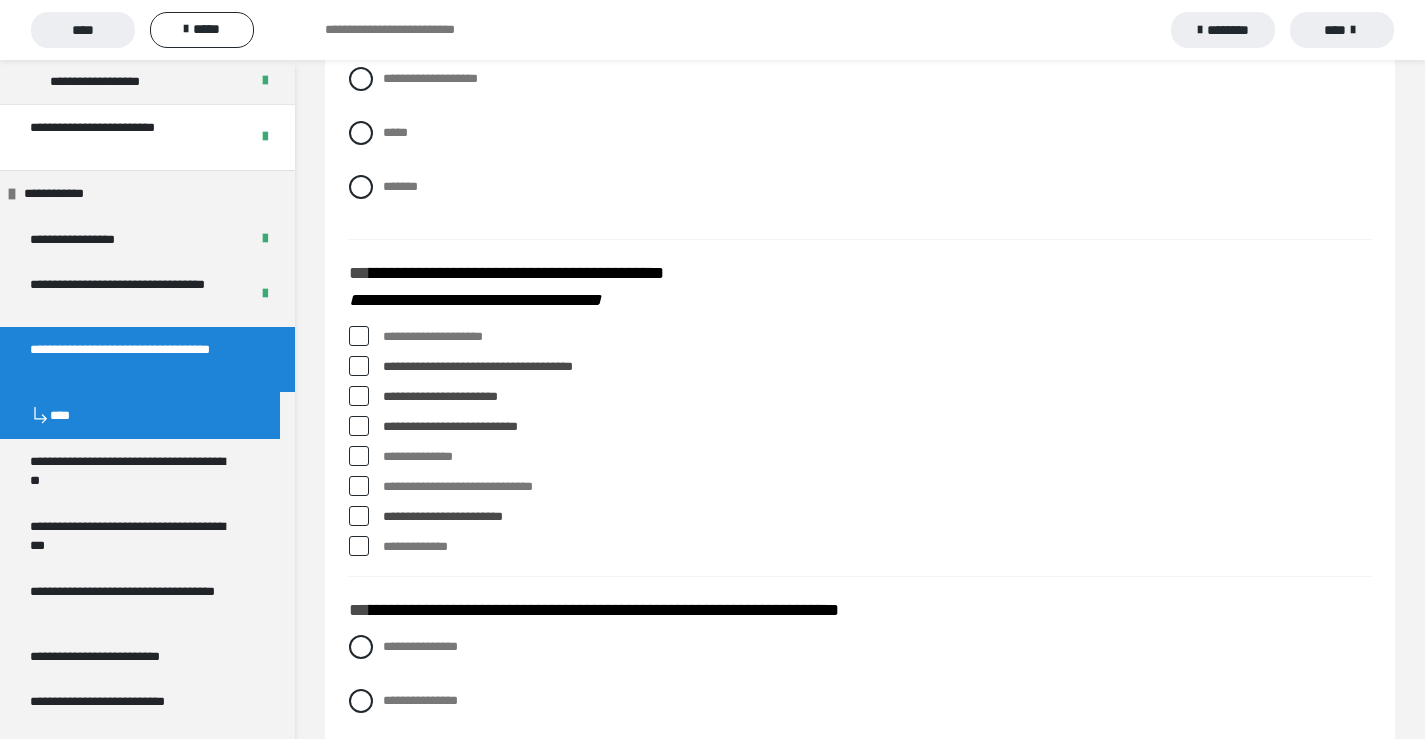 click at bounding box center (359, 426) 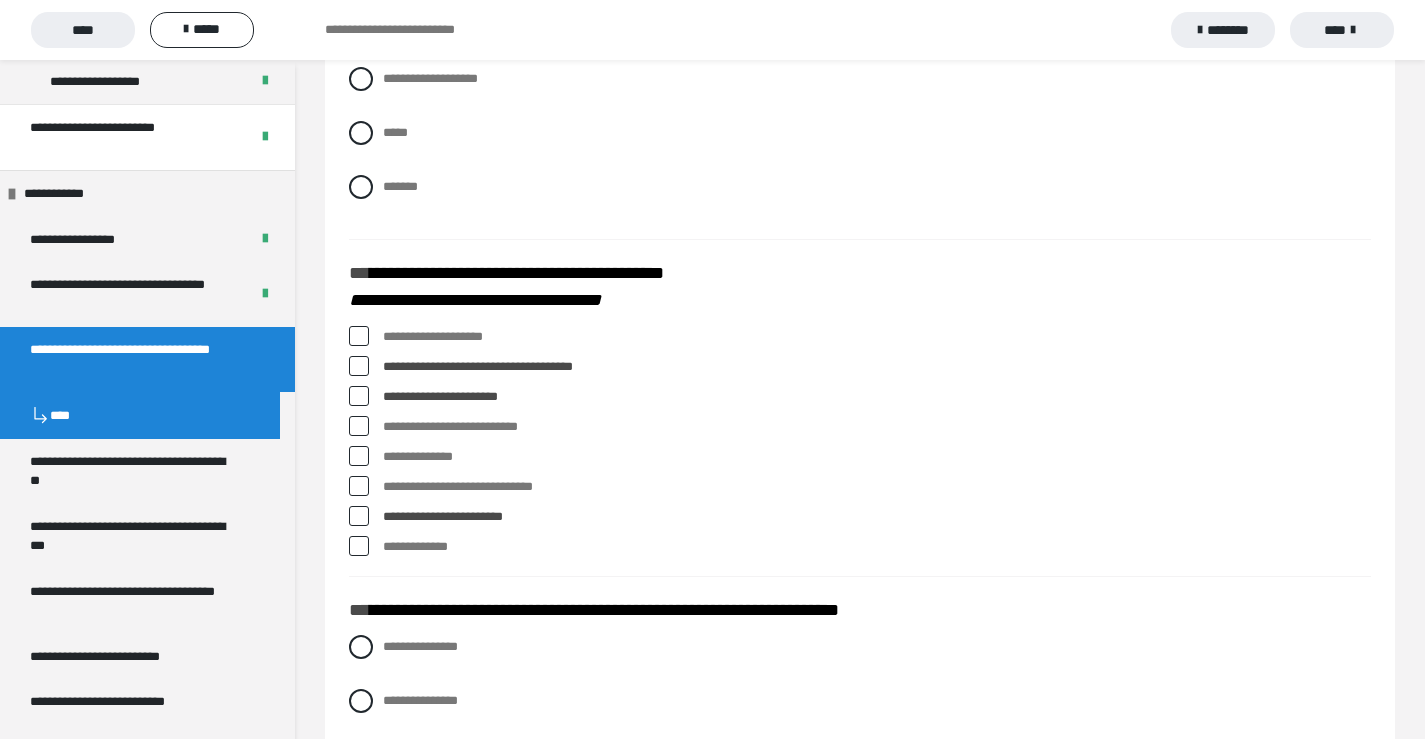 click at bounding box center [359, 336] 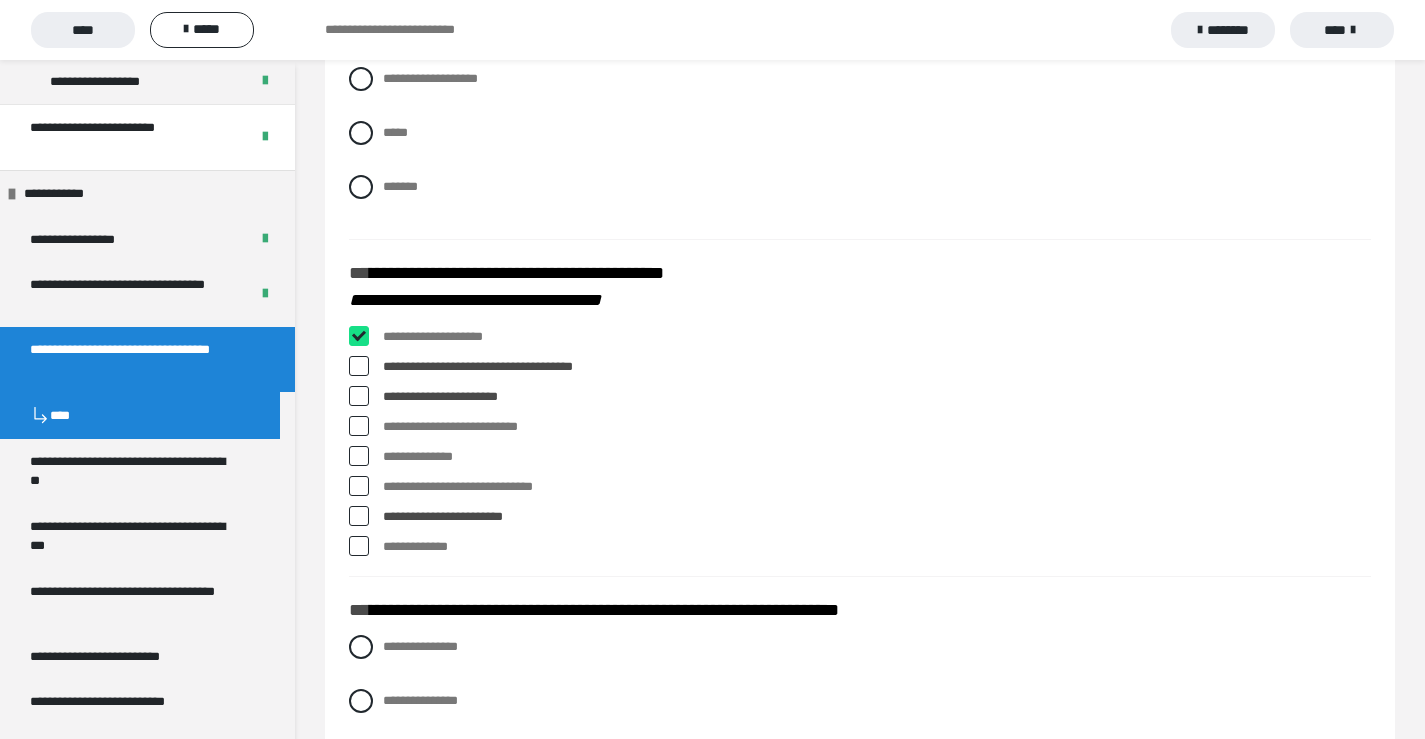 checkbox on "****" 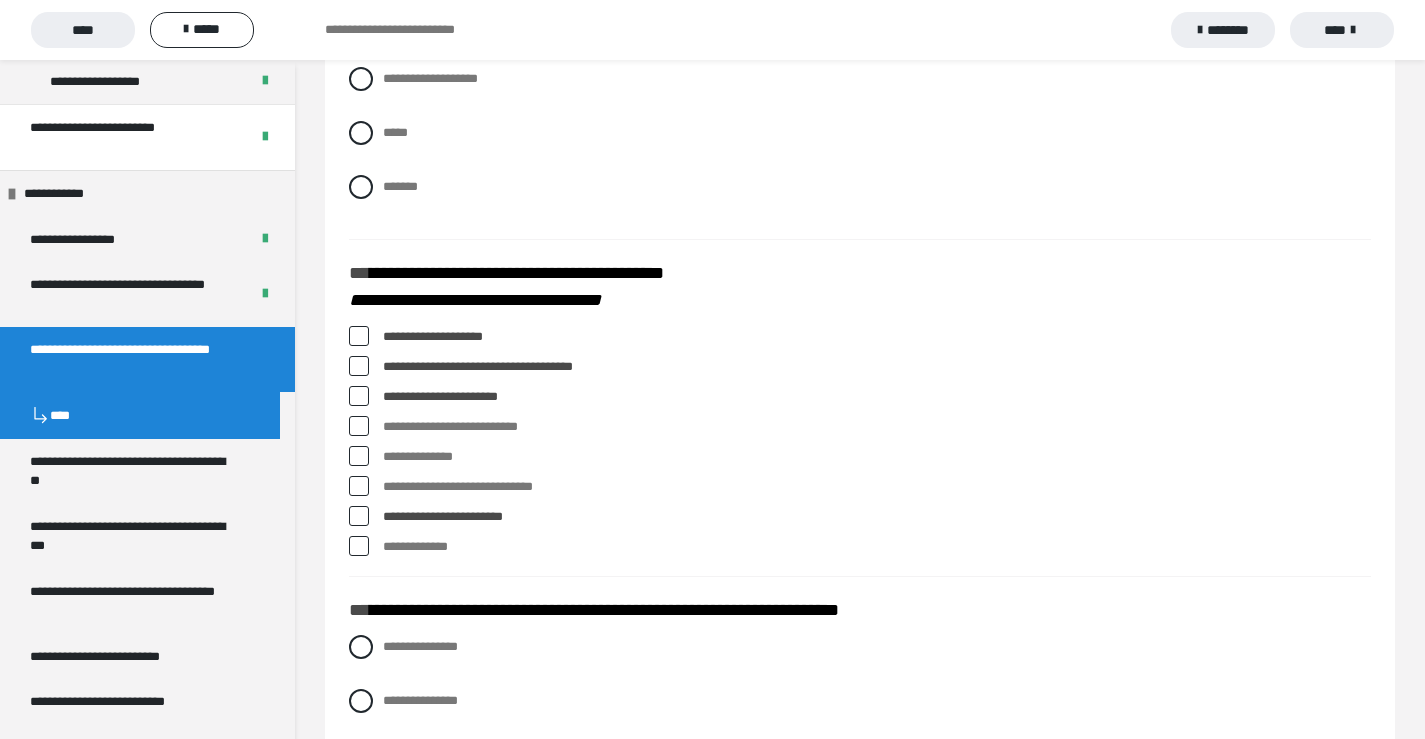 click at bounding box center [359, 426] 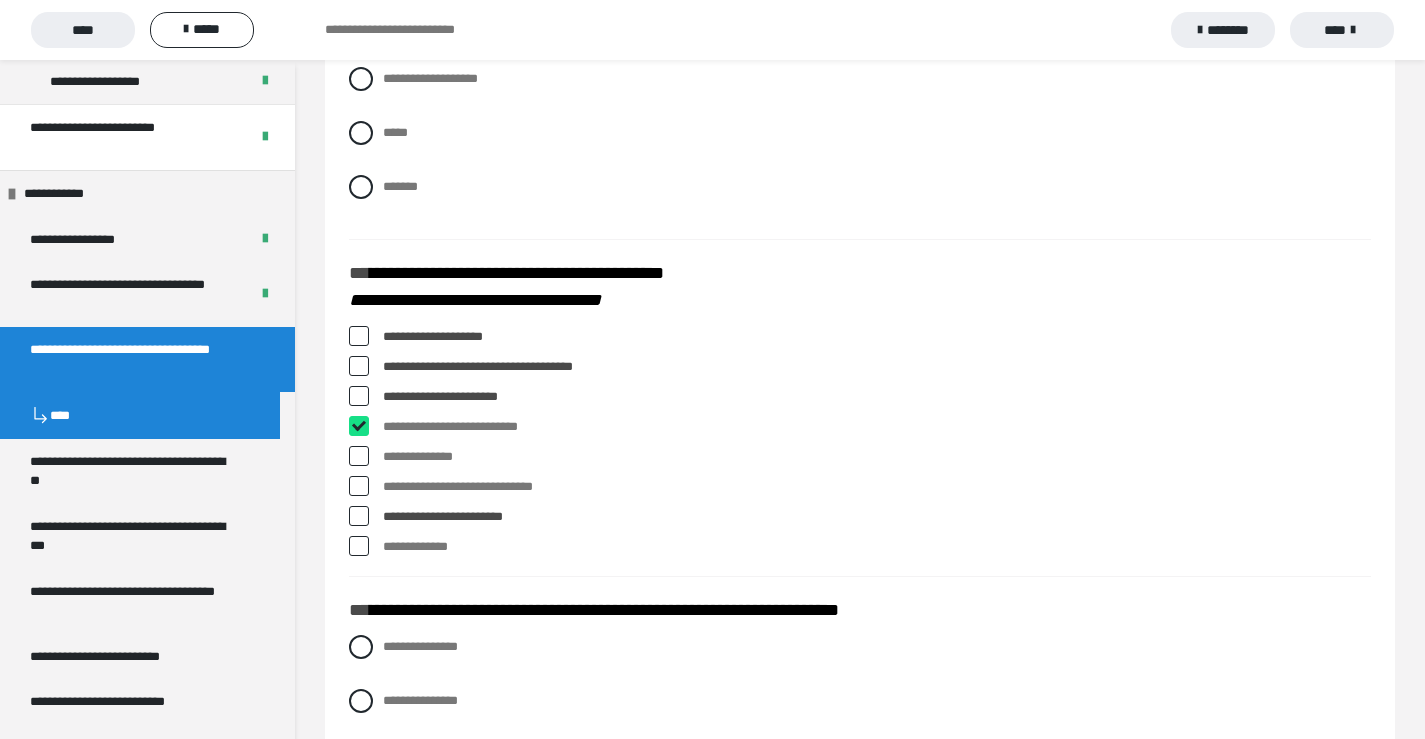 checkbox on "****" 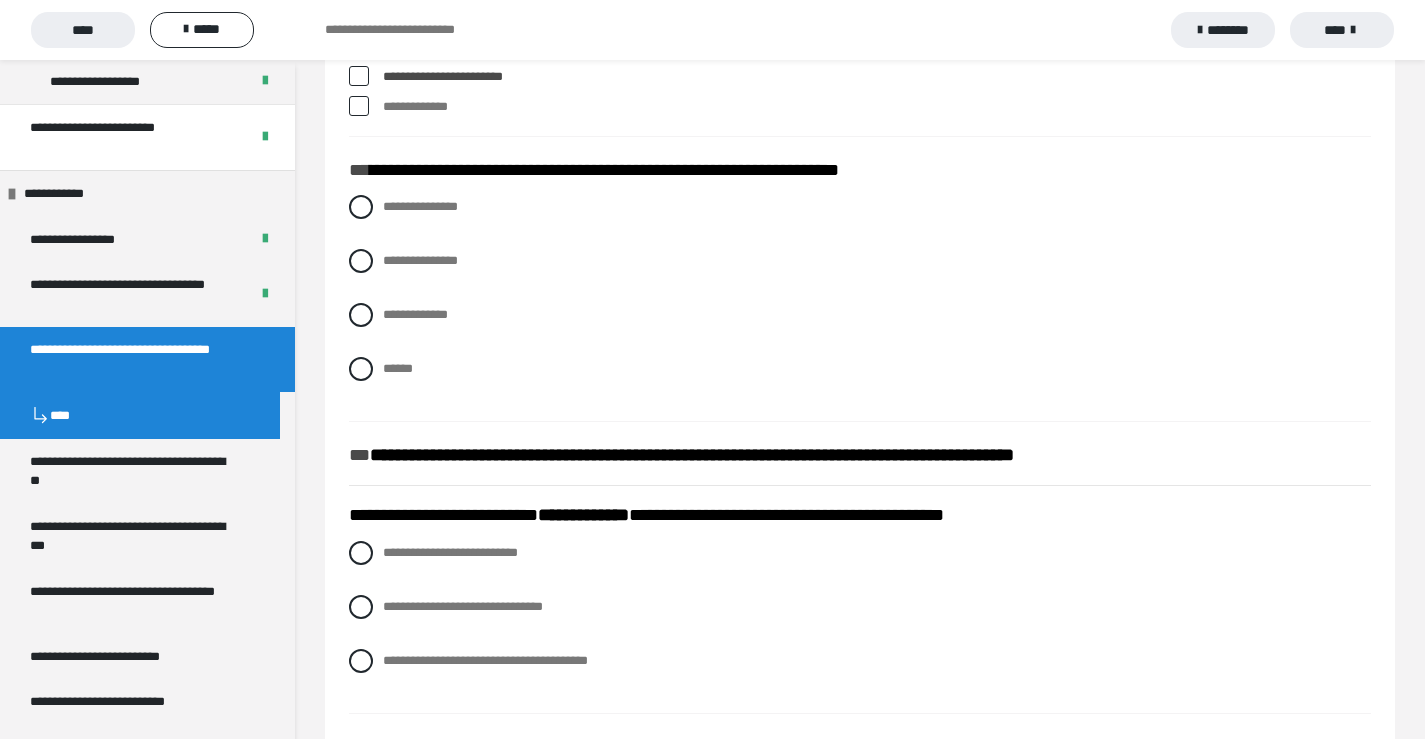 scroll, scrollTop: 2361, scrollLeft: 0, axis: vertical 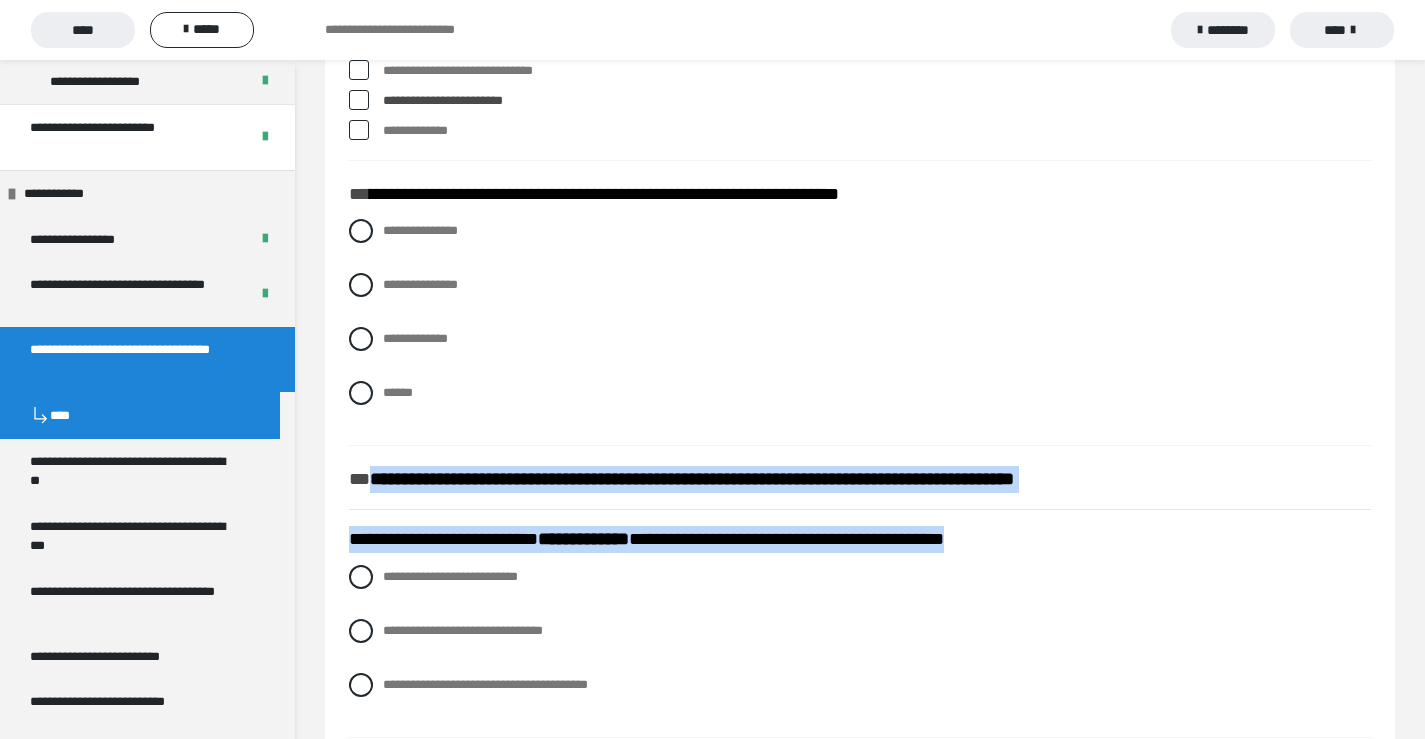 drag, startPoint x: 1418, startPoint y: 505, endPoint x: 1439, endPoint y: 554, distance: 53.310413 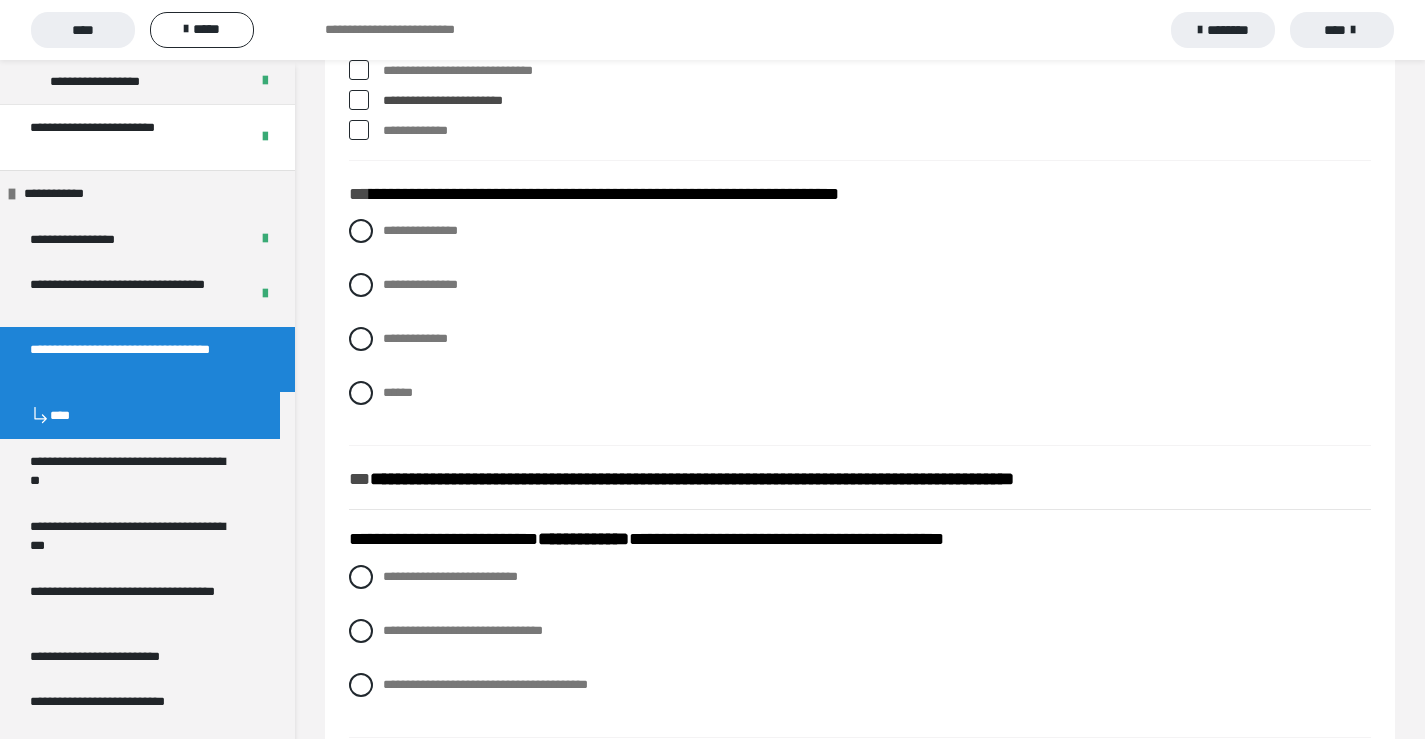 scroll, scrollTop: 2723, scrollLeft: 0, axis: vertical 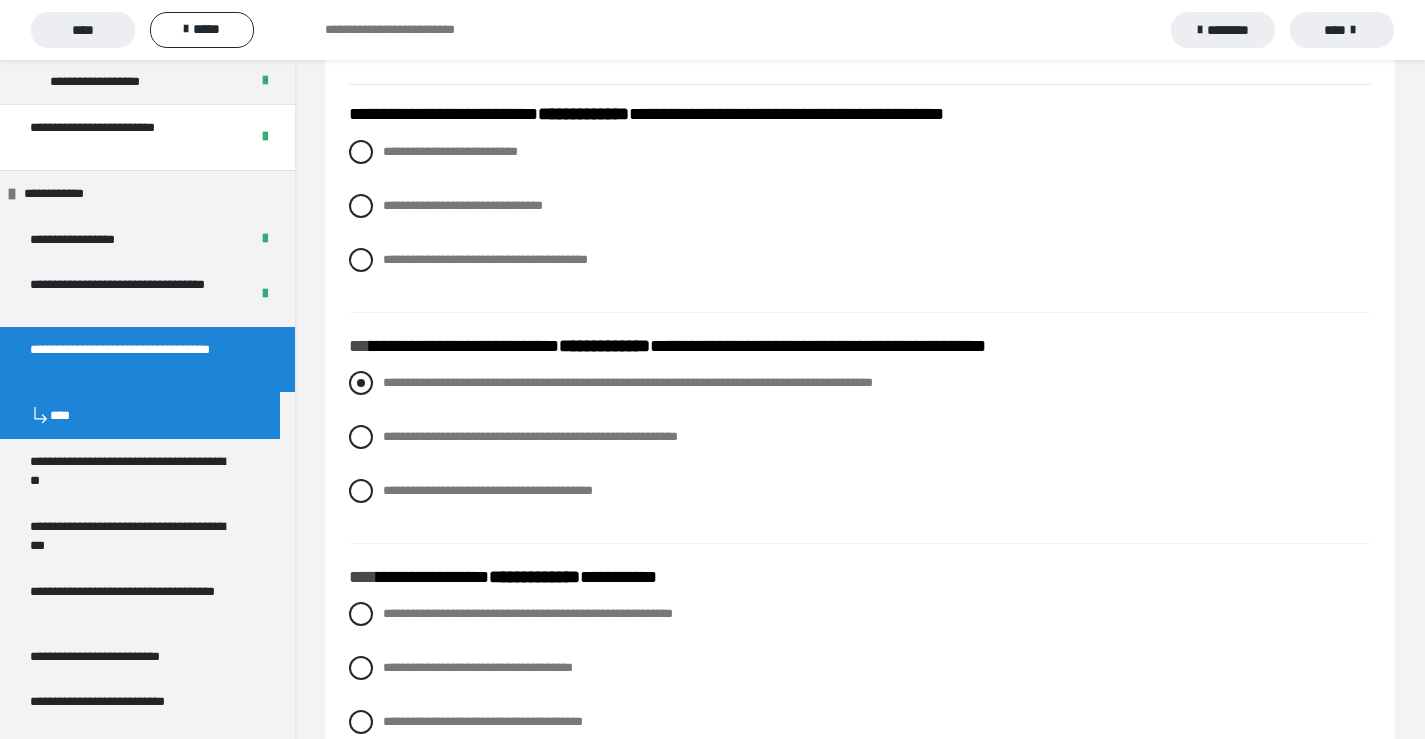 click at bounding box center [361, 383] 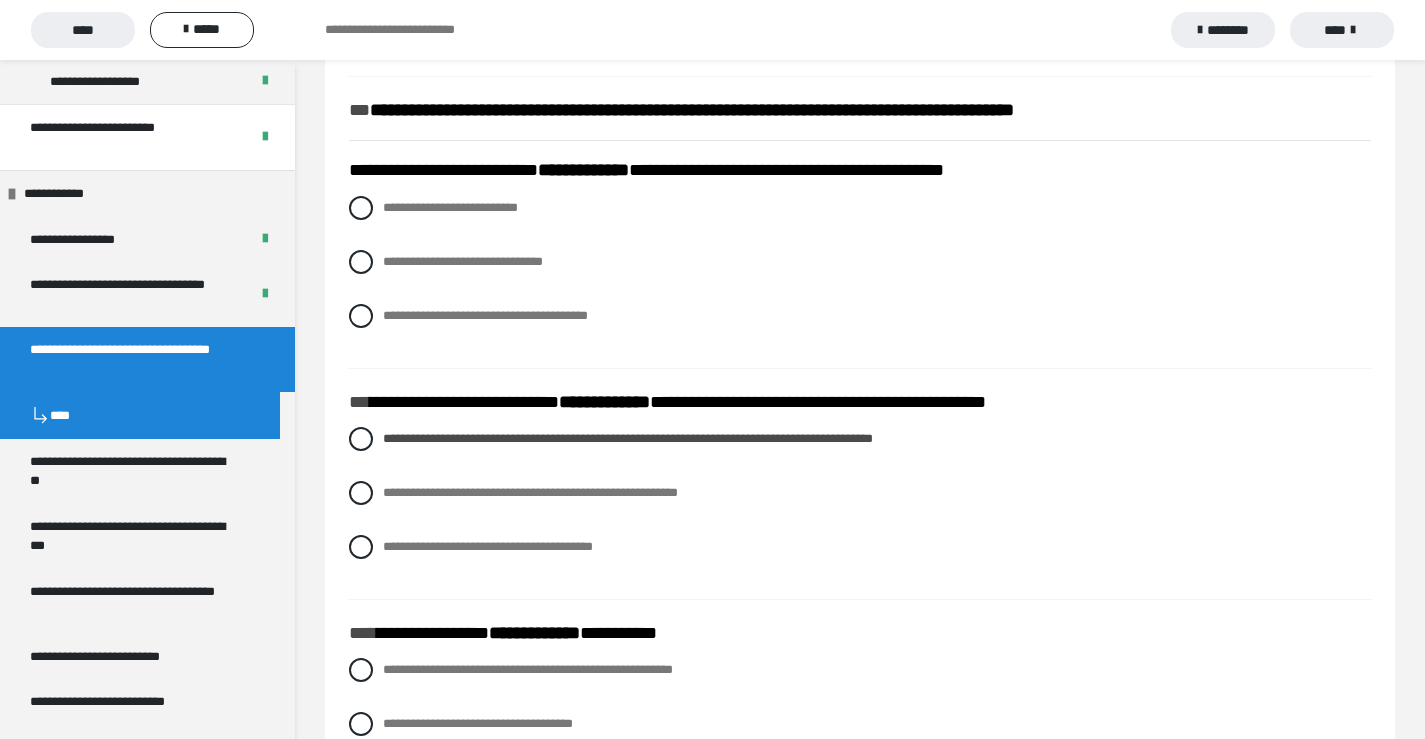 scroll, scrollTop: 2786, scrollLeft: 0, axis: vertical 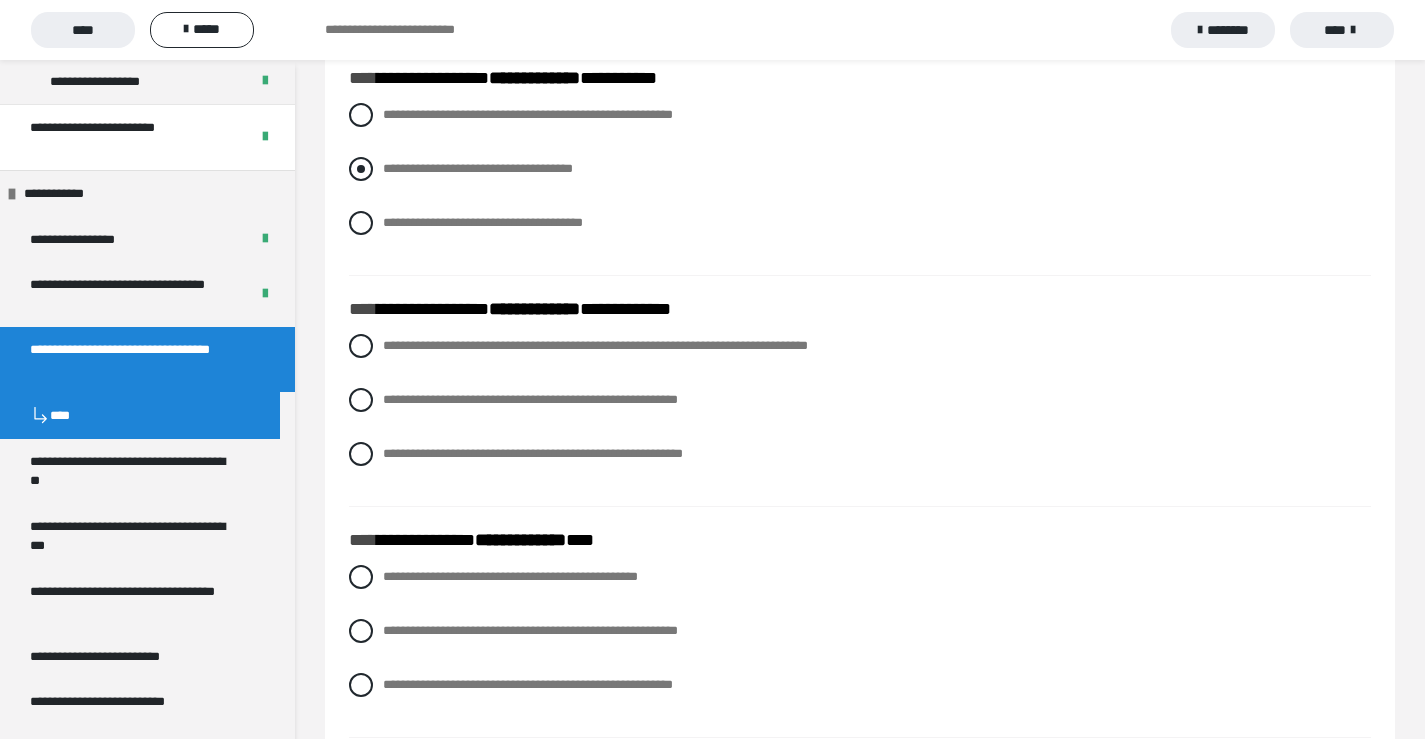 click at bounding box center [361, 169] 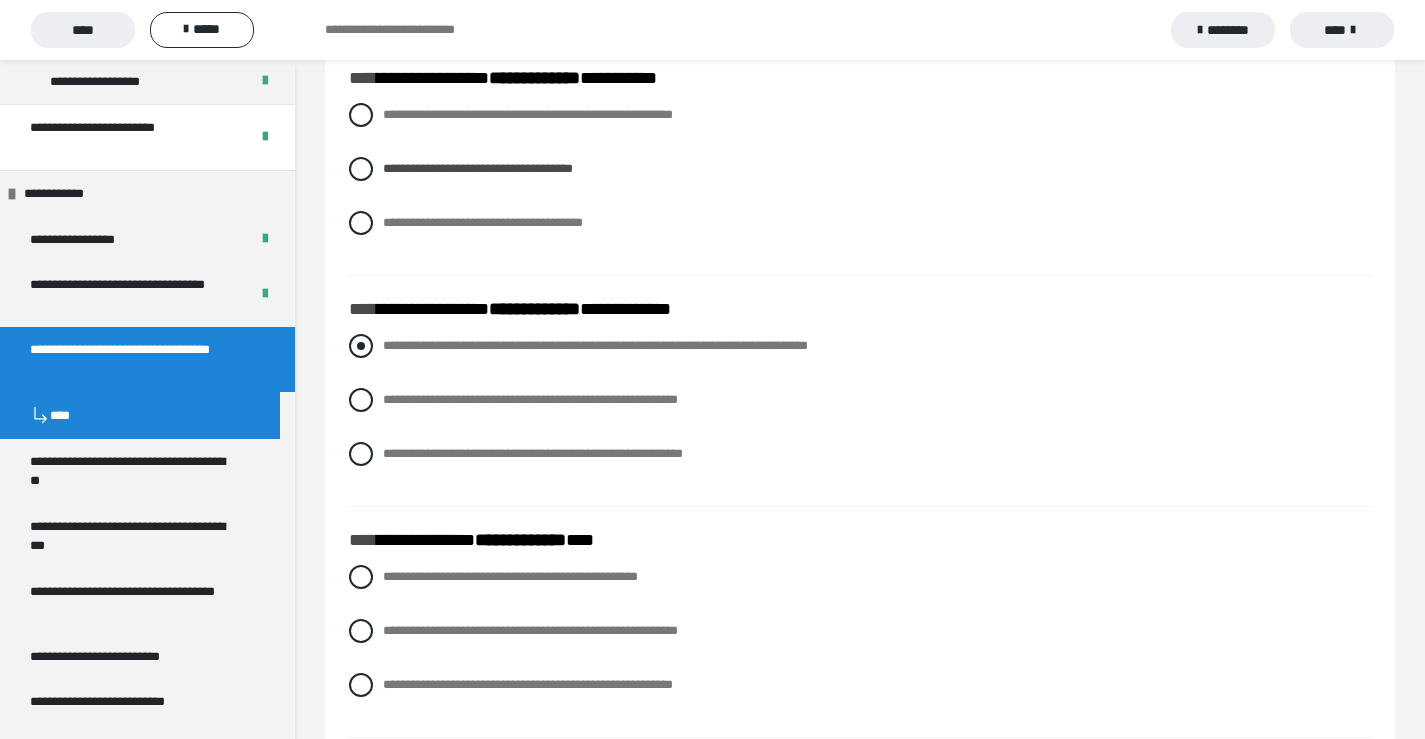 click at bounding box center [361, 346] 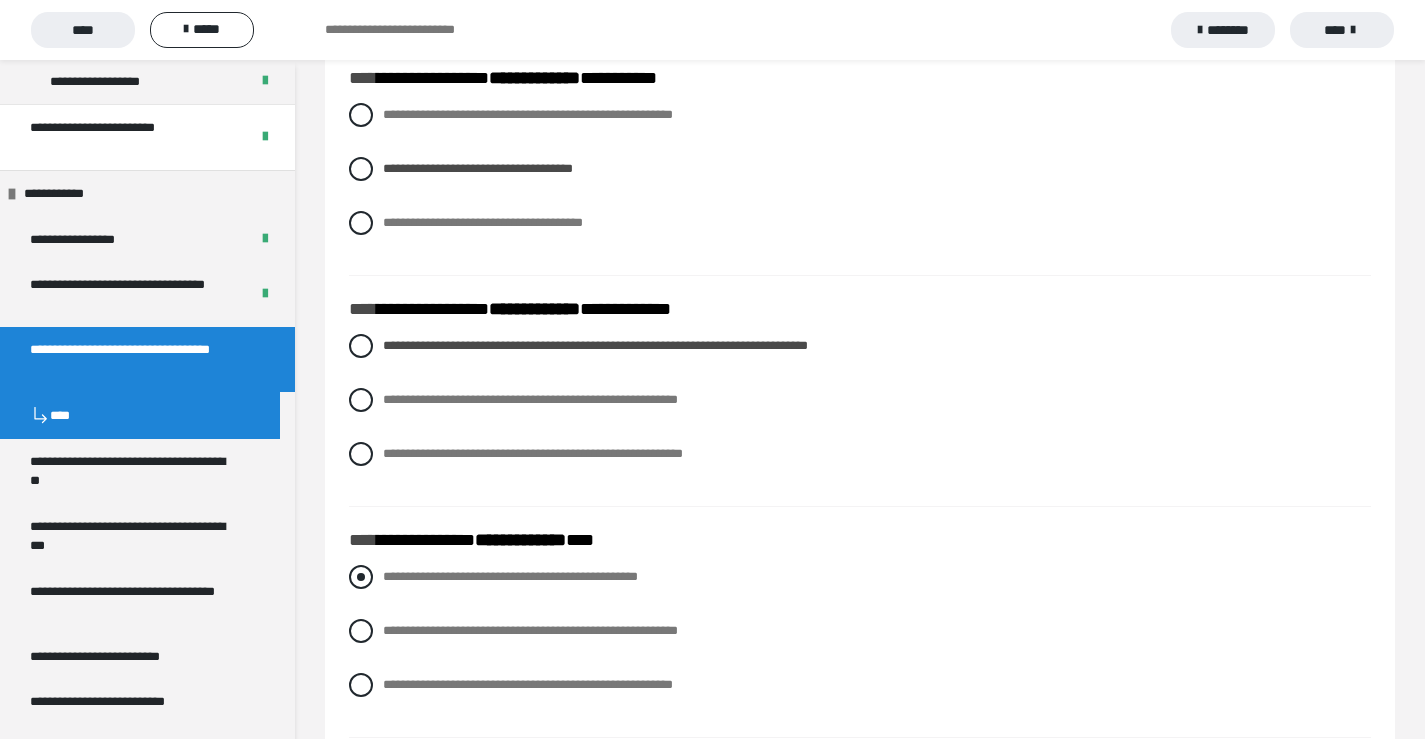 click at bounding box center [361, 577] 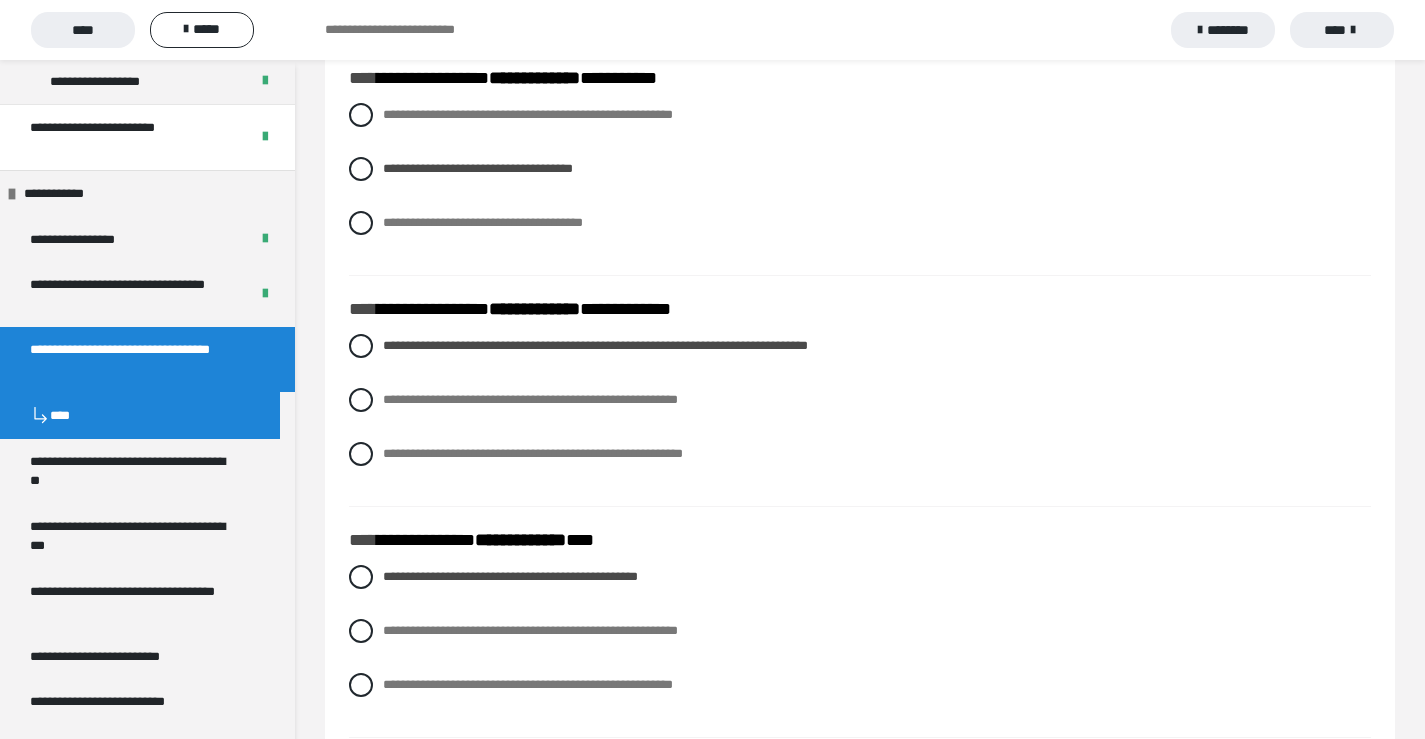 scroll, scrollTop: 3439, scrollLeft: 0, axis: vertical 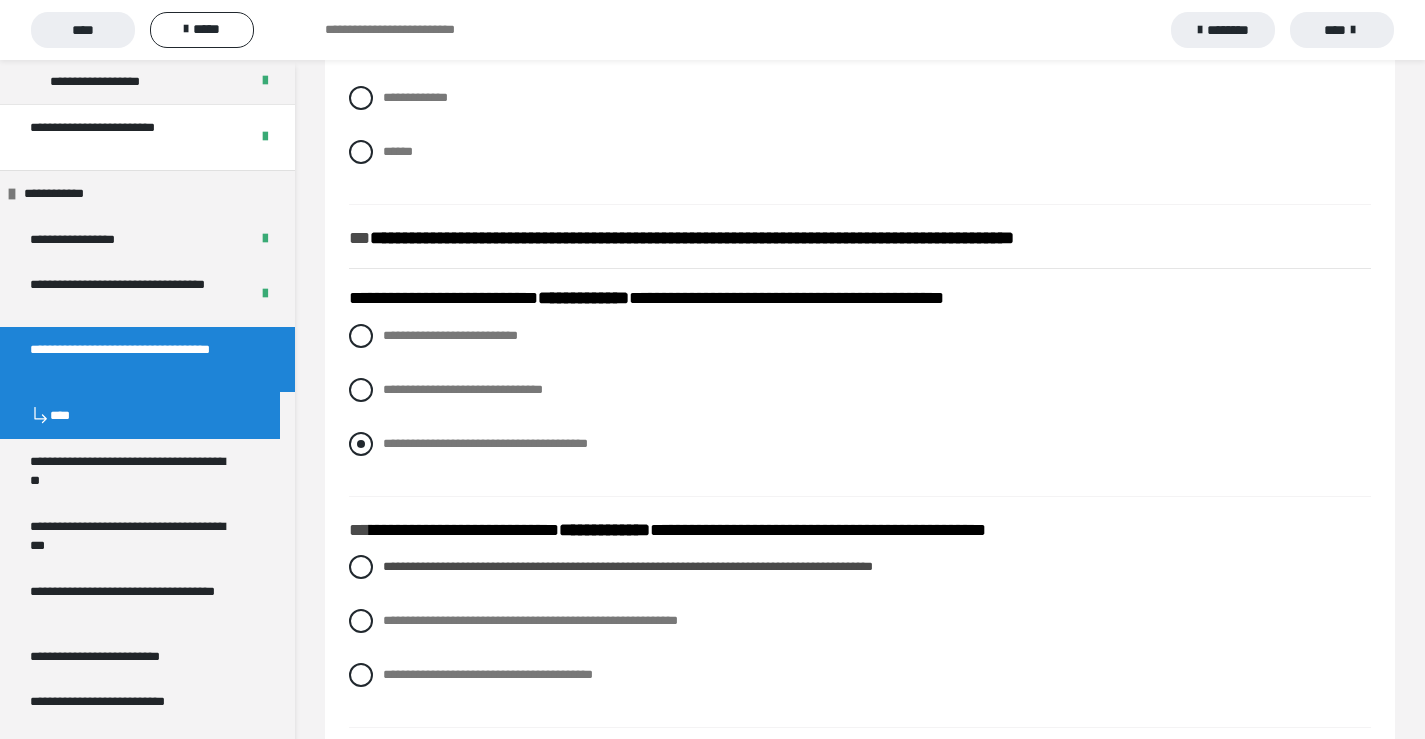 click at bounding box center [361, 444] 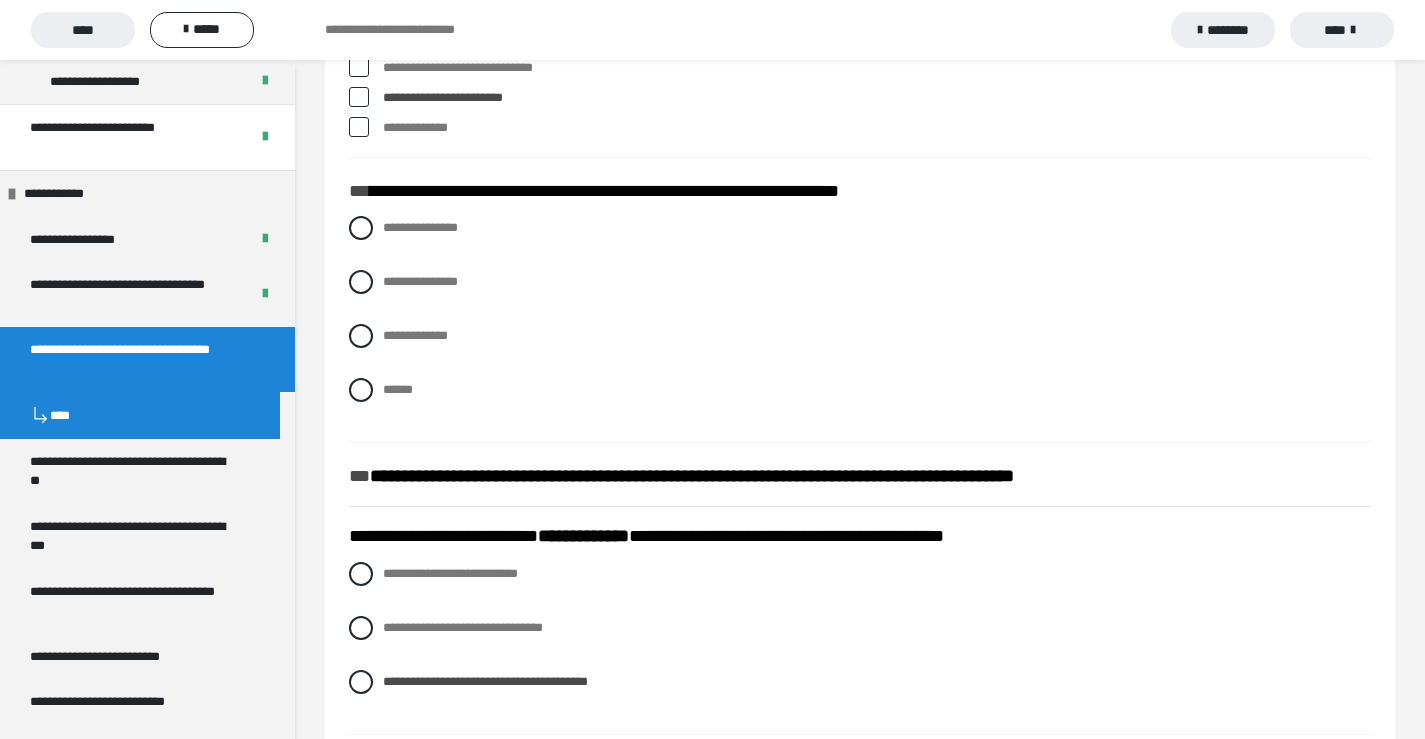 scroll, scrollTop: 2358, scrollLeft: 0, axis: vertical 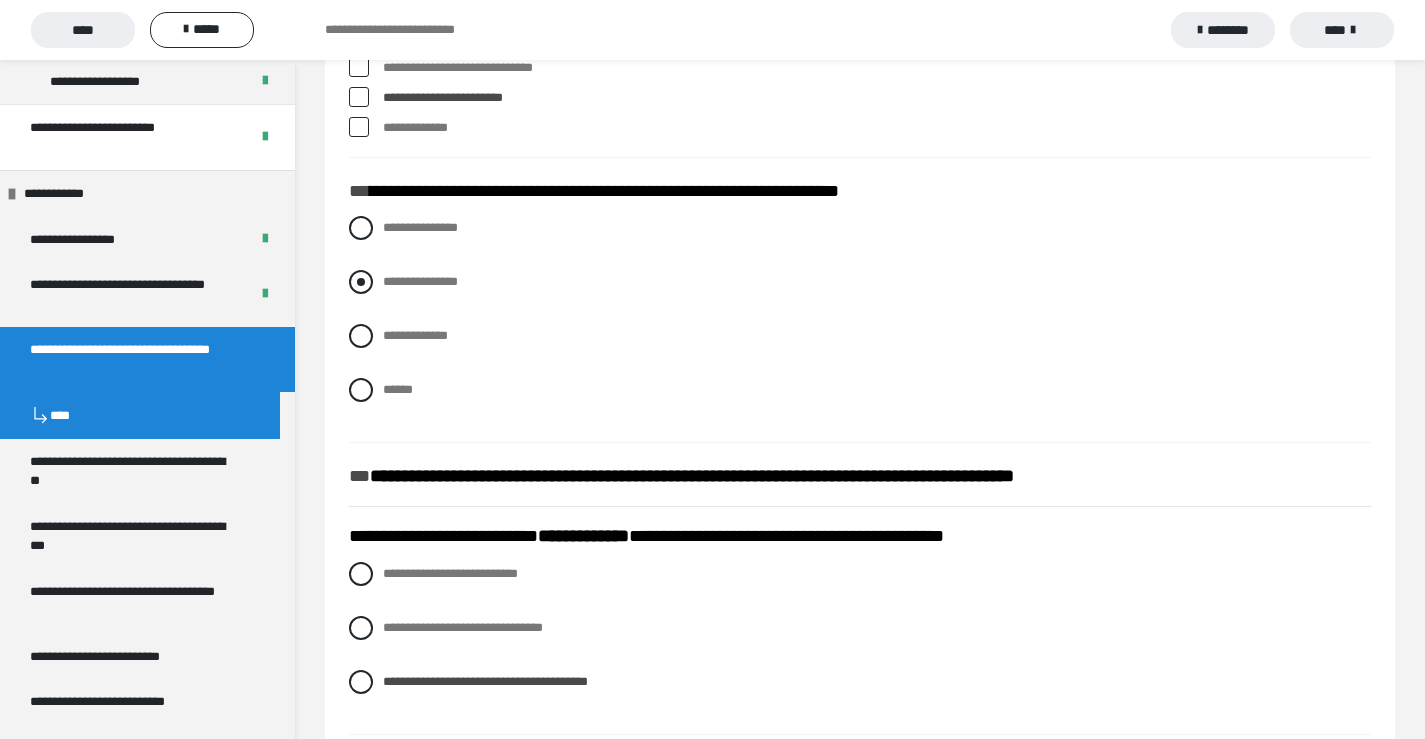click at bounding box center [361, 282] 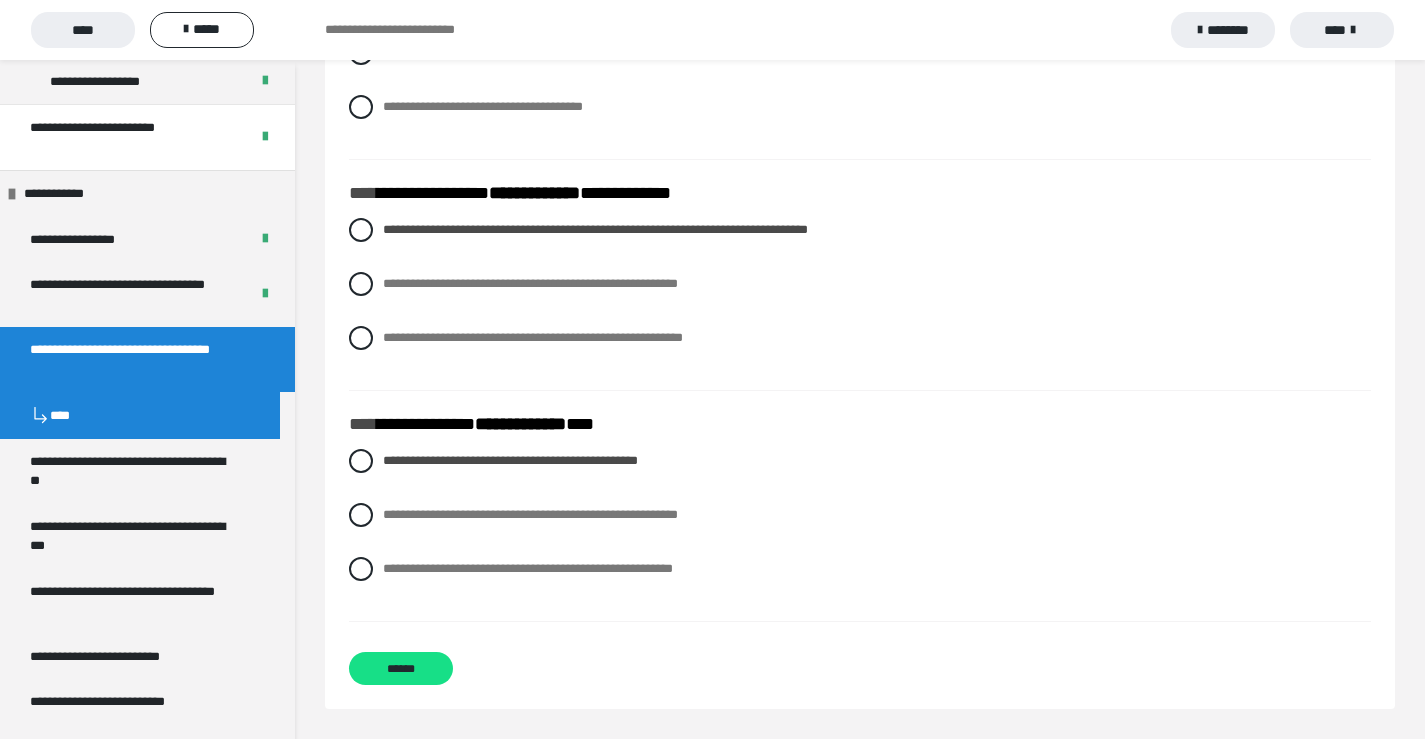 scroll, scrollTop: 3439, scrollLeft: 0, axis: vertical 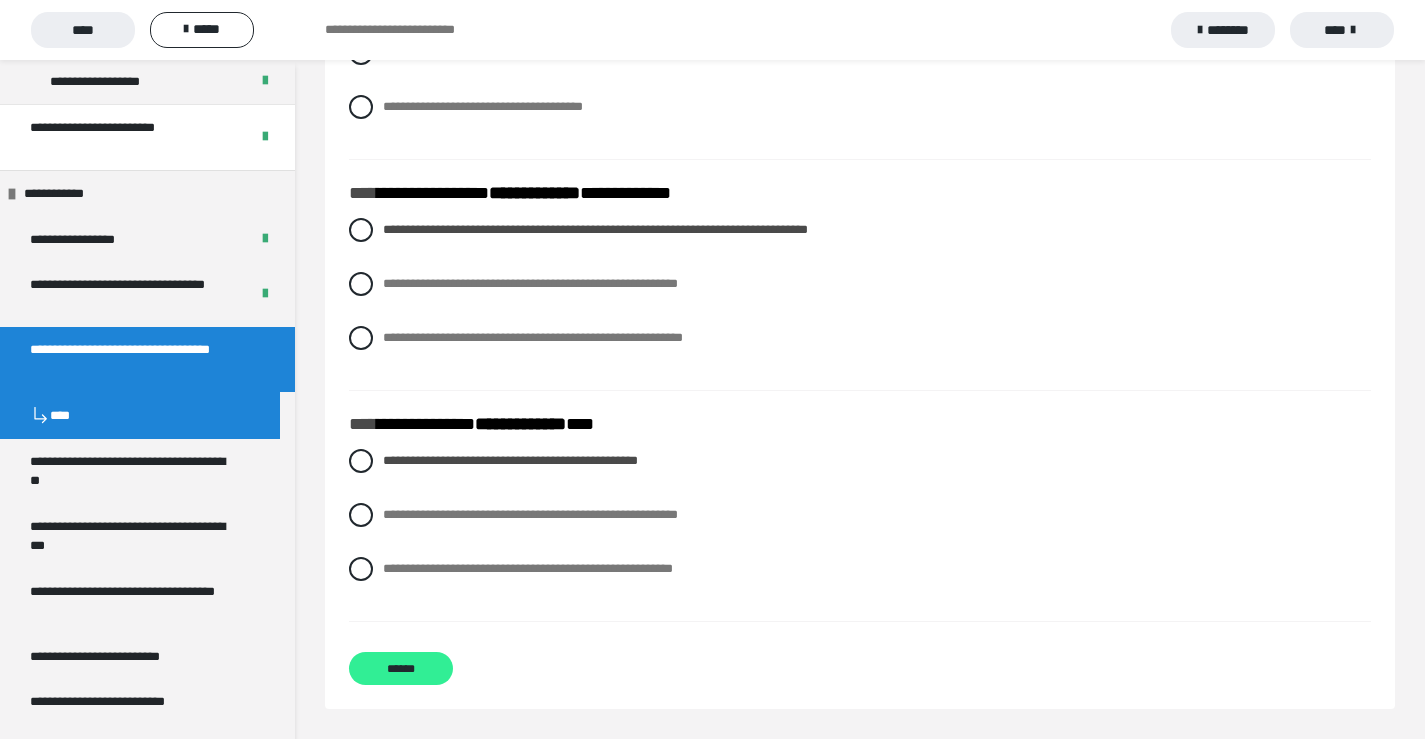click on "******" at bounding box center [401, 668] 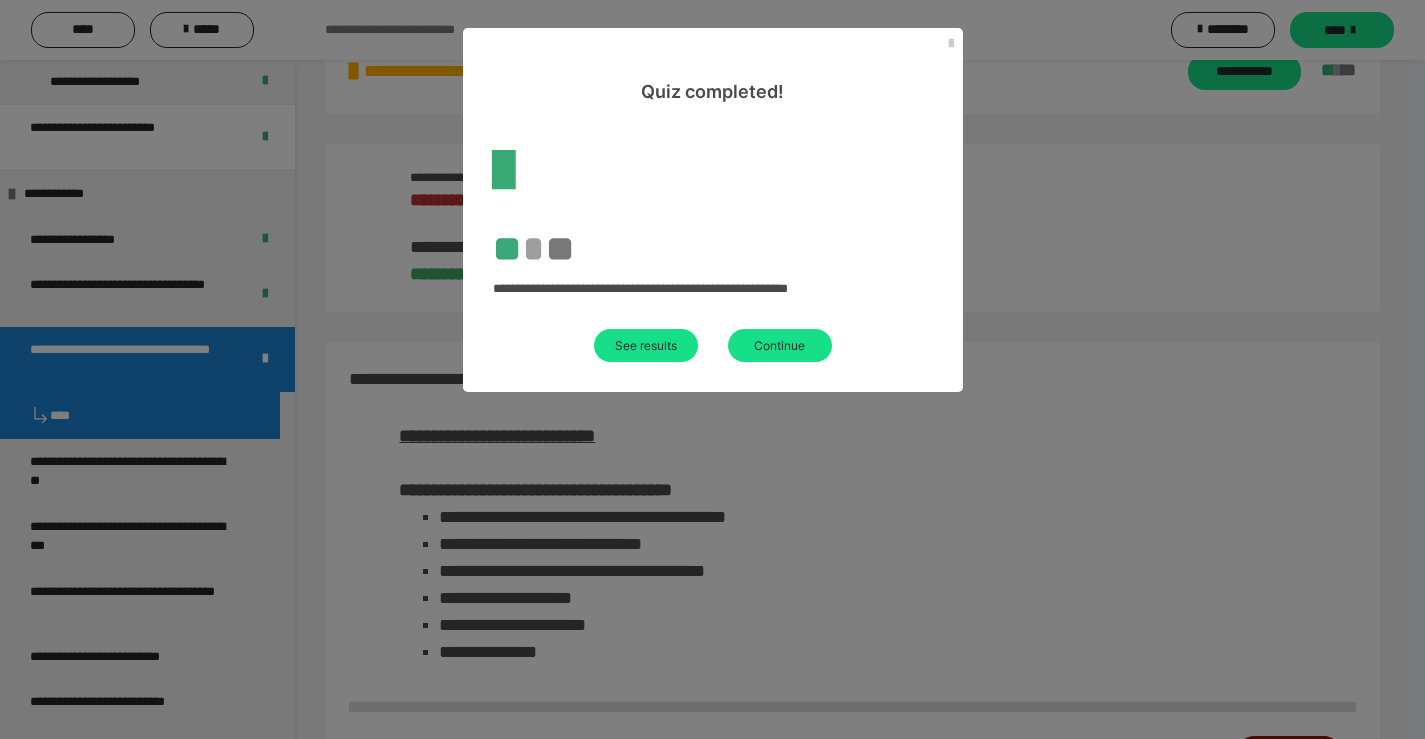 scroll, scrollTop: 767, scrollLeft: 0, axis: vertical 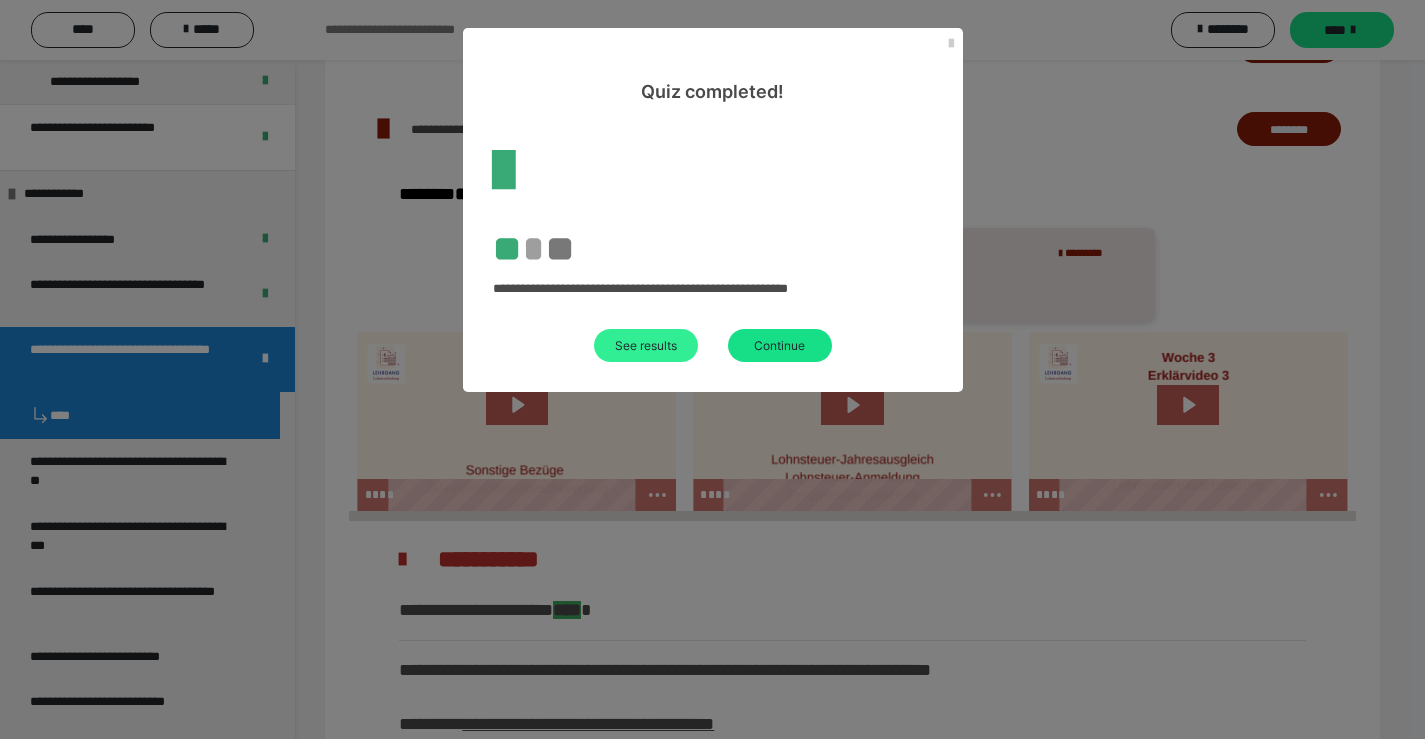 click on "See results" at bounding box center [646, 345] 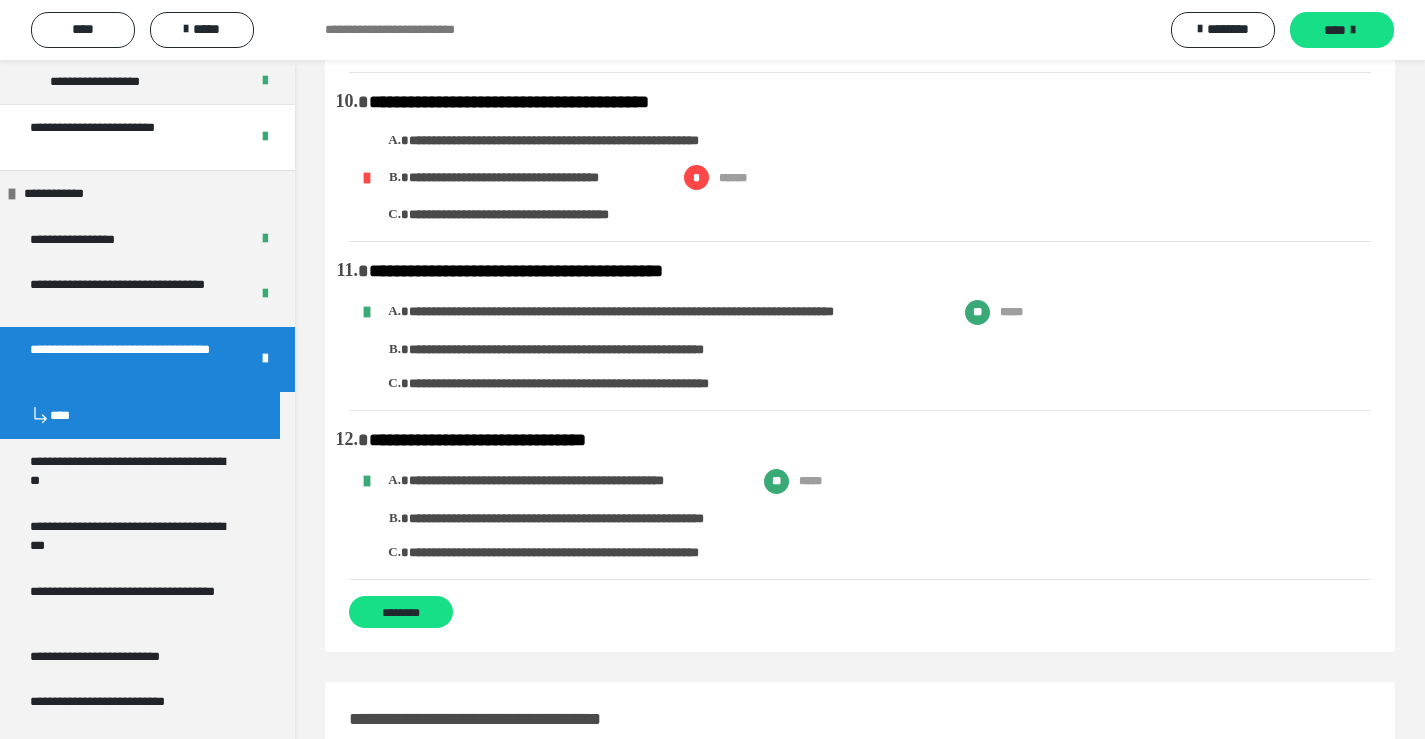 scroll, scrollTop: 2762, scrollLeft: 0, axis: vertical 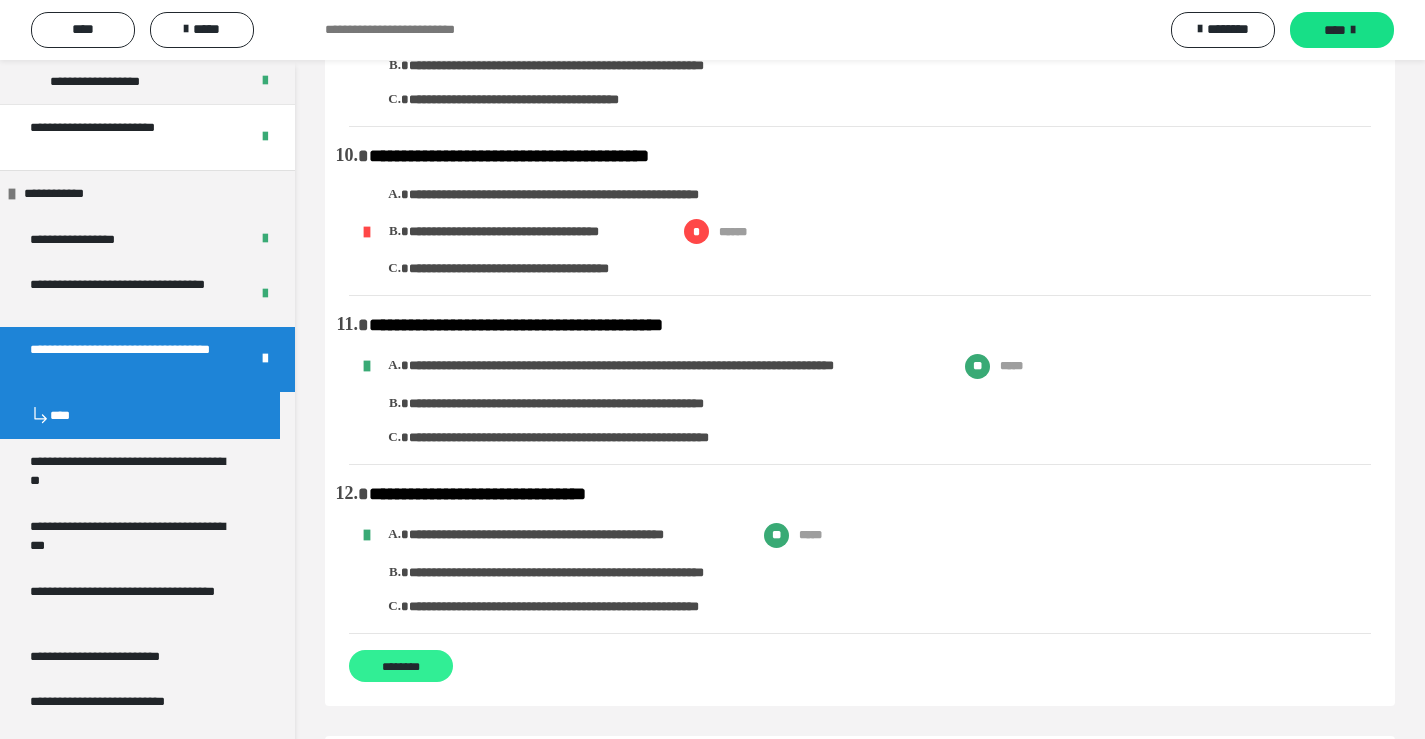 click on "********" at bounding box center [401, 666] 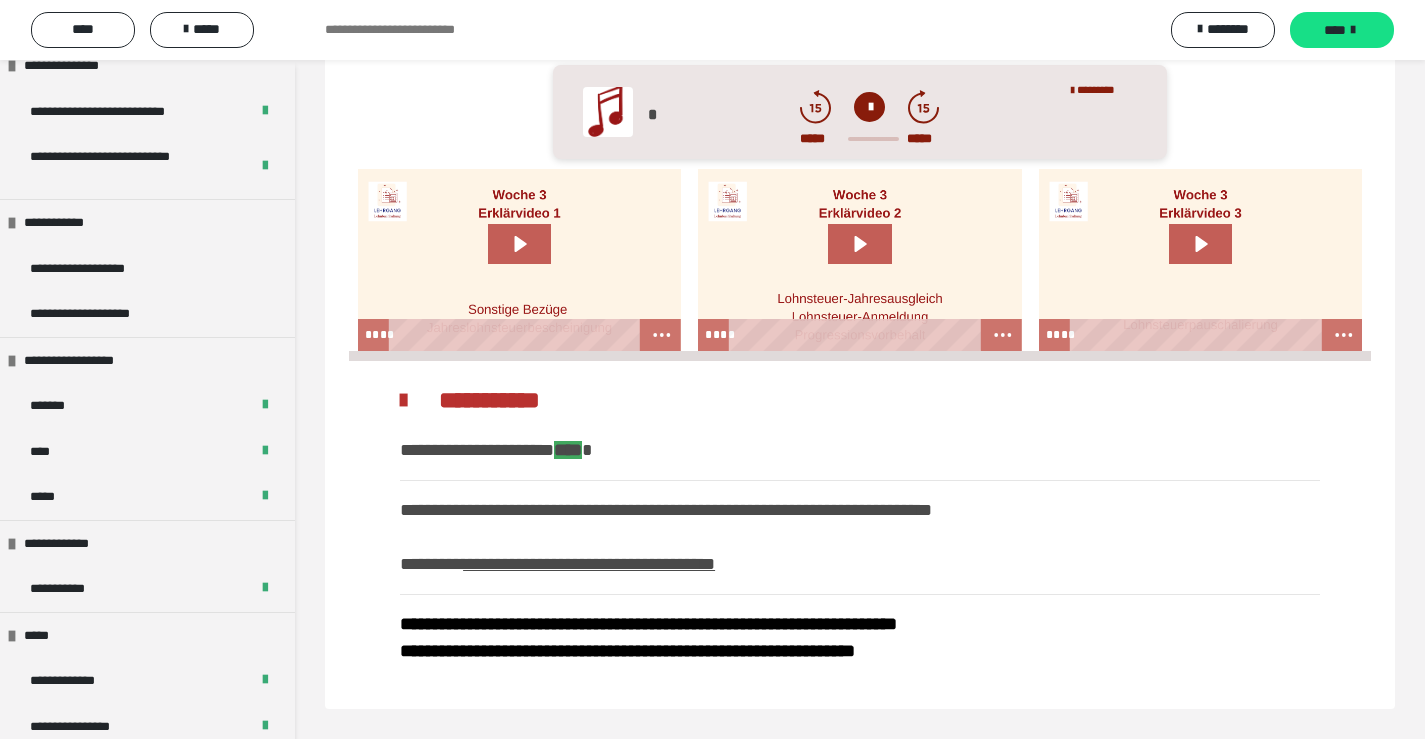 scroll, scrollTop: 1267, scrollLeft: 0, axis: vertical 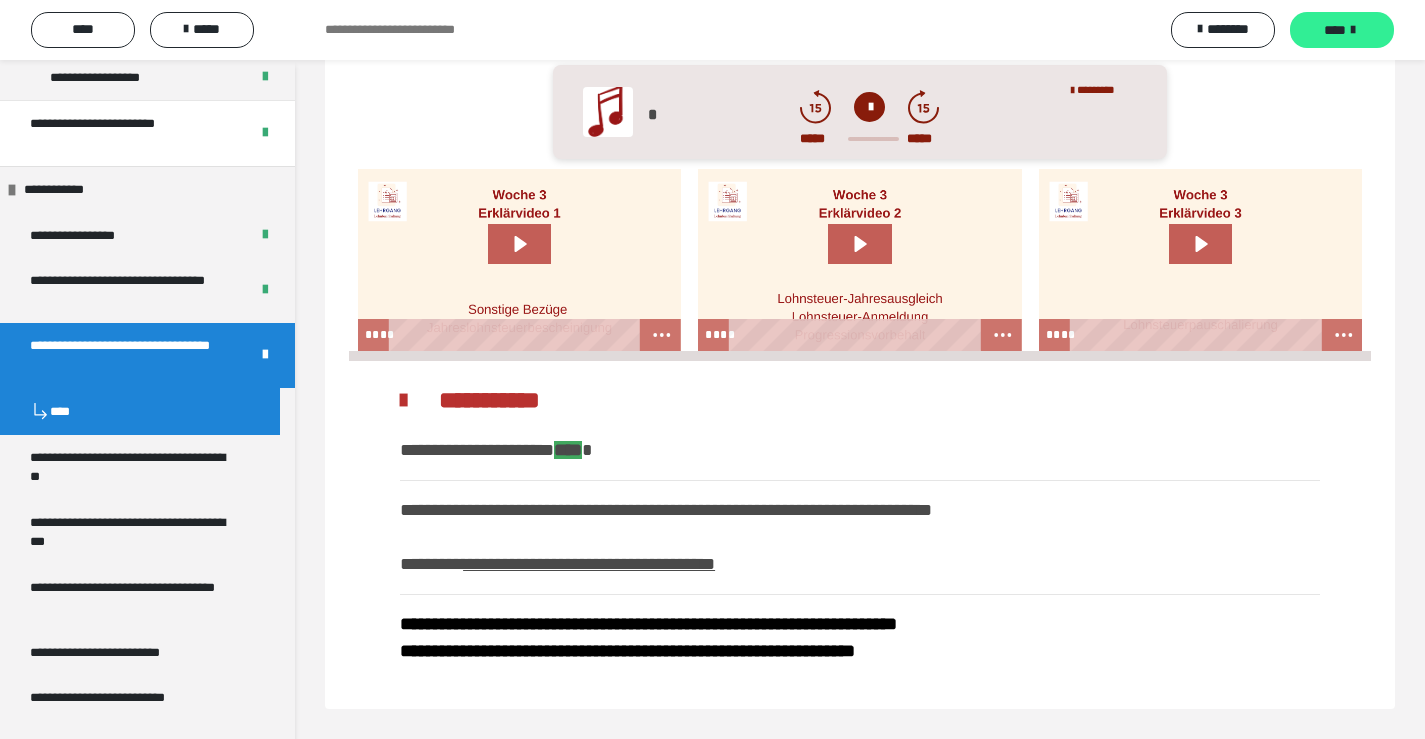 click on "****" at bounding box center [1335, 30] 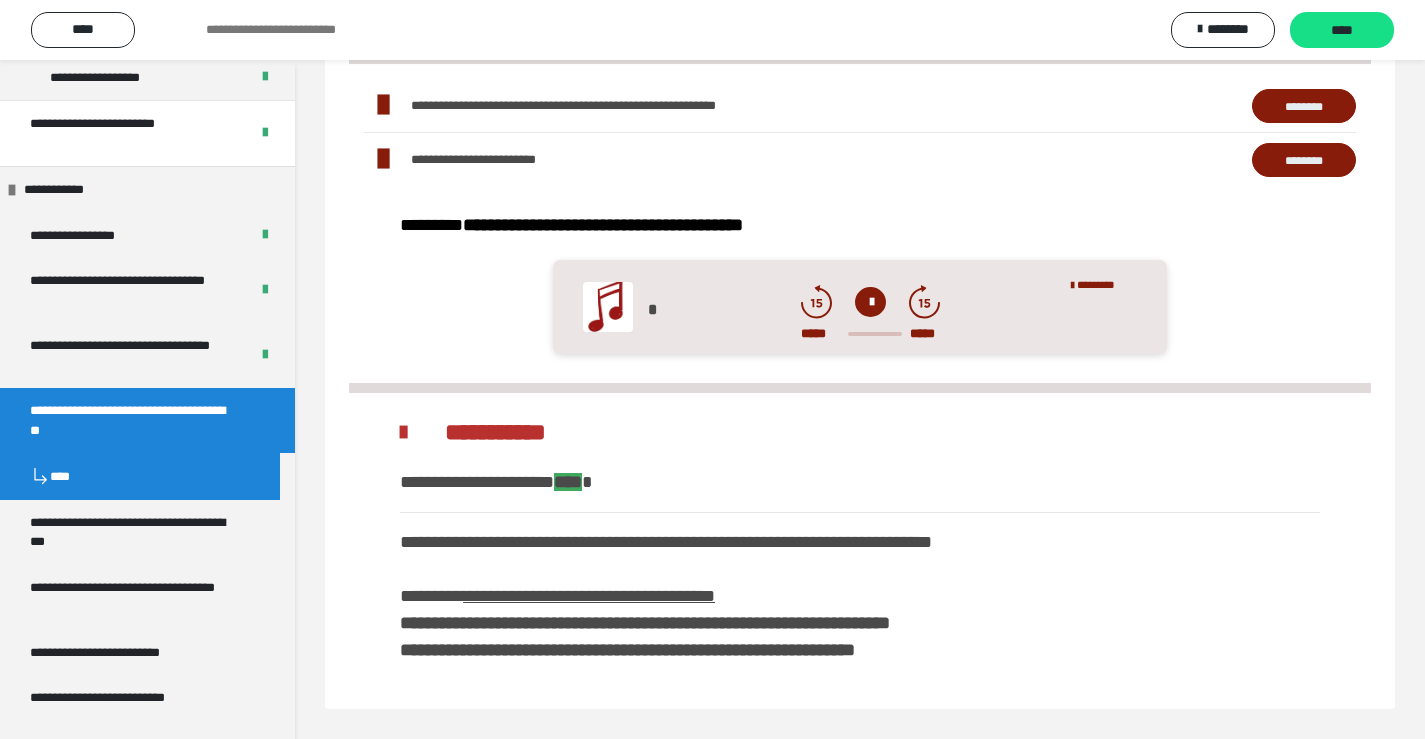 scroll, scrollTop: 289, scrollLeft: 0, axis: vertical 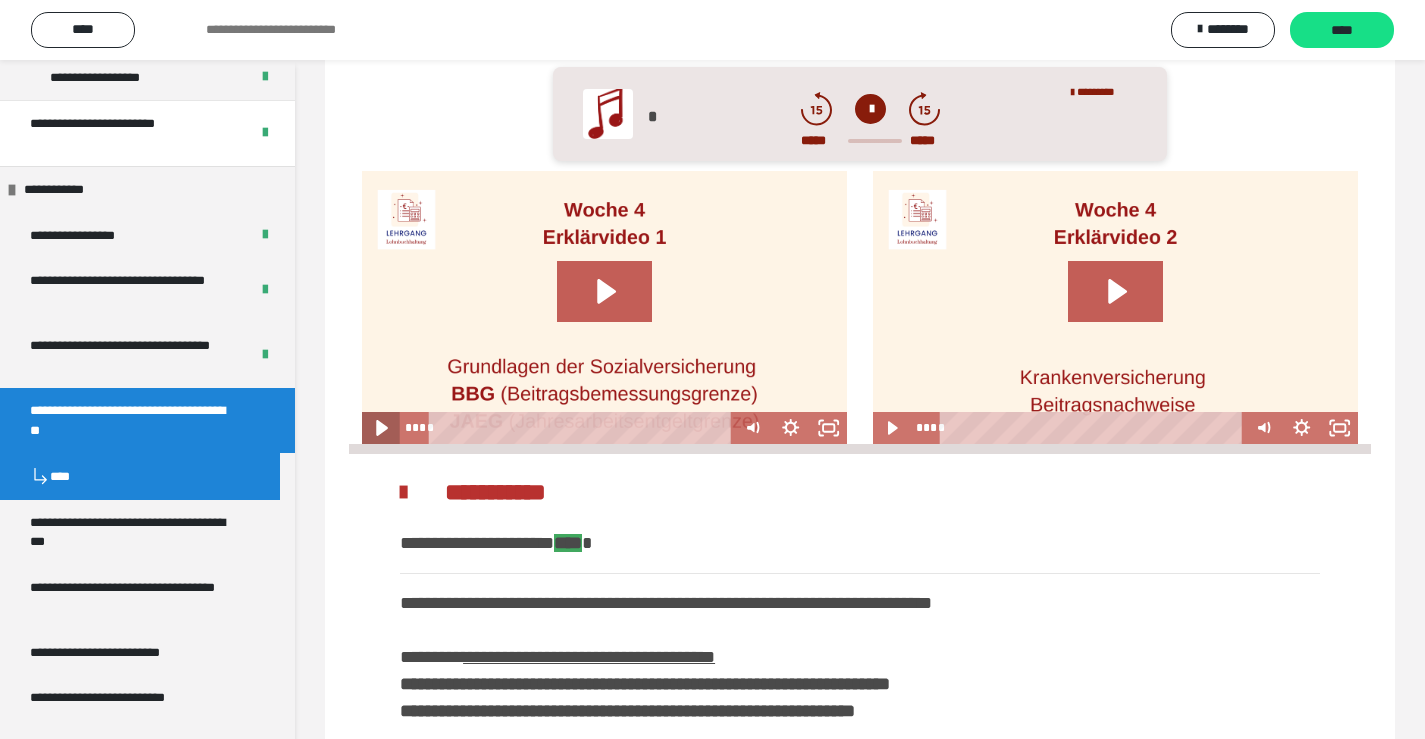 click 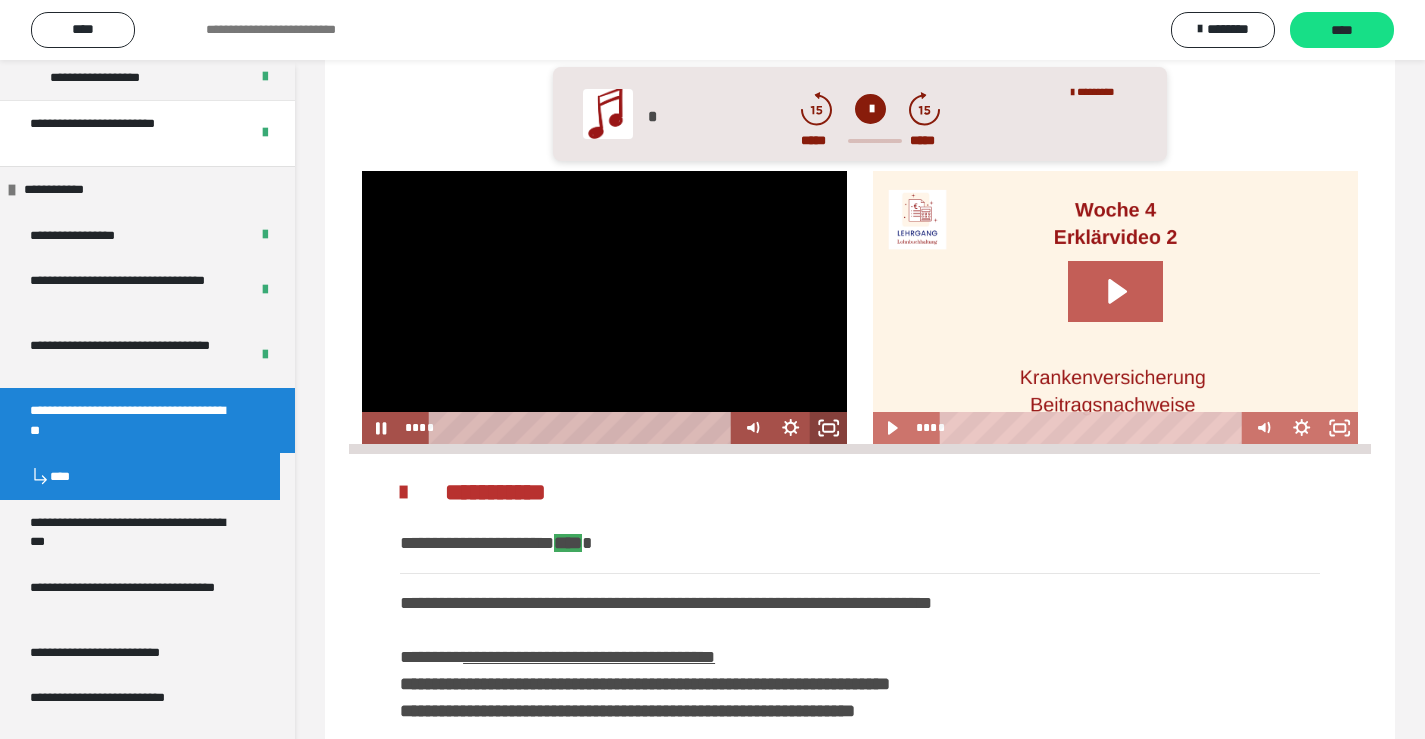 click 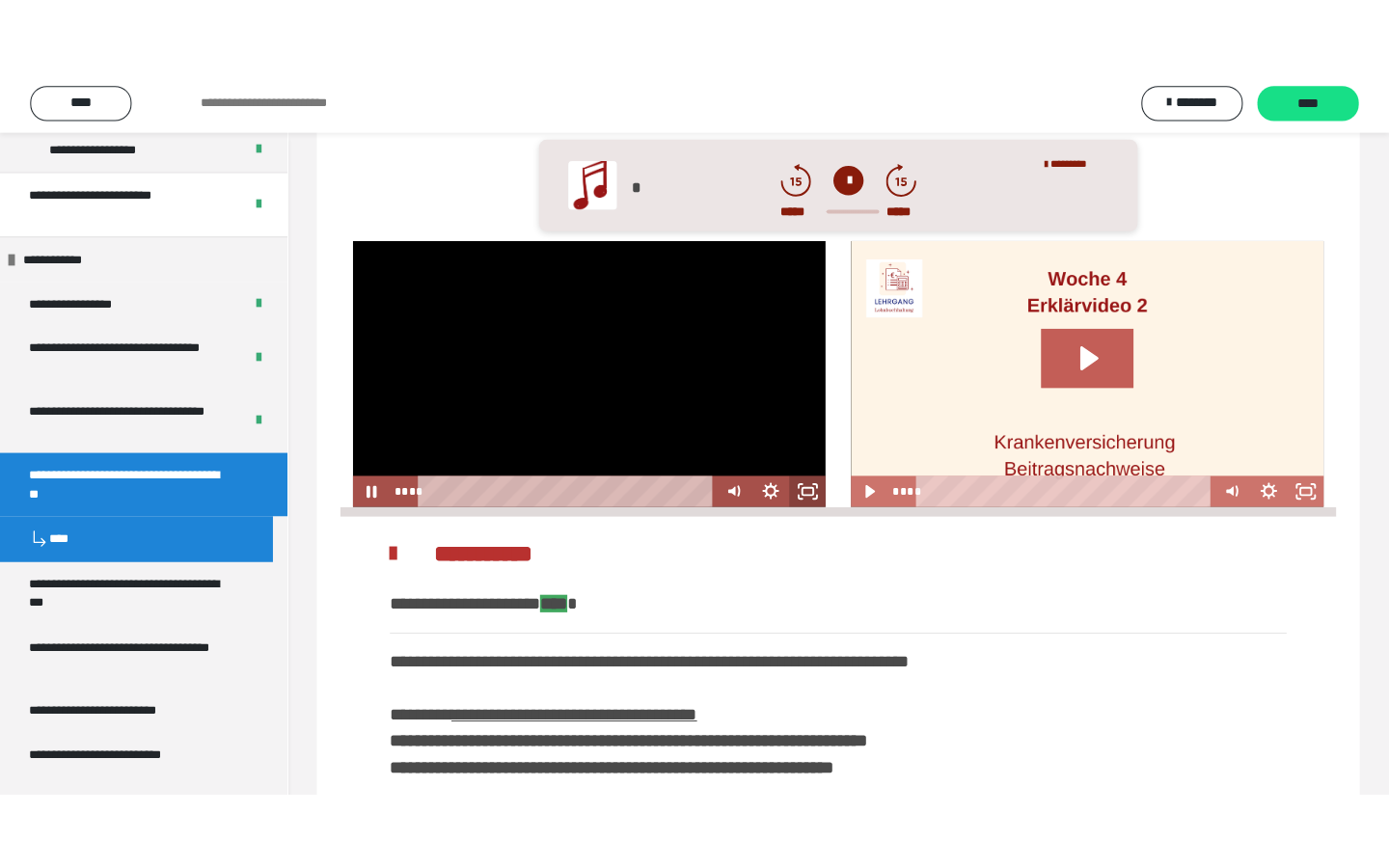 scroll, scrollTop: 373, scrollLeft: 0, axis: vertical 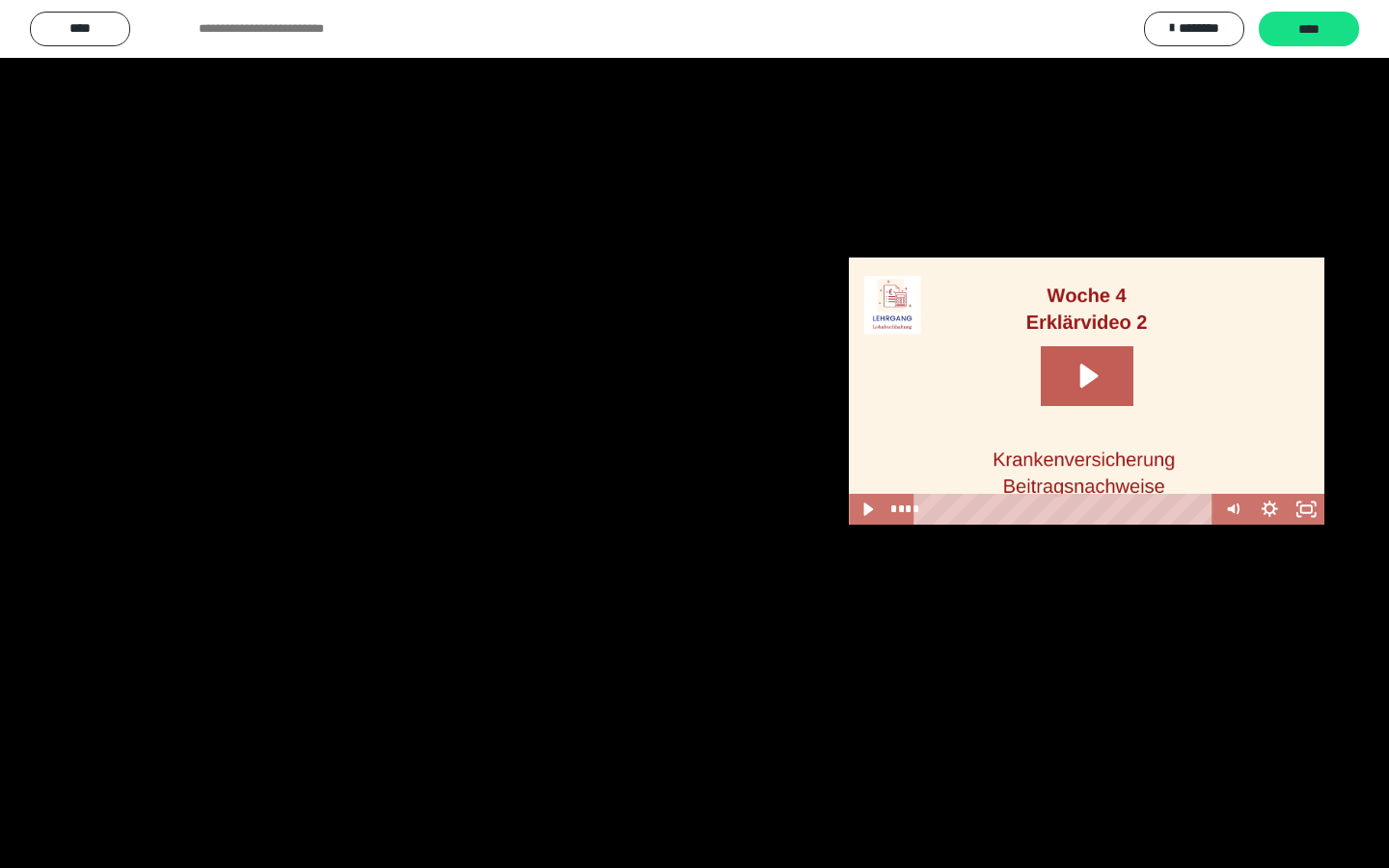 type 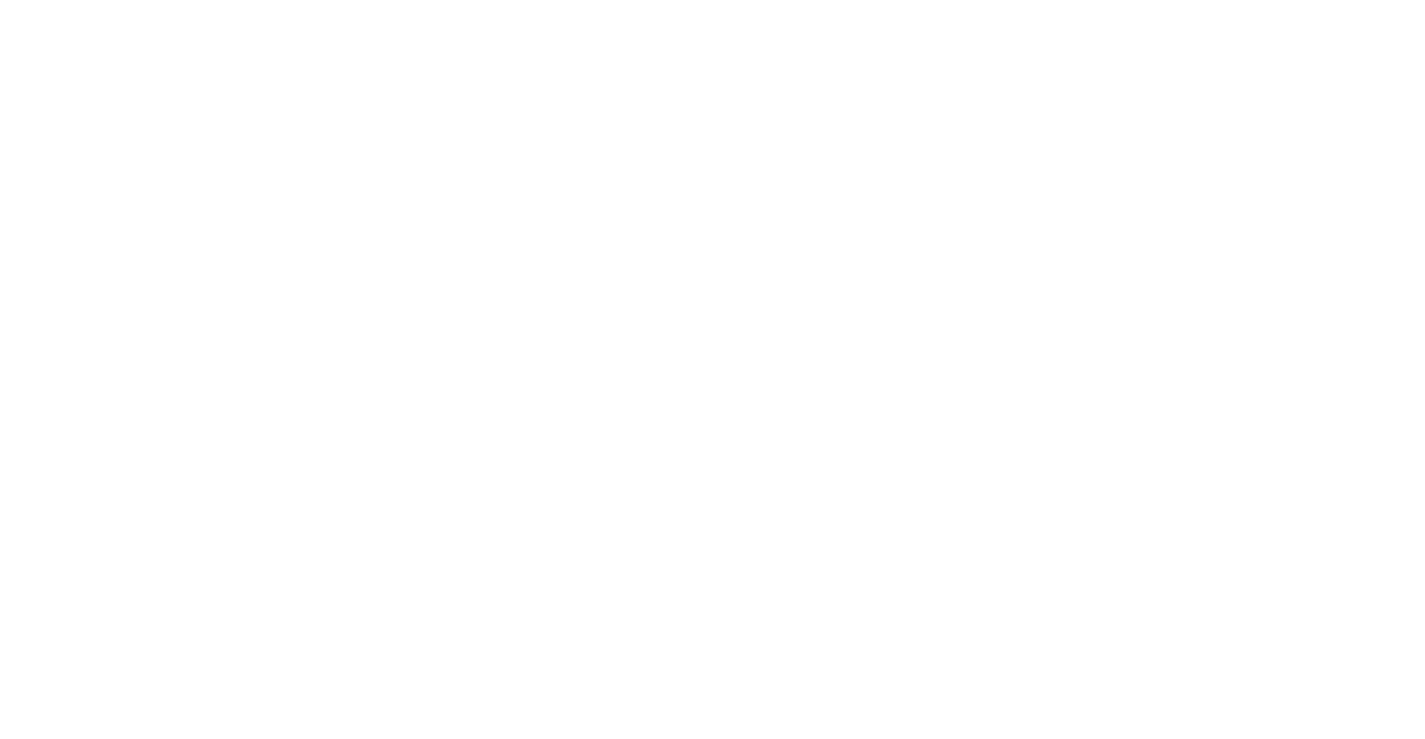 scroll, scrollTop: 0, scrollLeft: 0, axis: both 